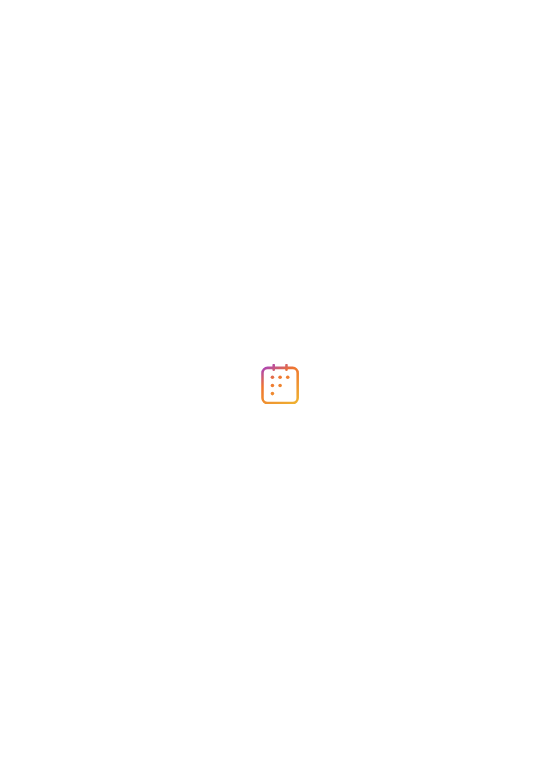 scroll, scrollTop: 0, scrollLeft: 0, axis: both 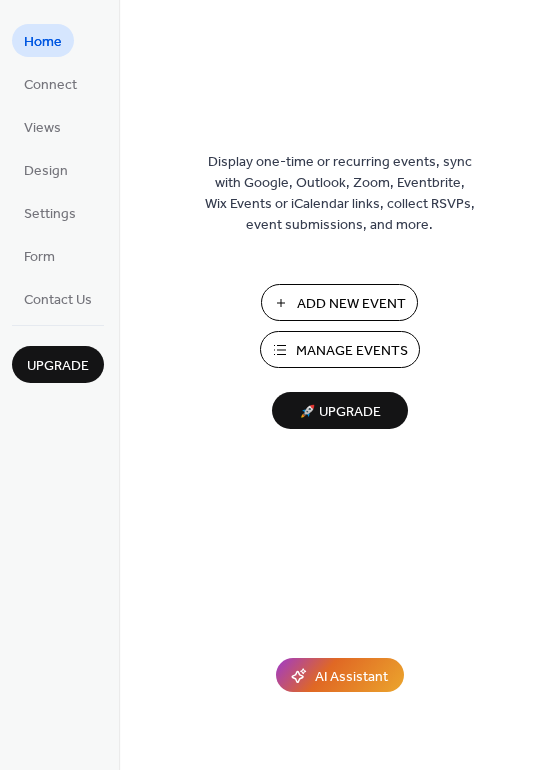click on "Add New Event" at bounding box center [351, 304] 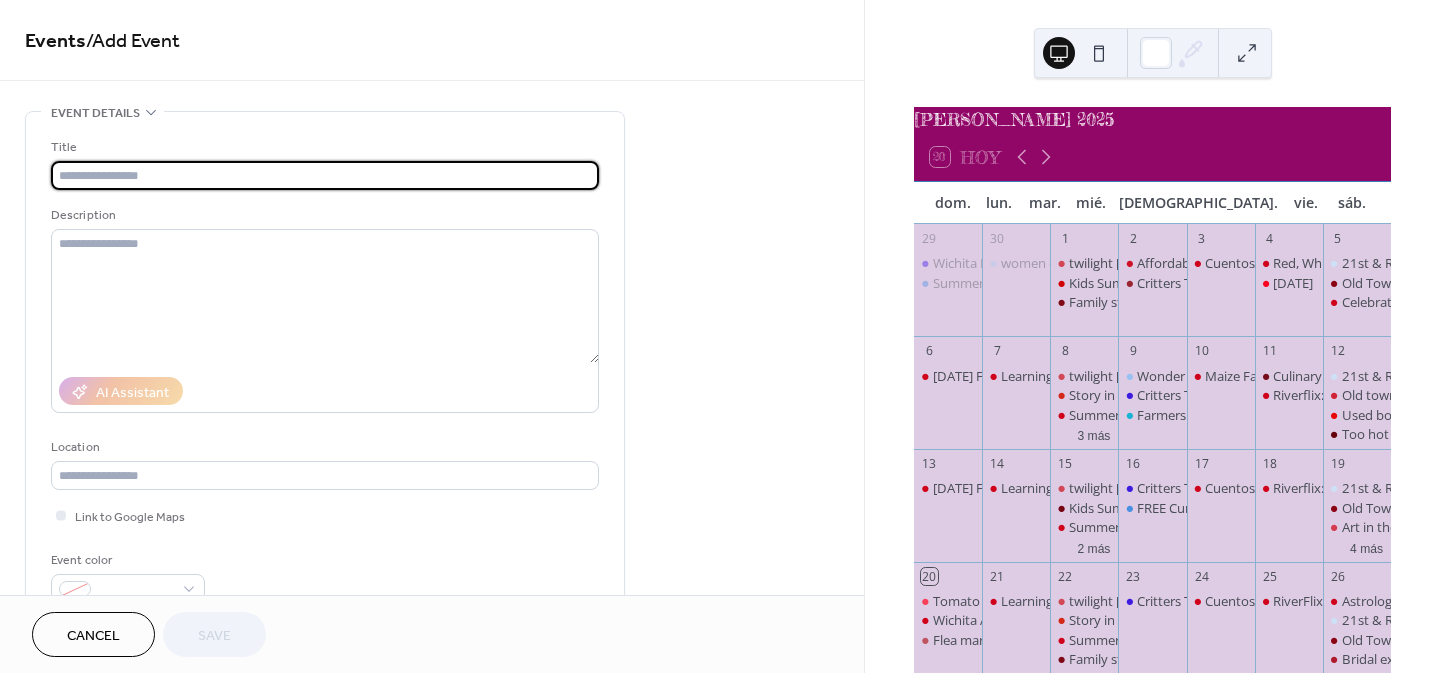 scroll, scrollTop: 0, scrollLeft: 0, axis: both 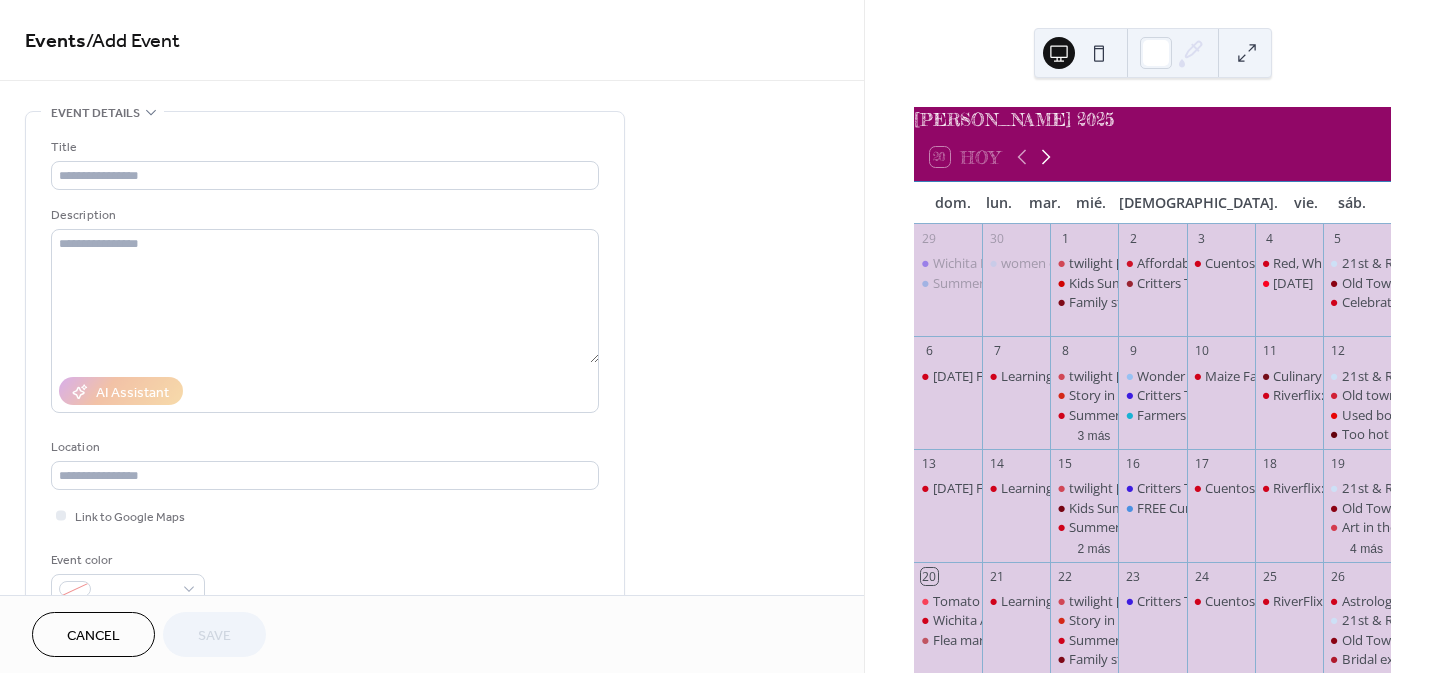 click 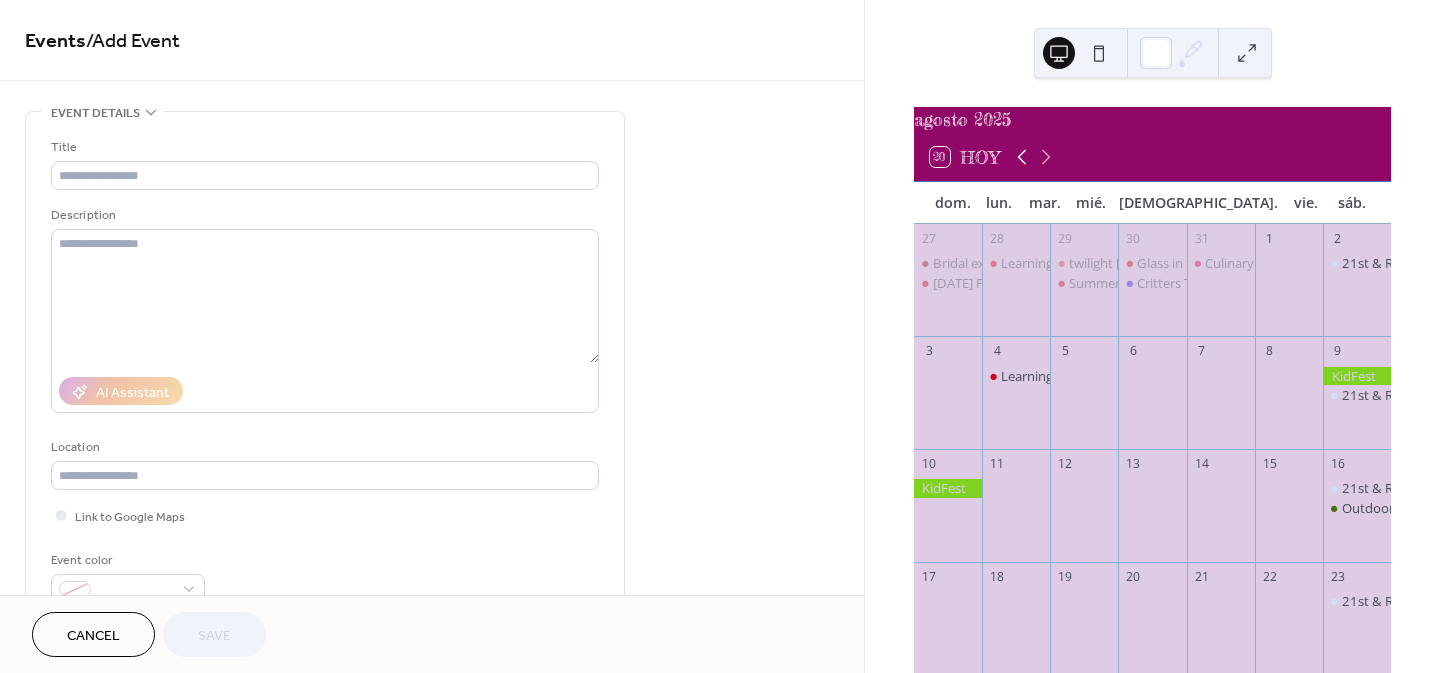 click 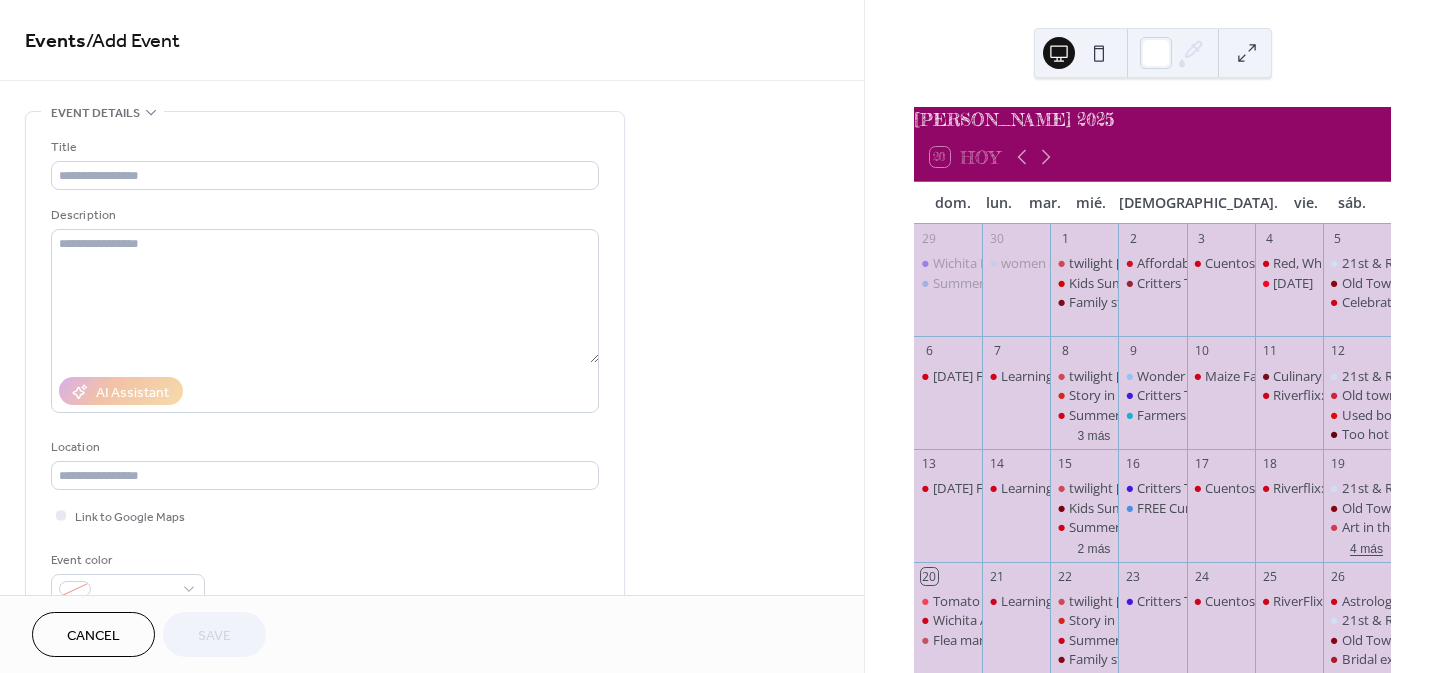 click on "4 más" at bounding box center [1366, 547] 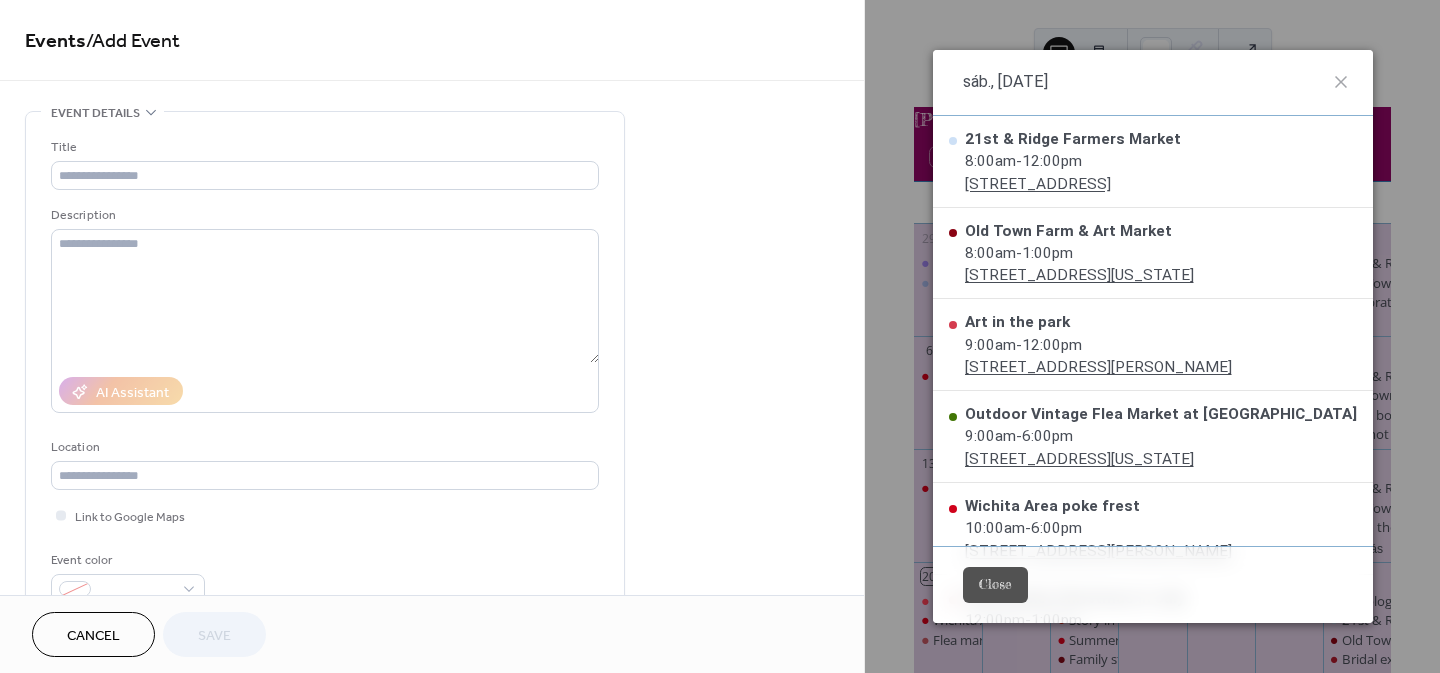 scroll, scrollTop: 232, scrollLeft: 0, axis: vertical 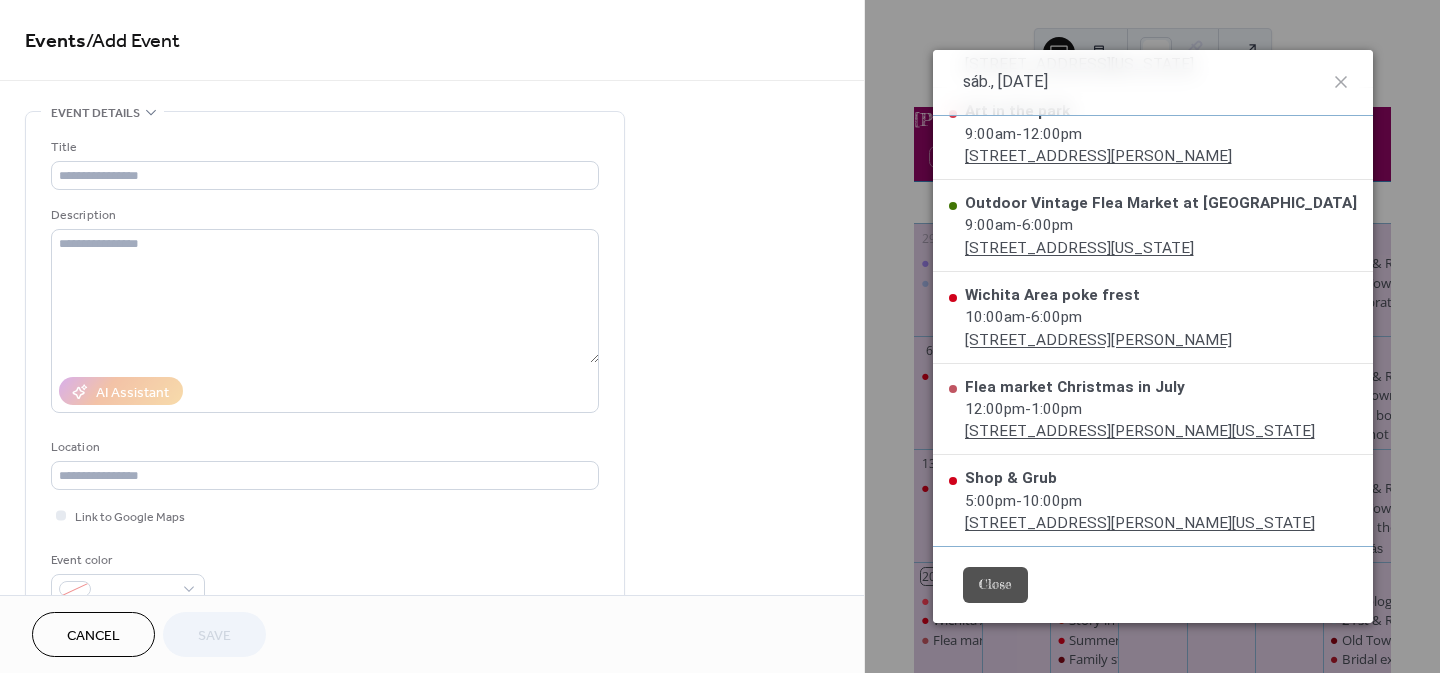 click on "Cancel" at bounding box center [93, 636] 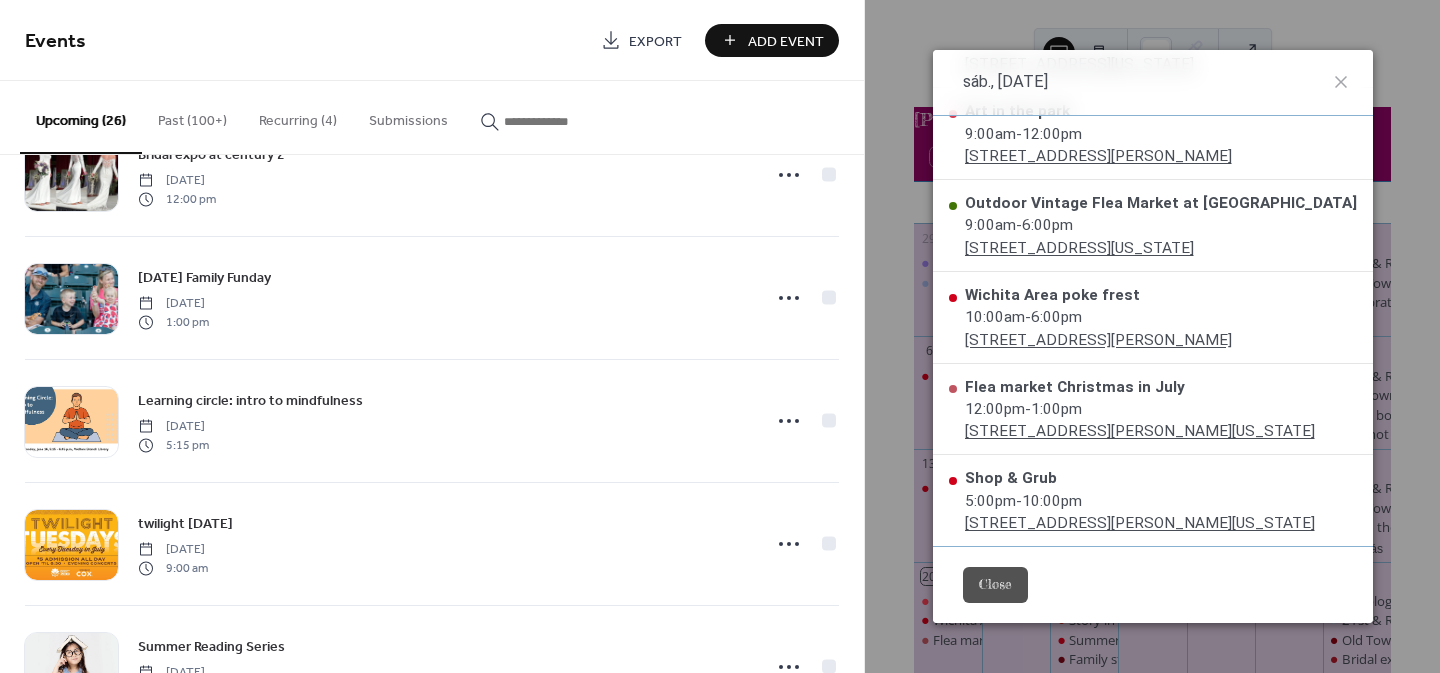 scroll, scrollTop: 1813, scrollLeft: 0, axis: vertical 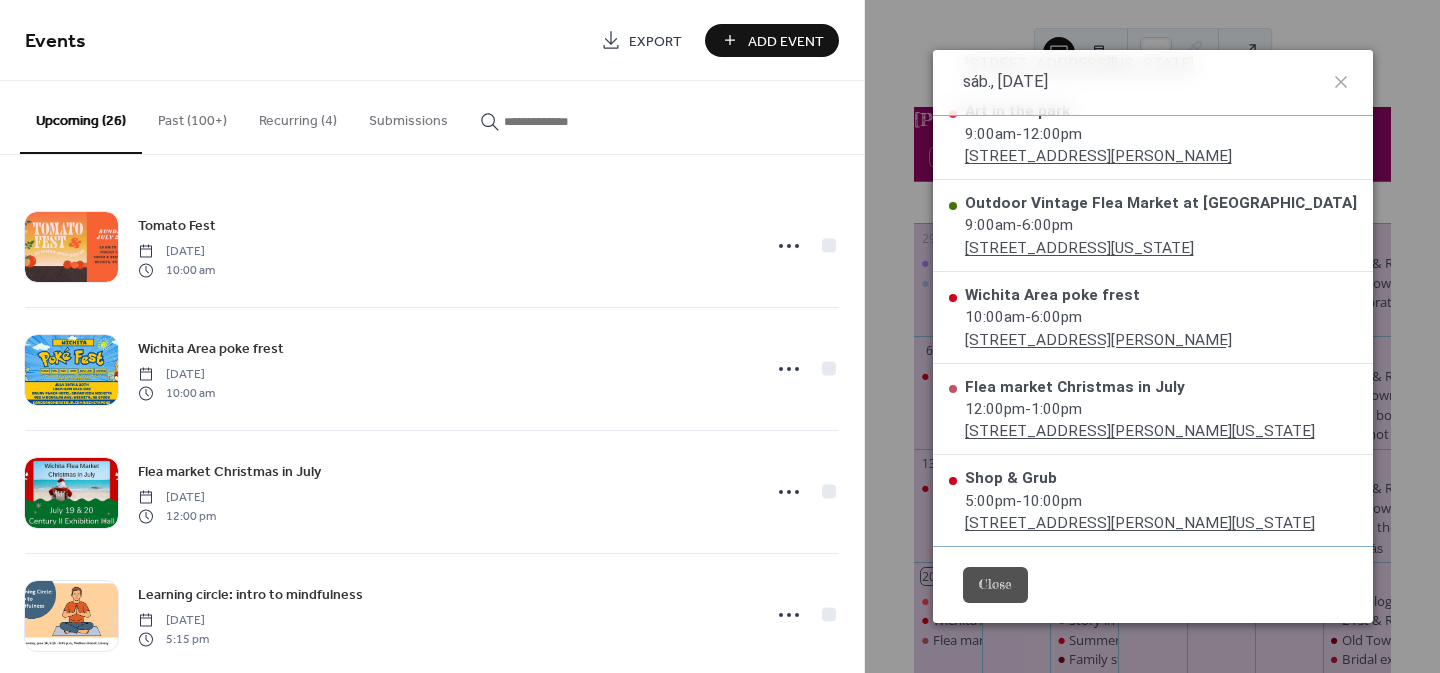 click on "Past (100+)" at bounding box center (192, 116) 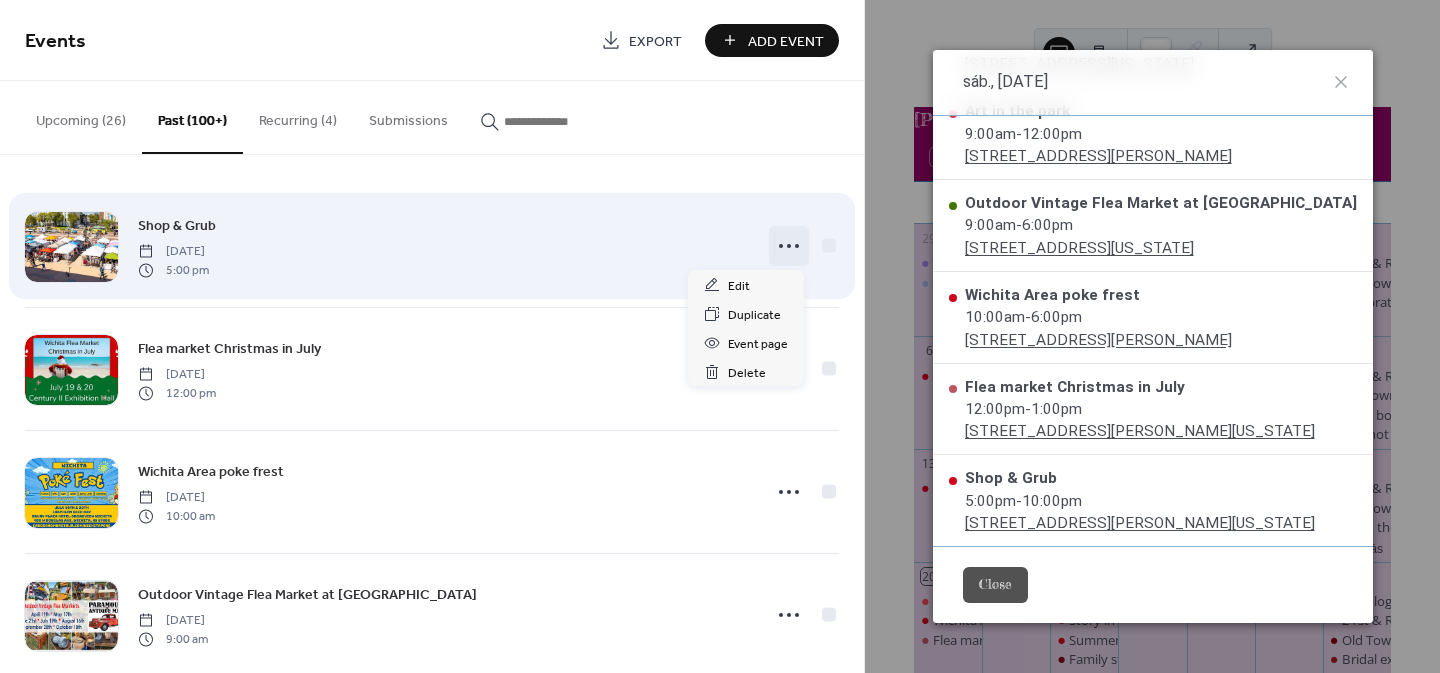 click 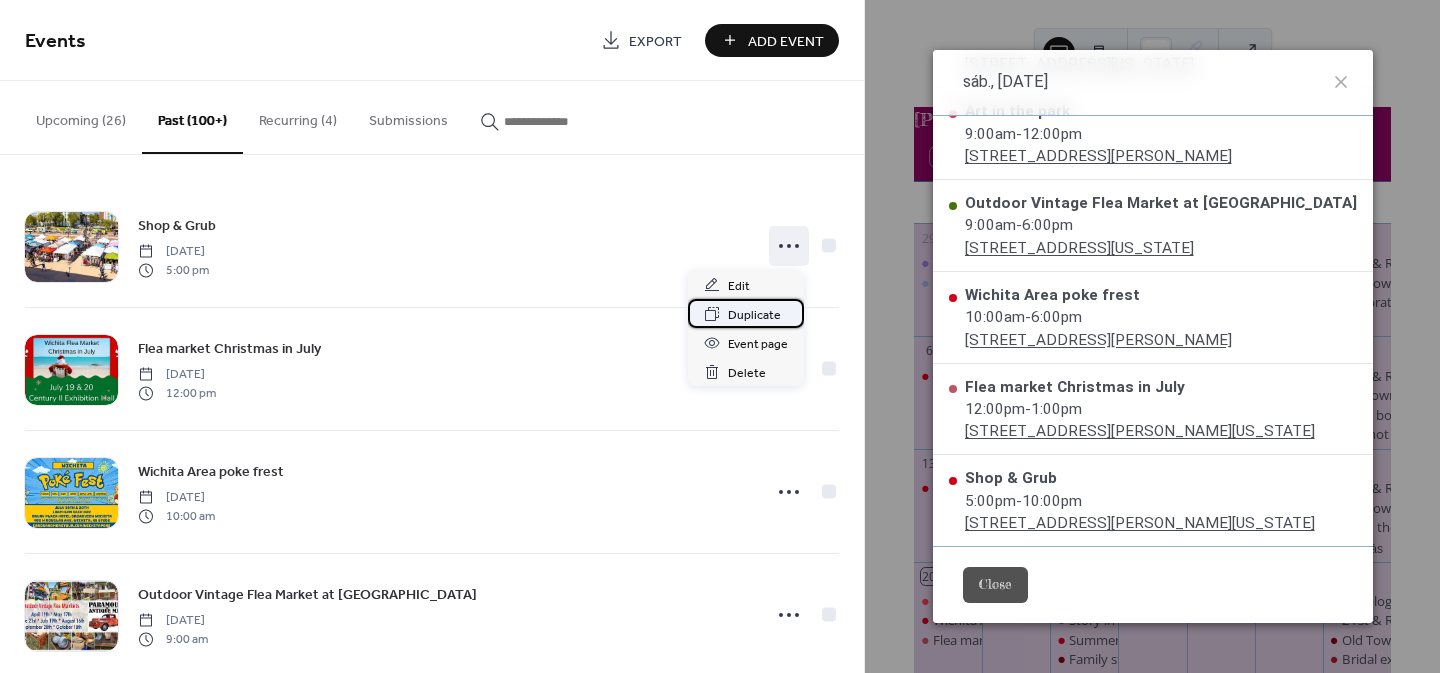 click on "Duplicate" at bounding box center [754, 315] 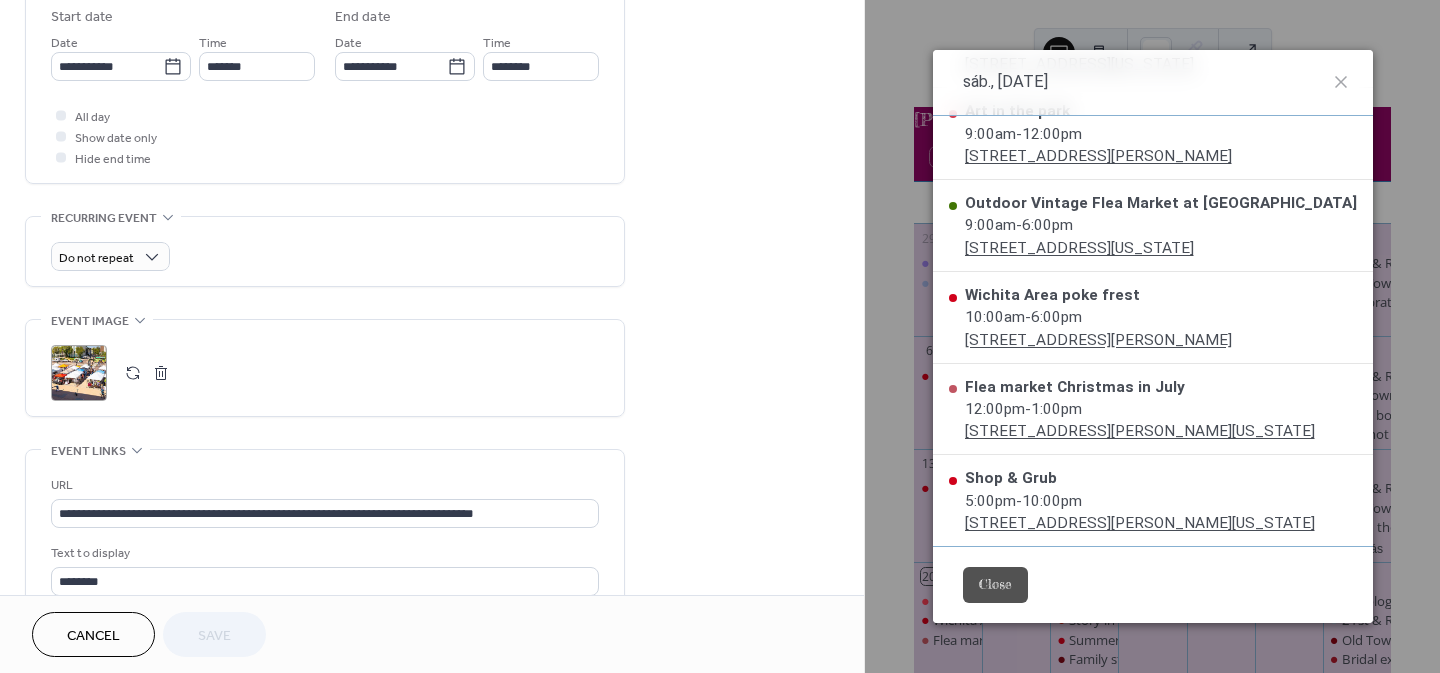 scroll, scrollTop: 1041, scrollLeft: 0, axis: vertical 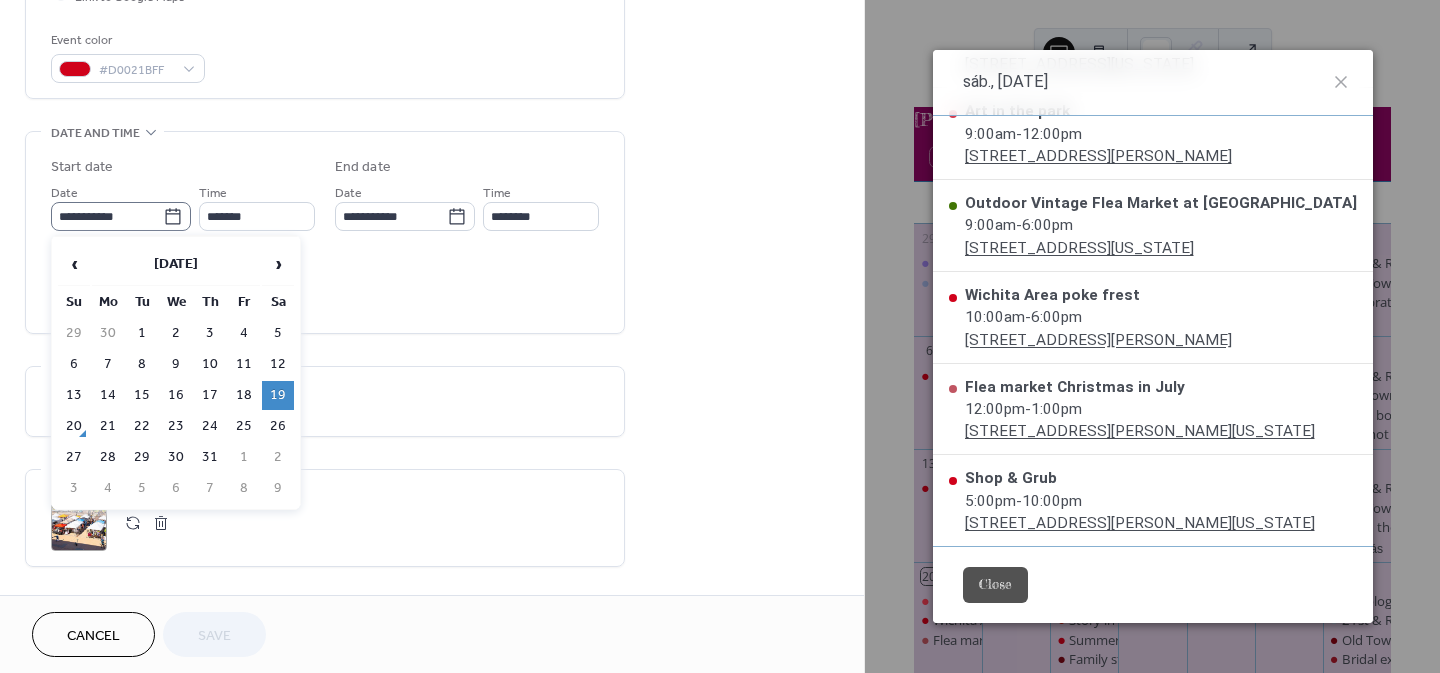 click 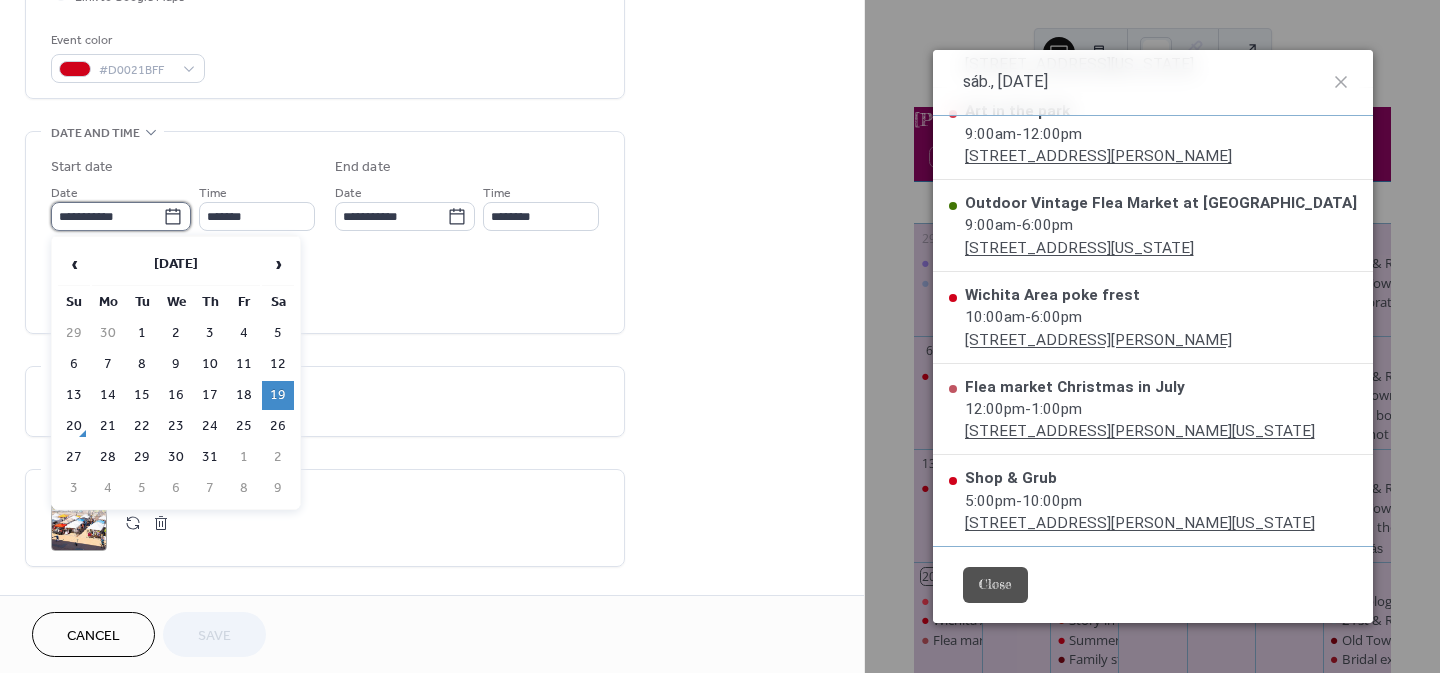 click on "**********" at bounding box center (107, 216) 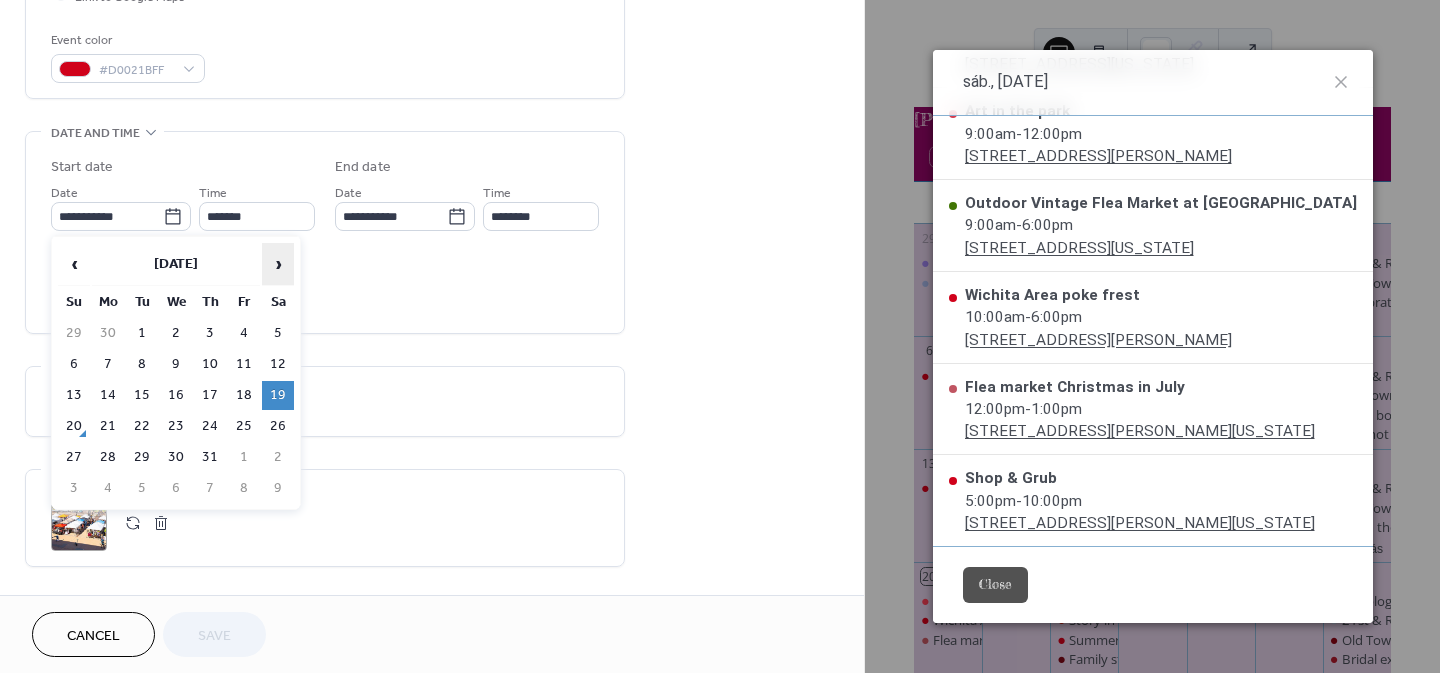 click on "›" at bounding box center [278, 264] 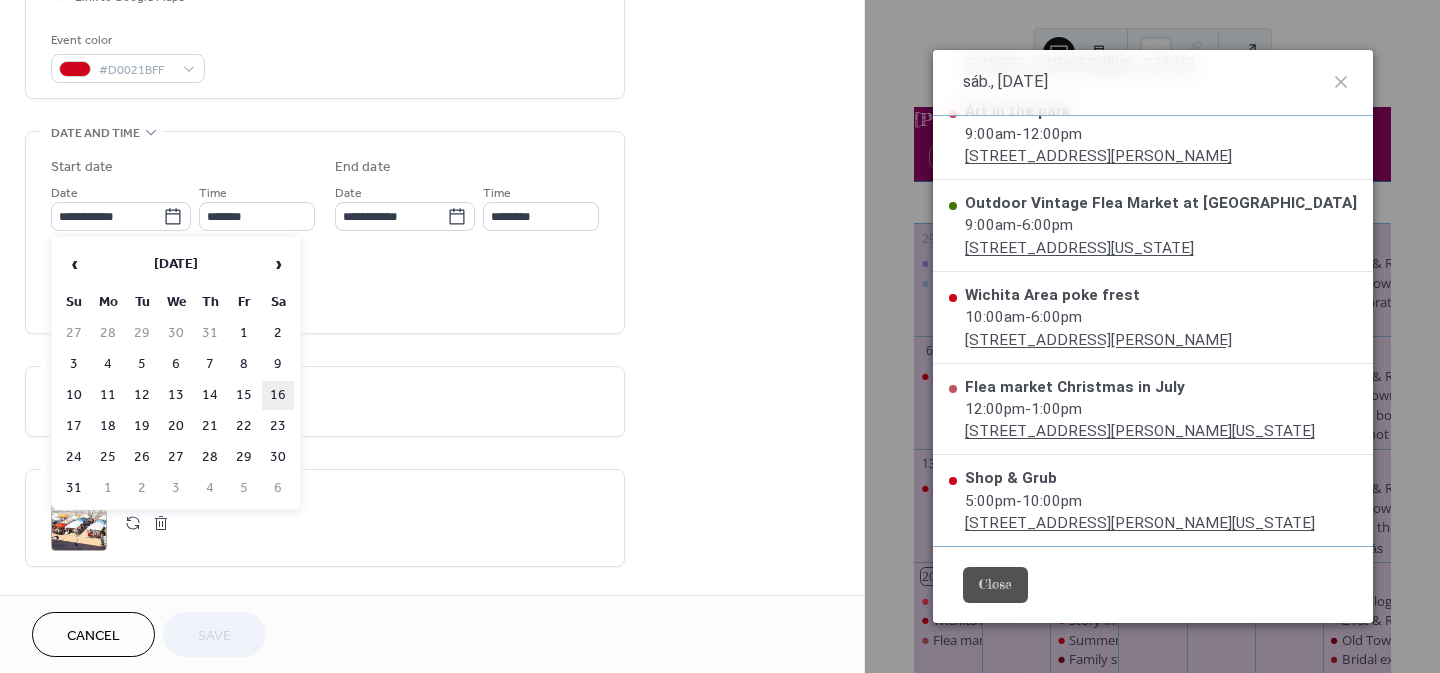 click on "16" at bounding box center (278, 395) 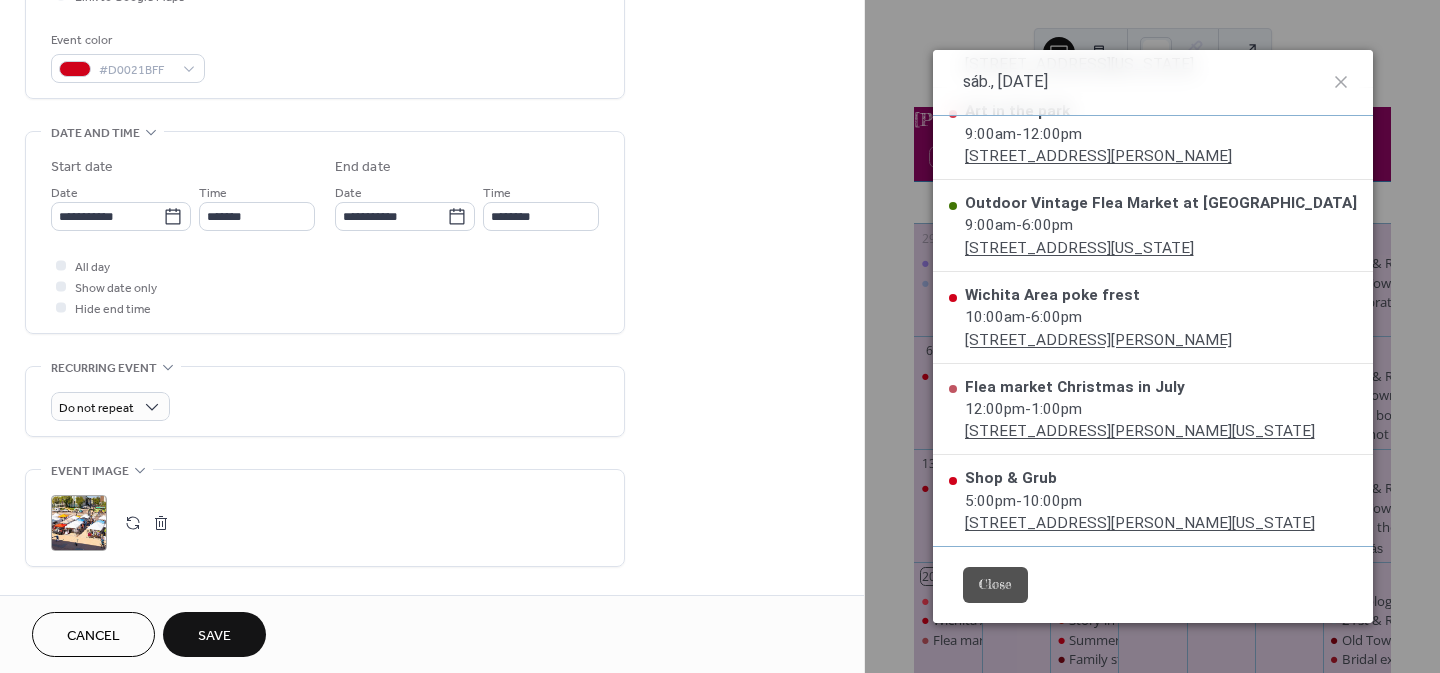 type on "**********" 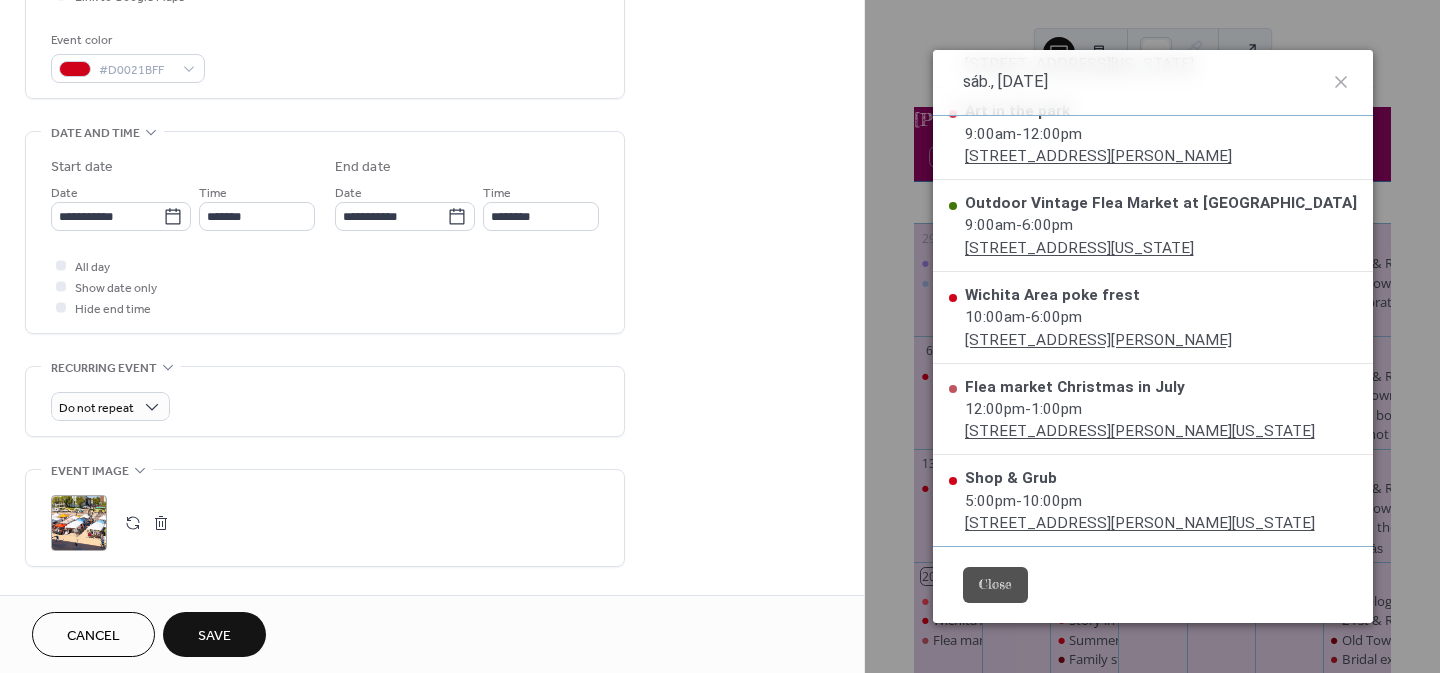 click on "**********" at bounding box center (432, 353) 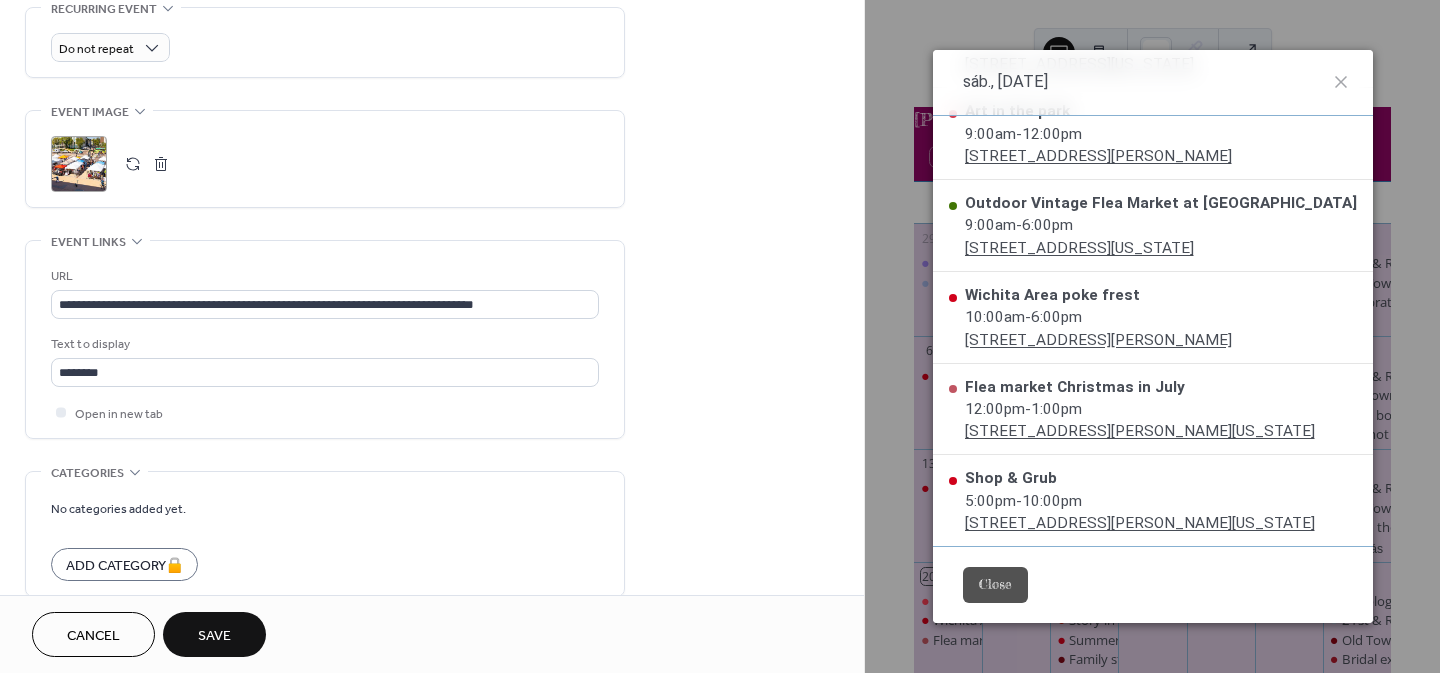 scroll, scrollTop: 961, scrollLeft: 0, axis: vertical 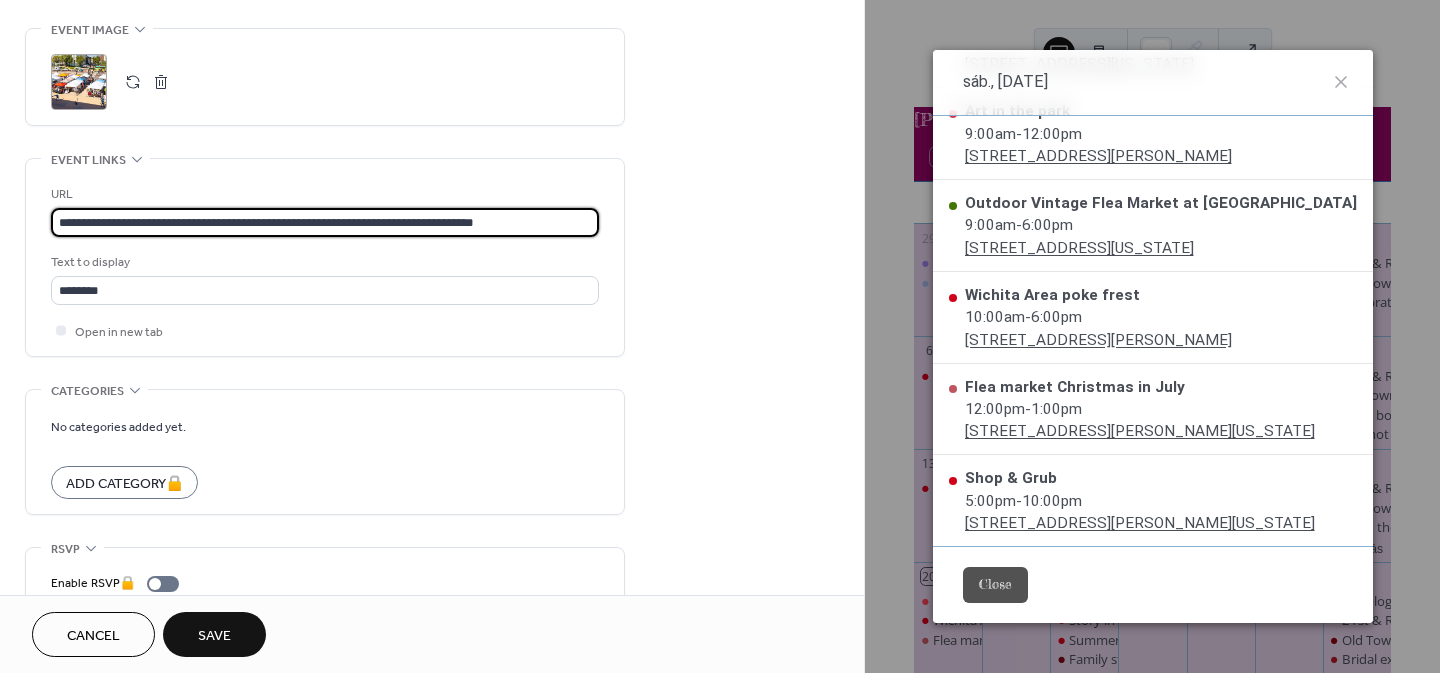 click on "**********" at bounding box center (325, 222) 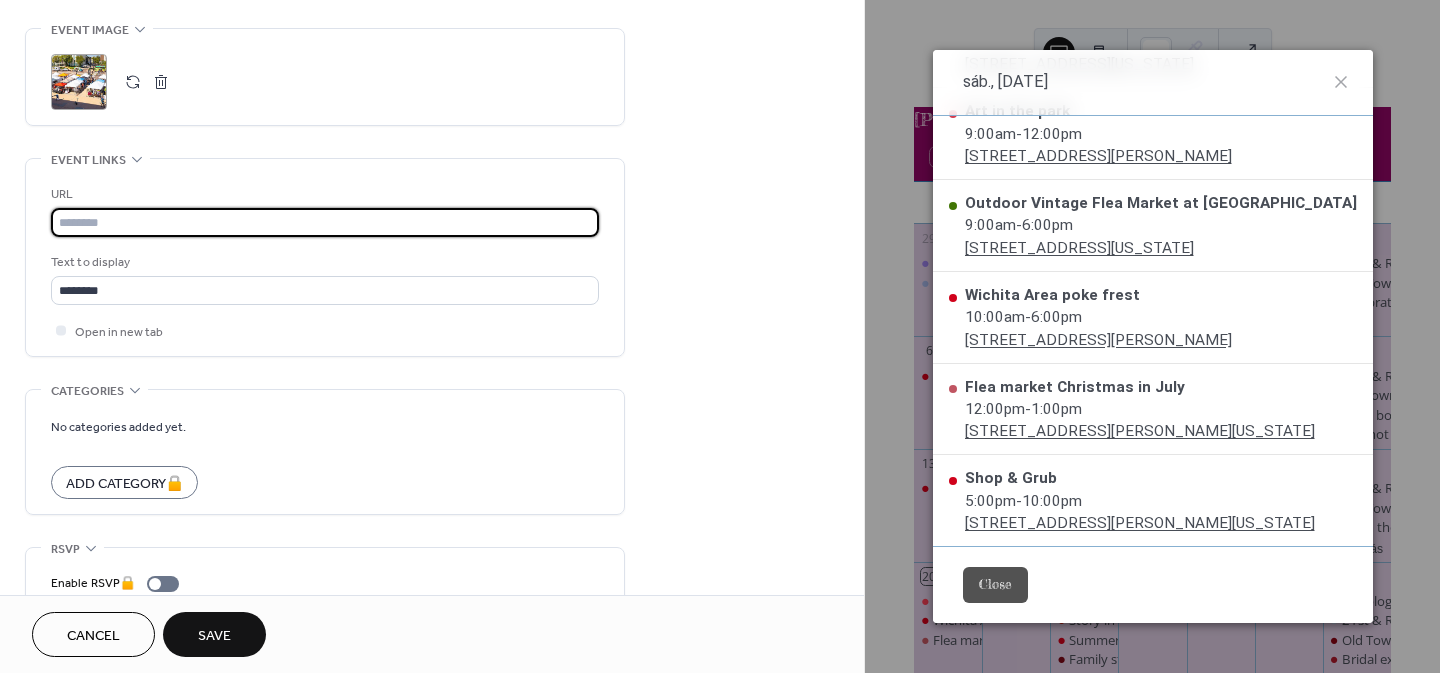 paste on "**********" 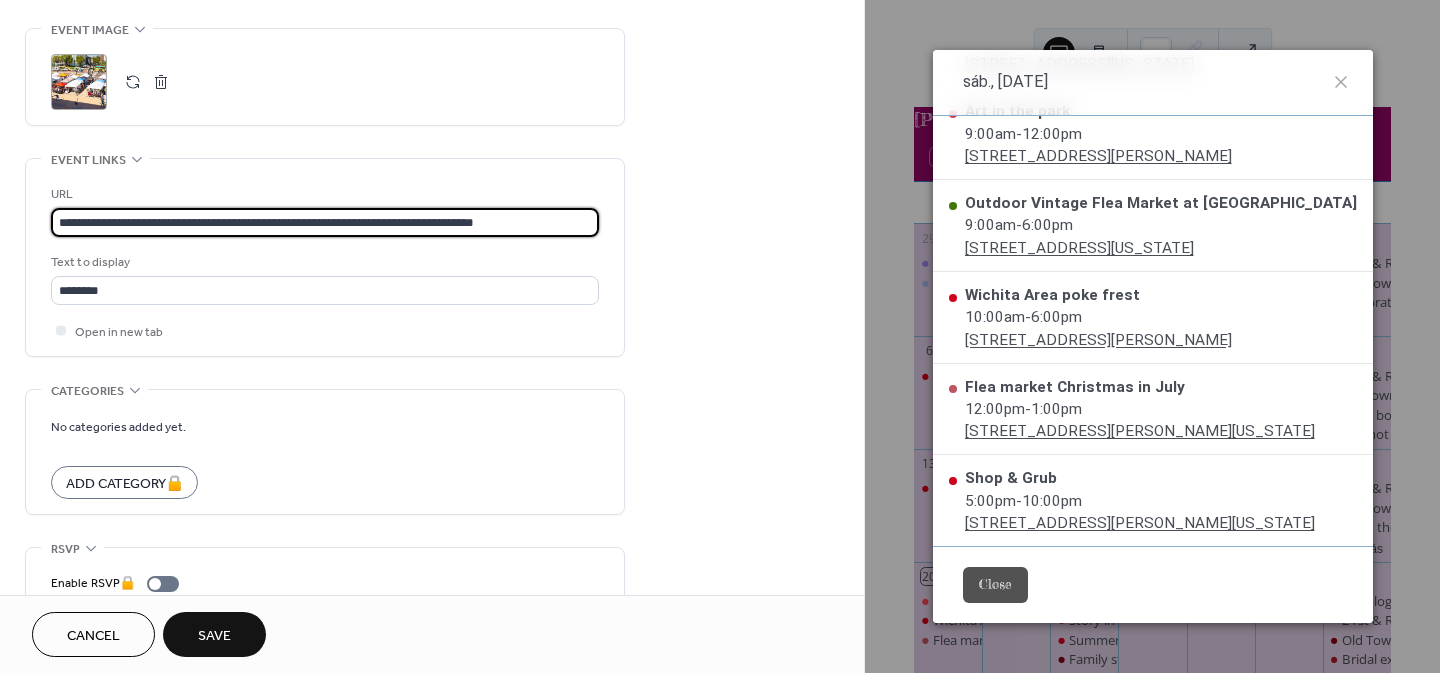 type on "**********" 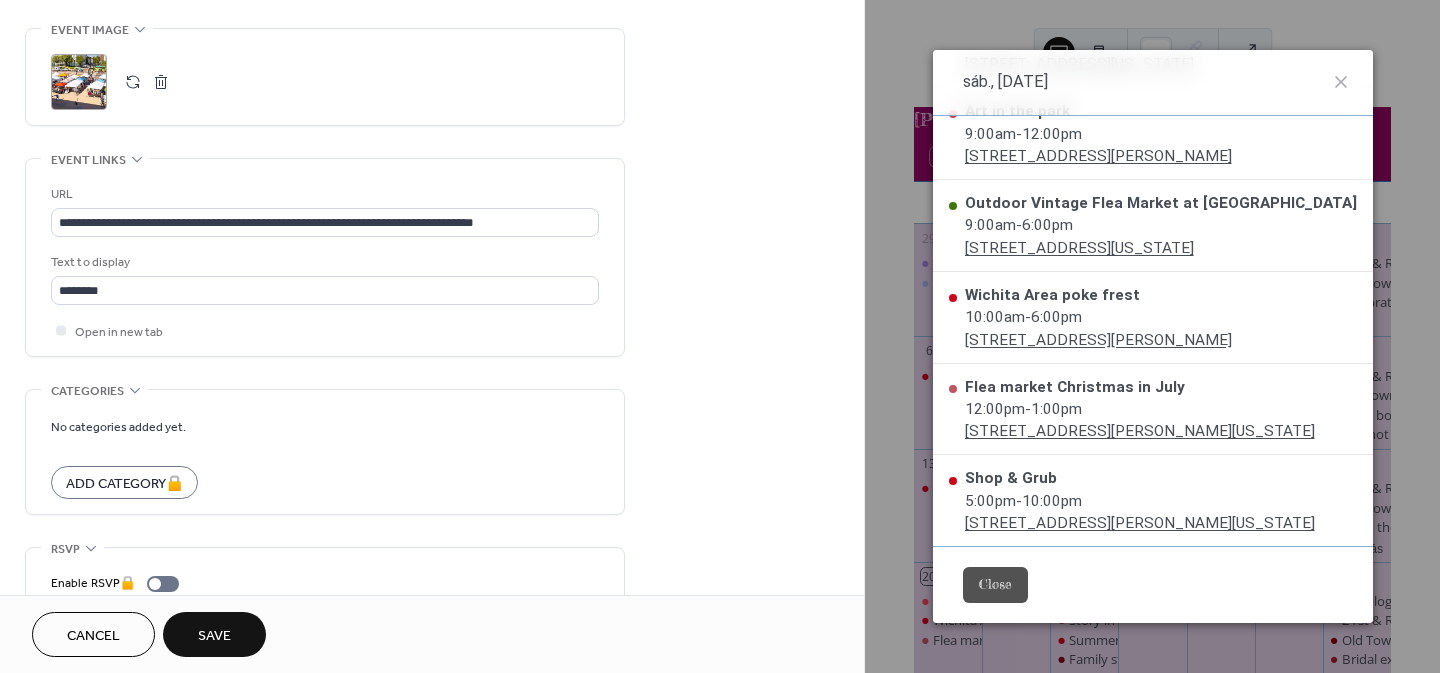 click on "No categories added yet. Add Category  🔒" at bounding box center [325, 452] 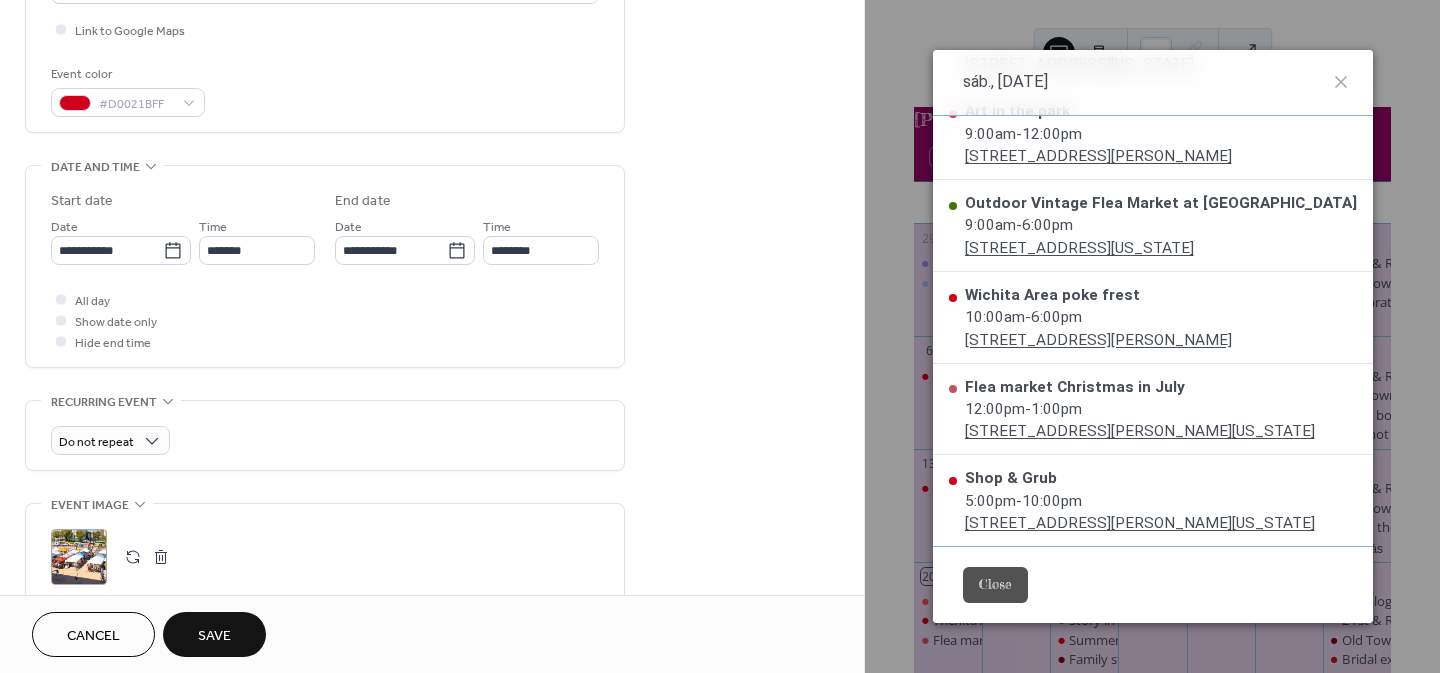 scroll, scrollTop: 478, scrollLeft: 0, axis: vertical 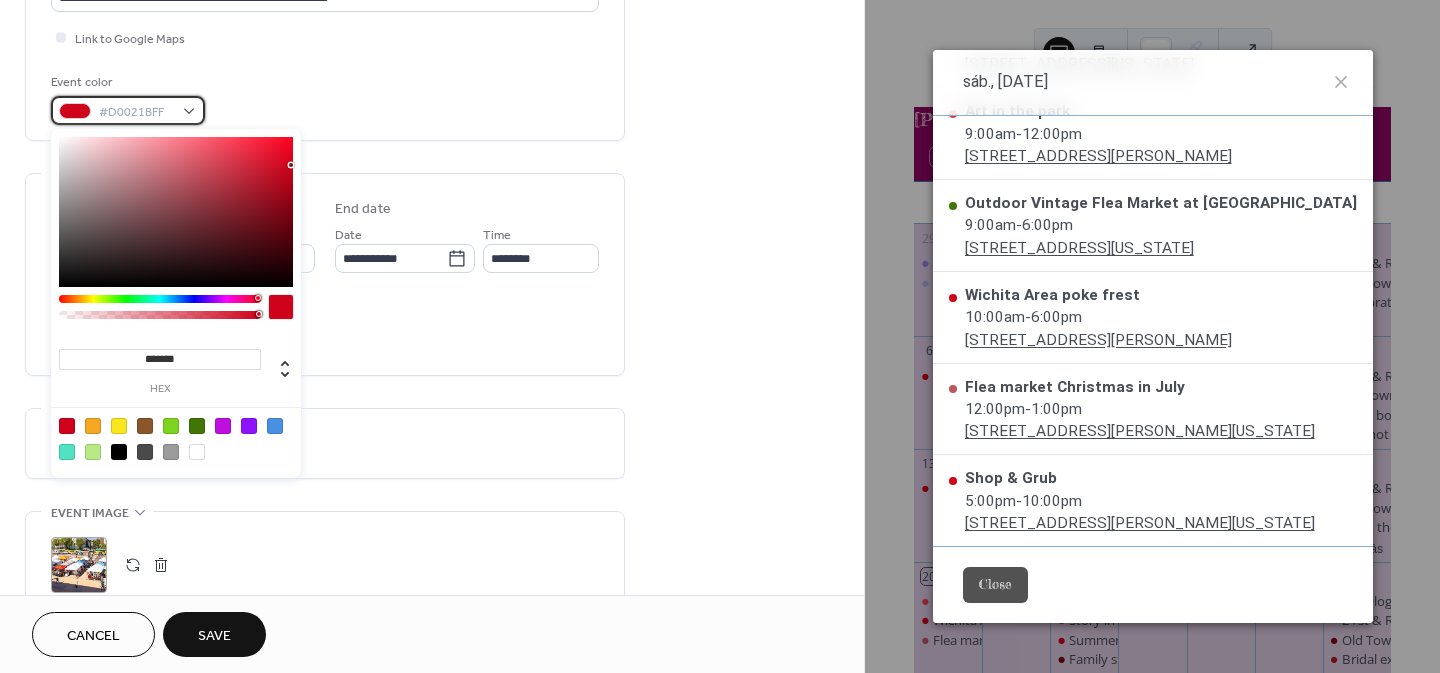 click on "#D0021BFF" at bounding box center (136, 112) 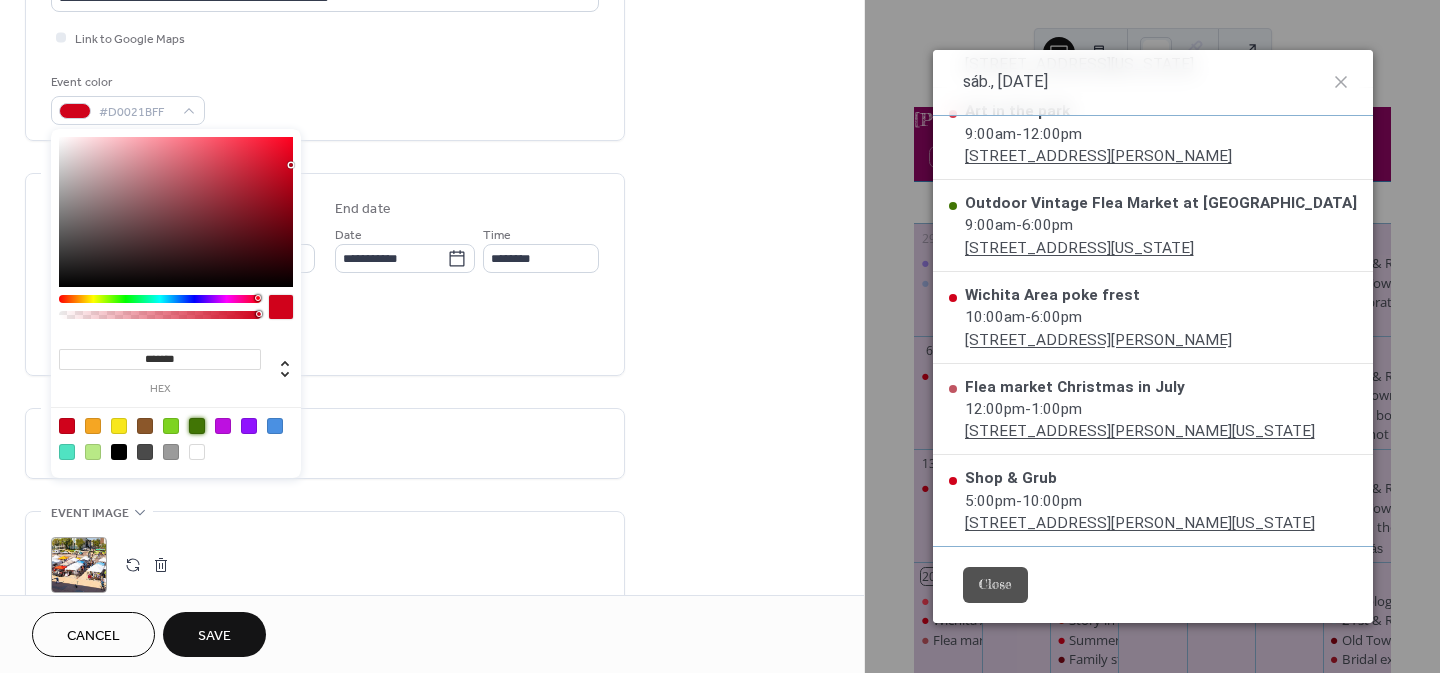 click at bounding box center (197, 426) 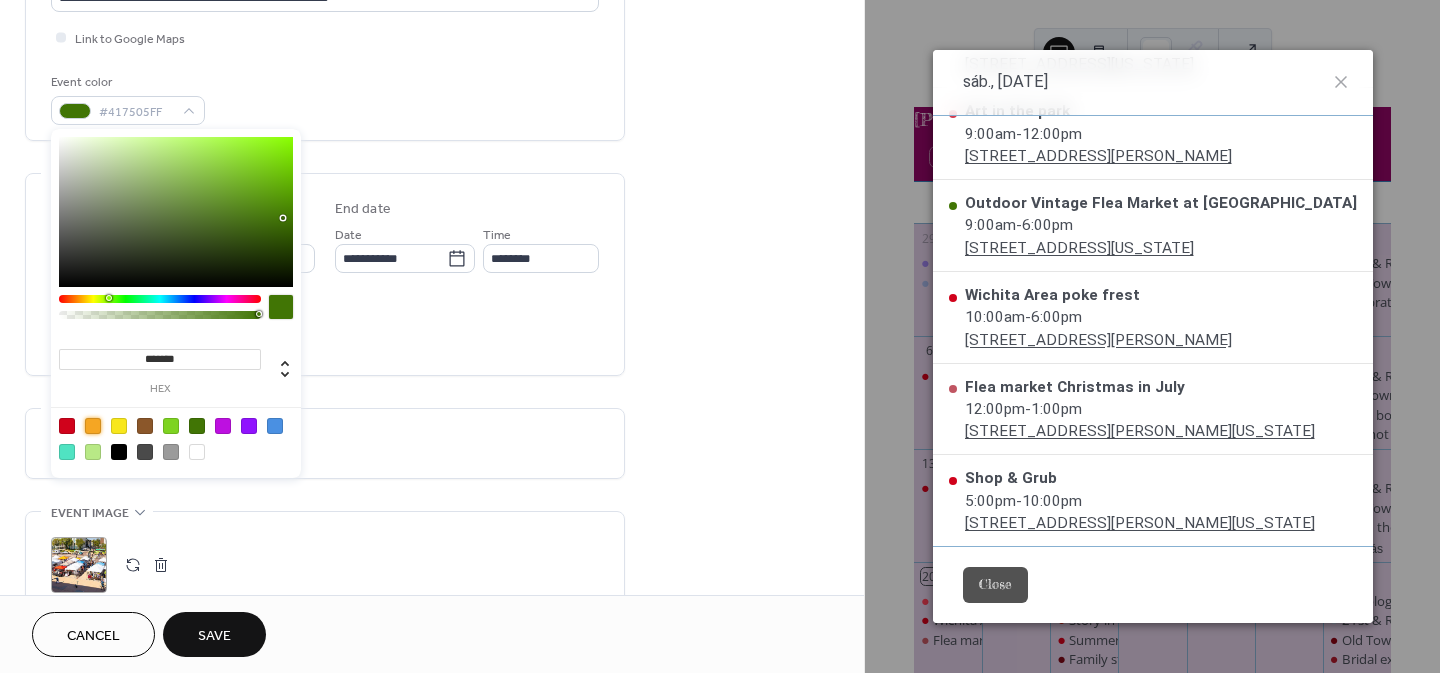 click at bounding box center (93, 426) 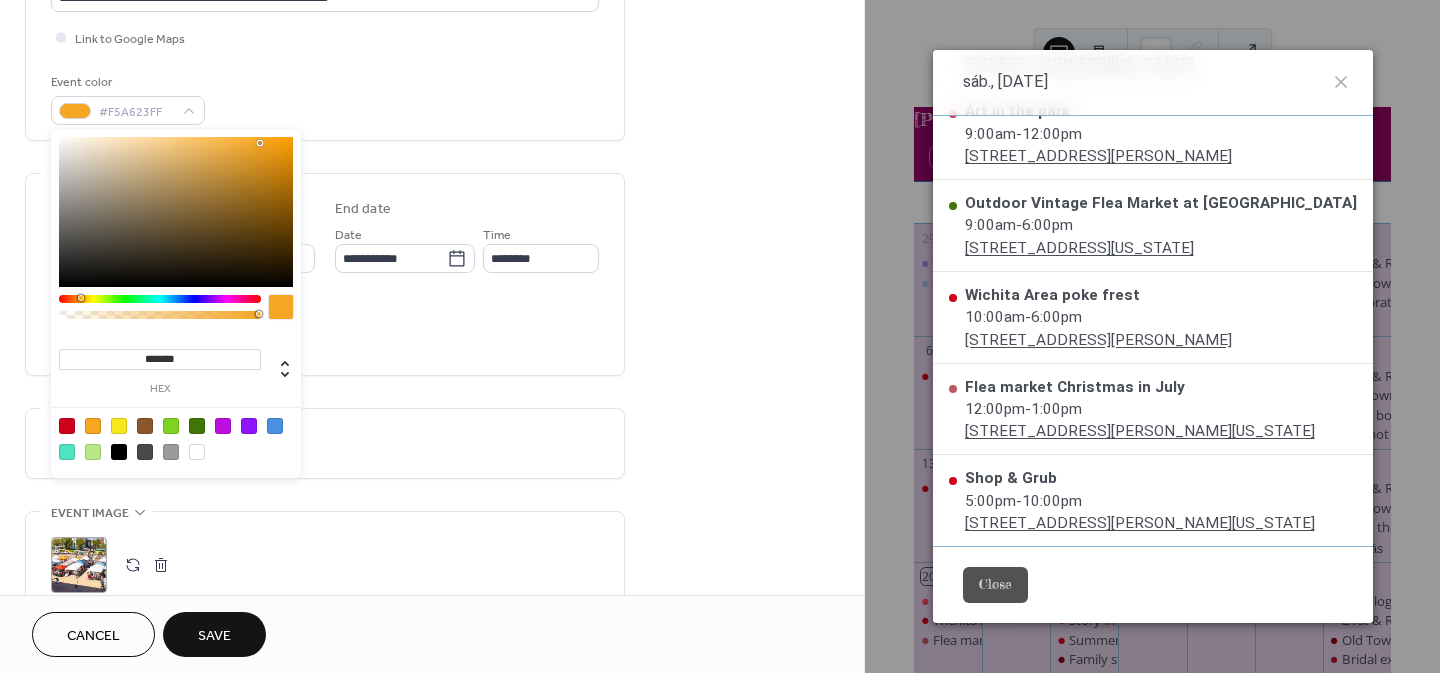 click at bounding box center [160, 312] 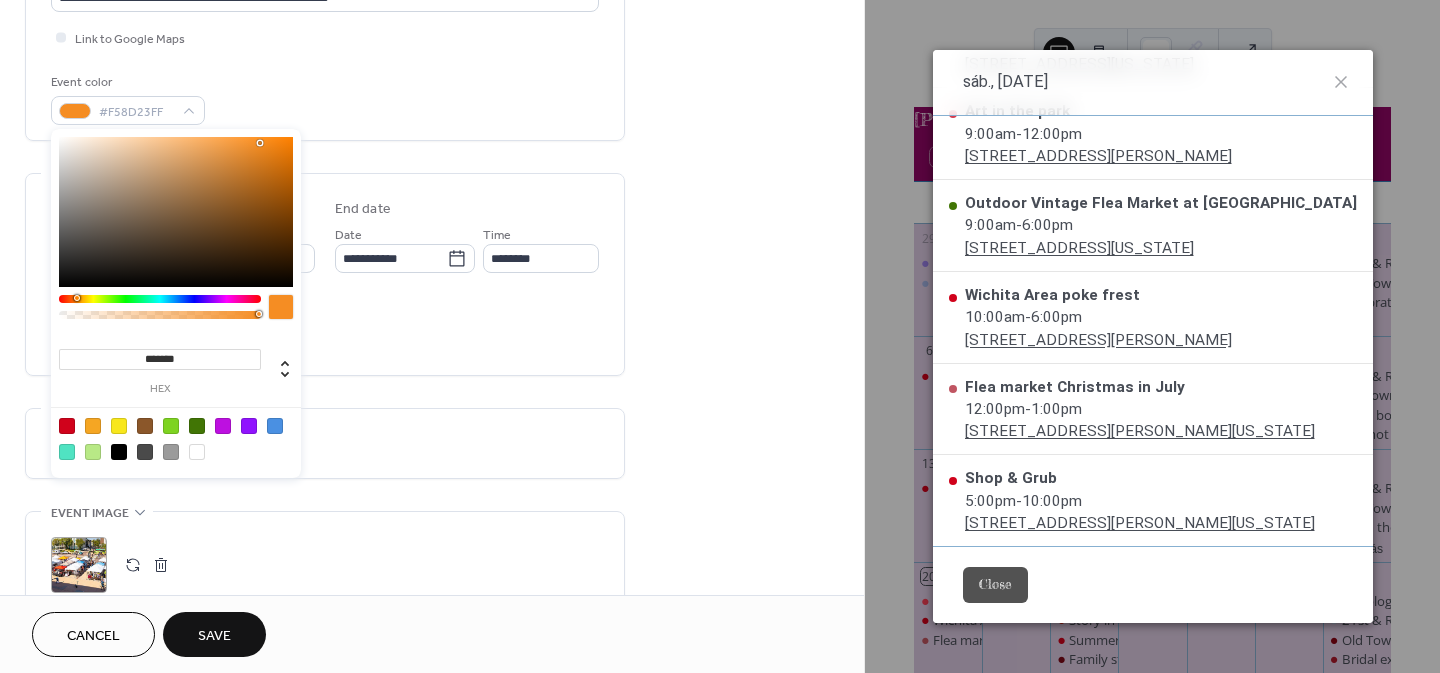 click at bounding box center [77, 298] 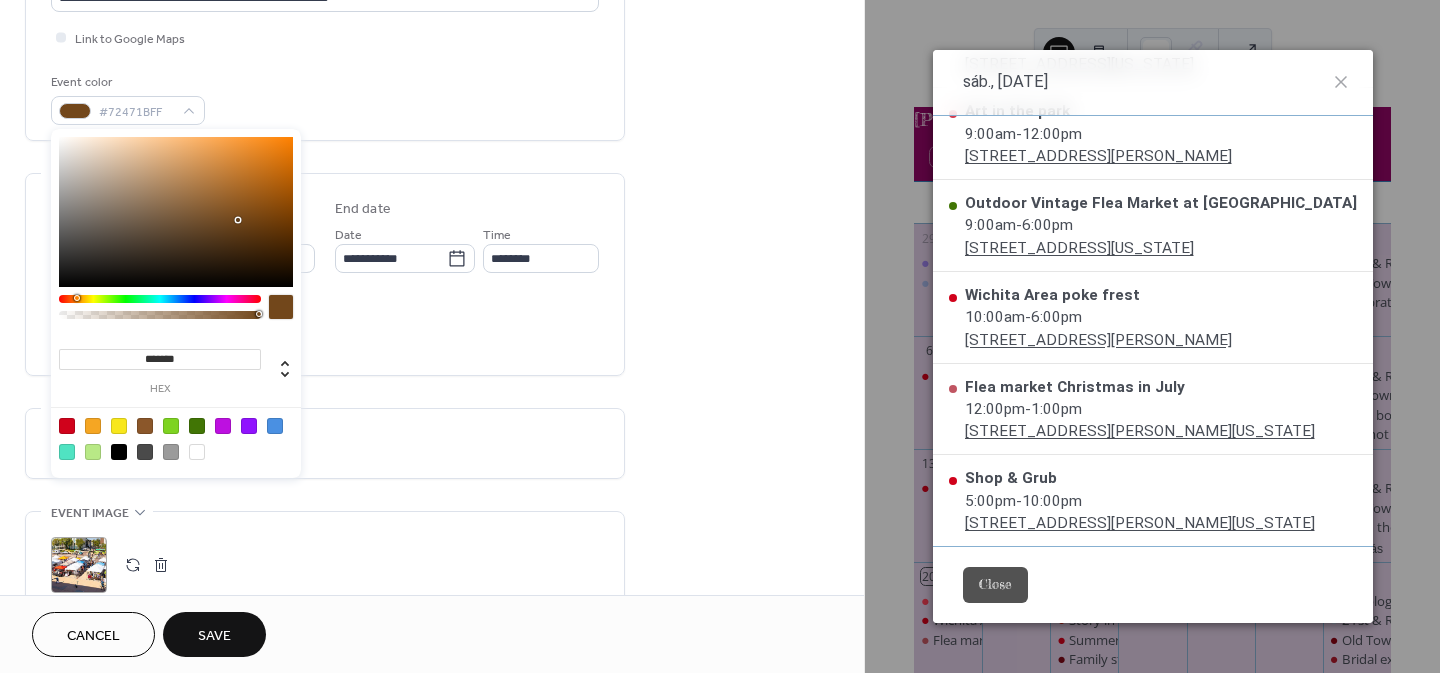 click at bounding box center [176, 212] 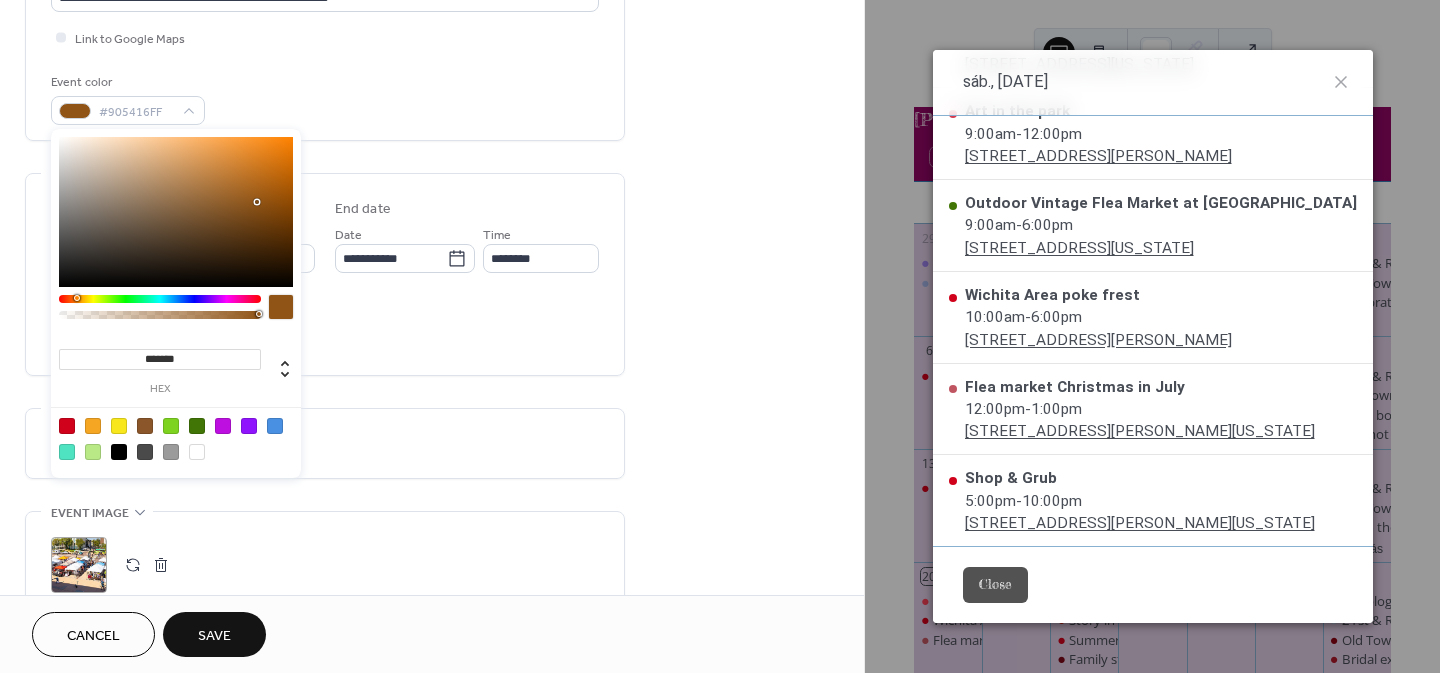 click at bounding box center (176, 212) 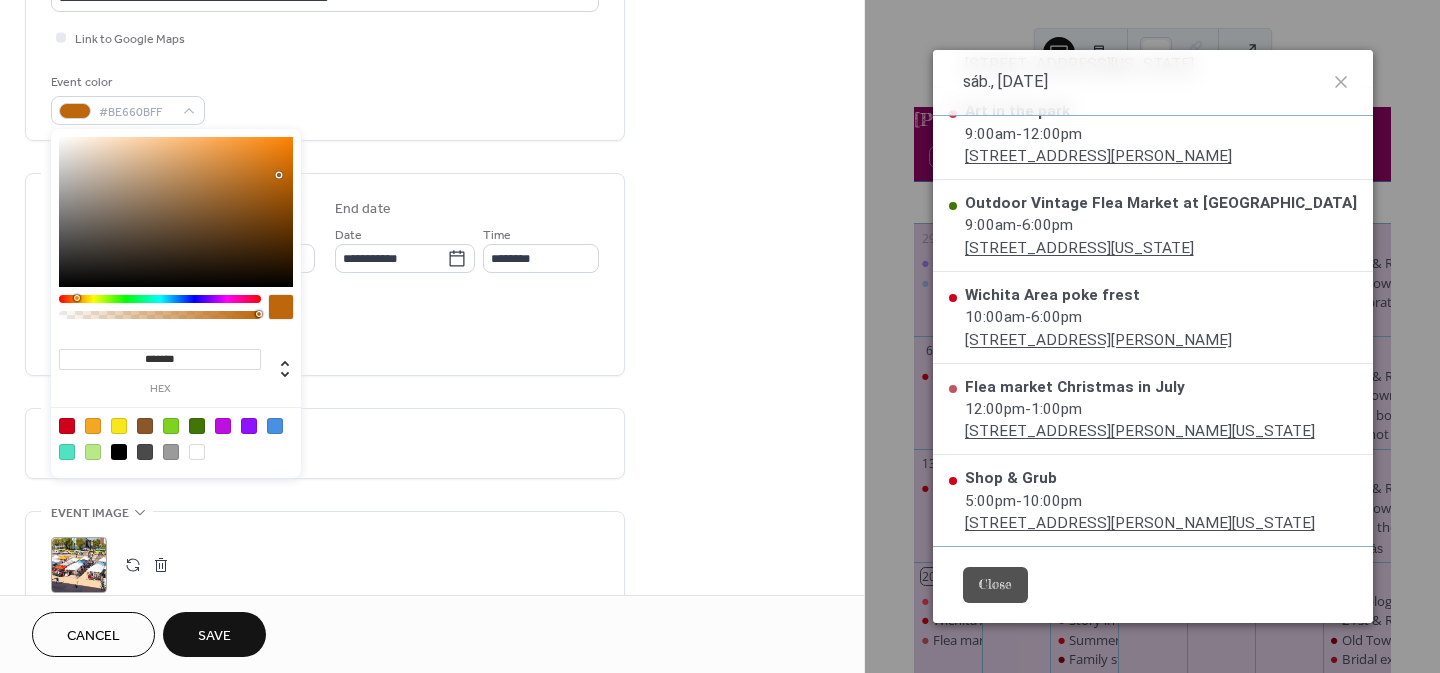 type on "*******" 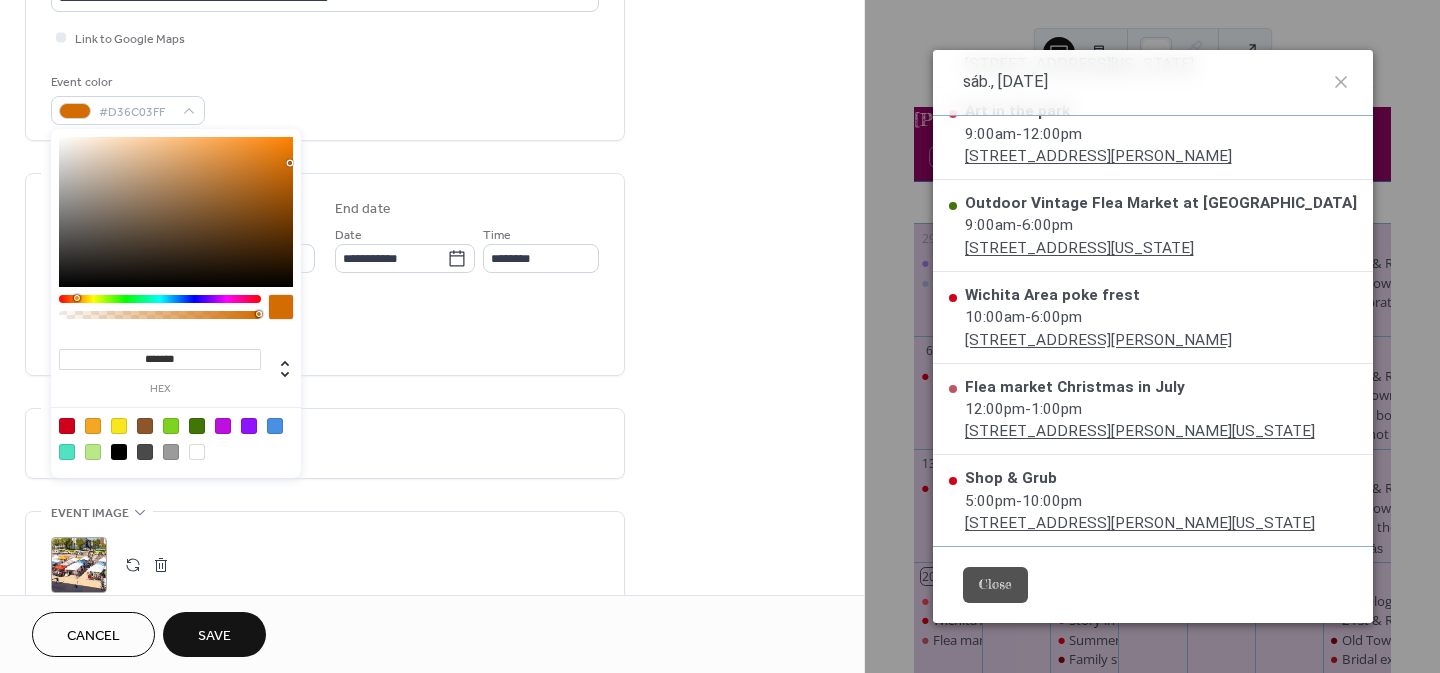 click at bounding box center [176, 212] 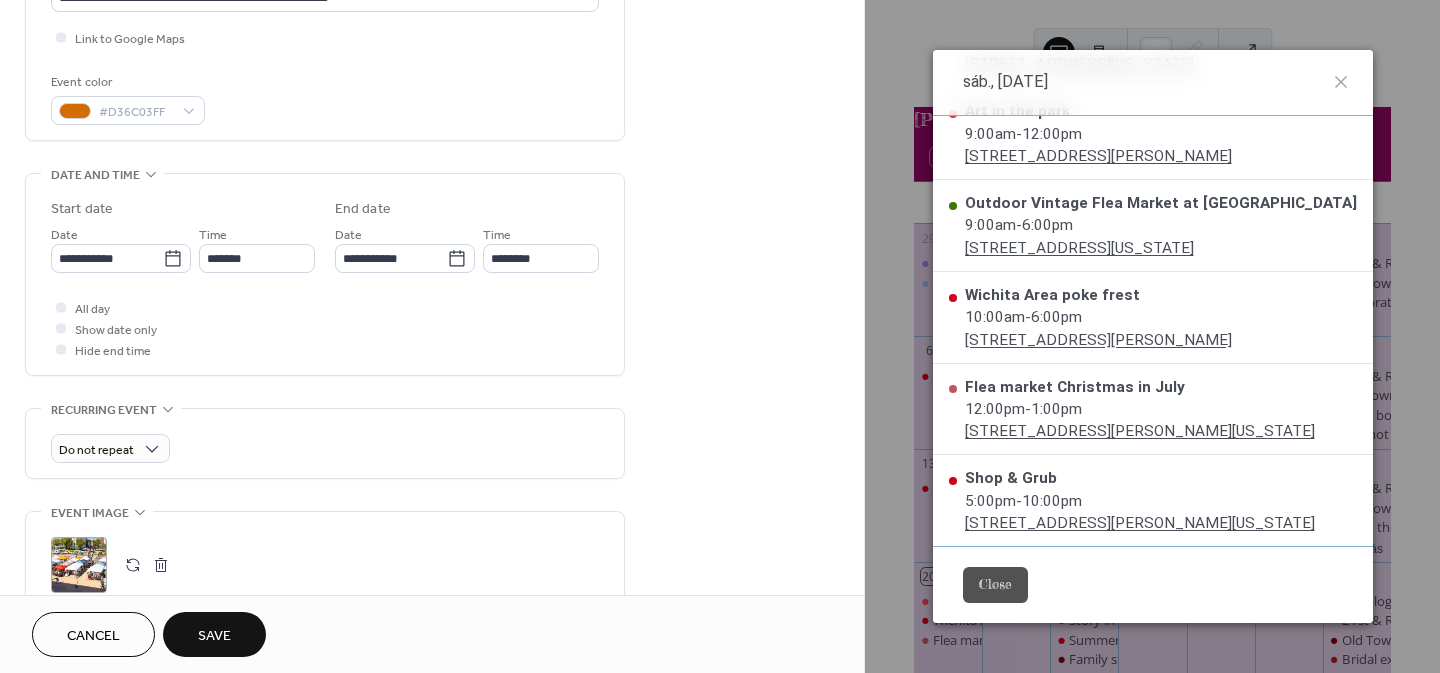 click on "Do not repeat" at bounding box center (325, 448) 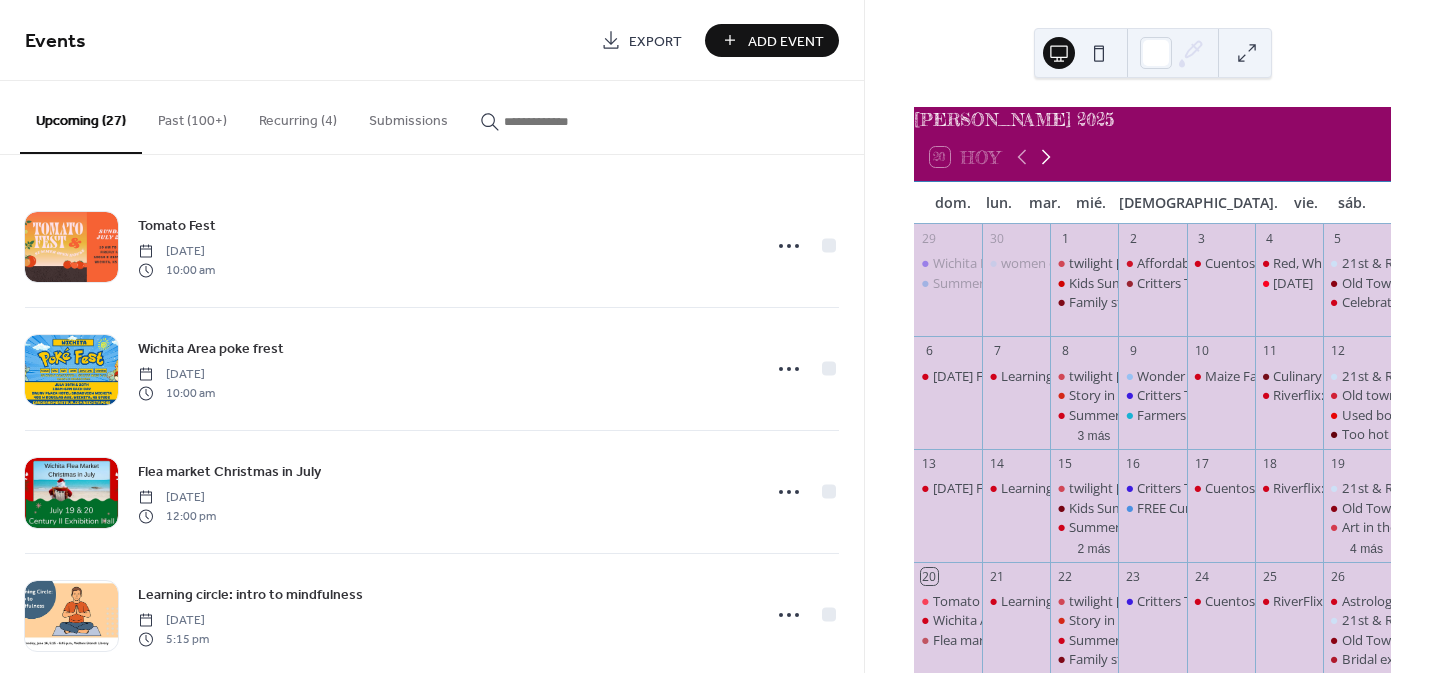 click 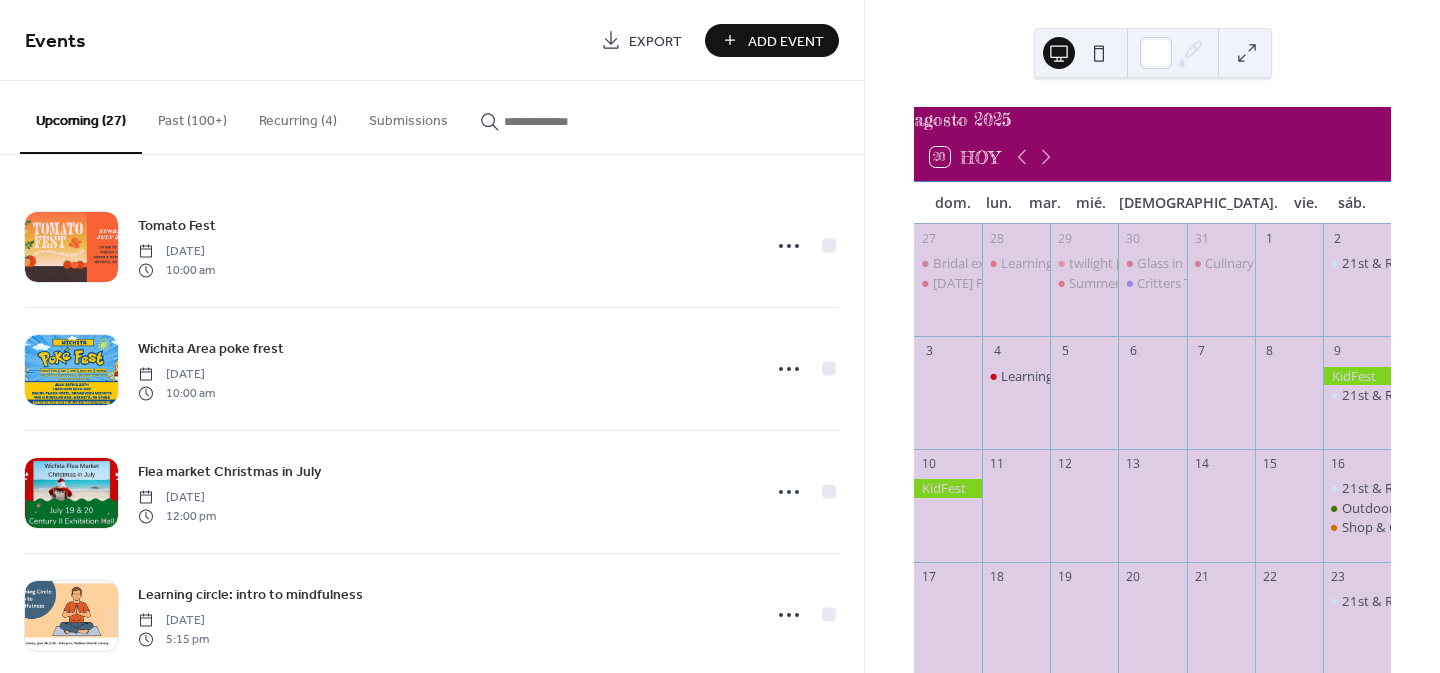 click on "Add Event" at bounding box center [786, 41] 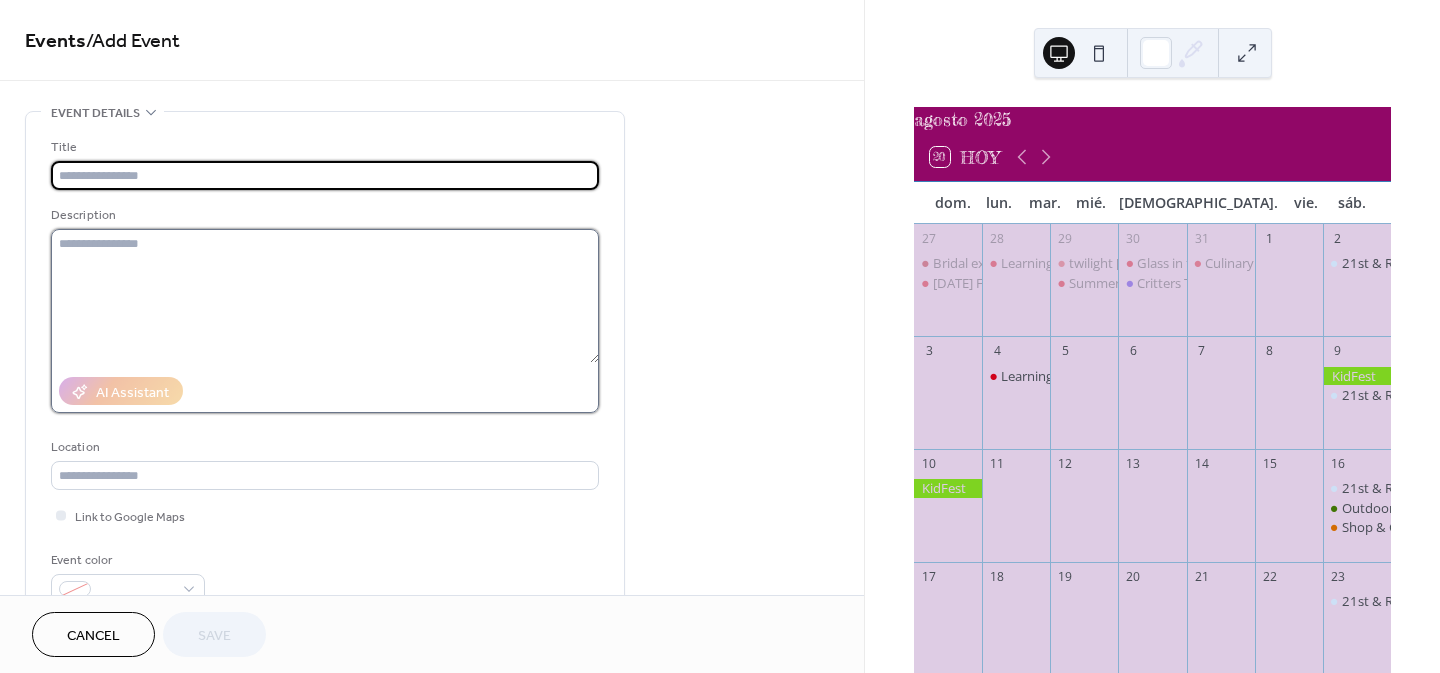 click at bounding box center [325, 296] 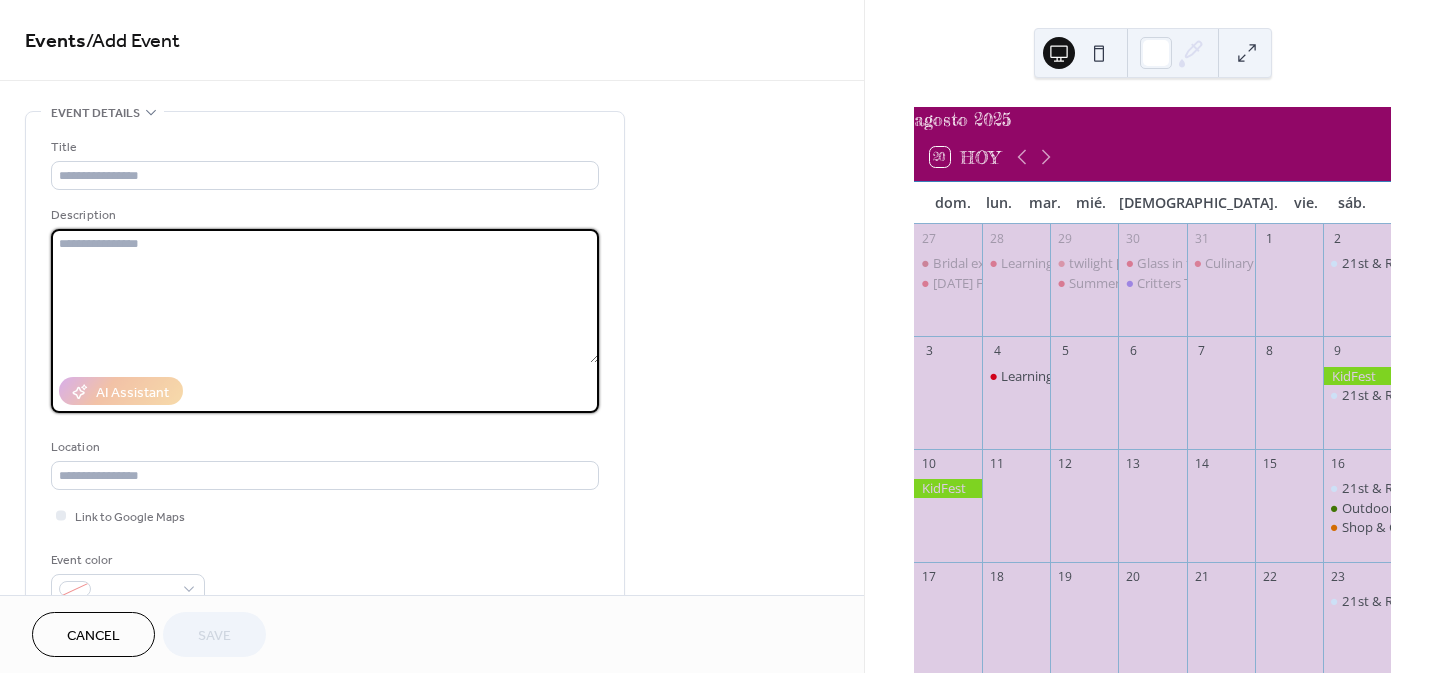 paste on "**********" 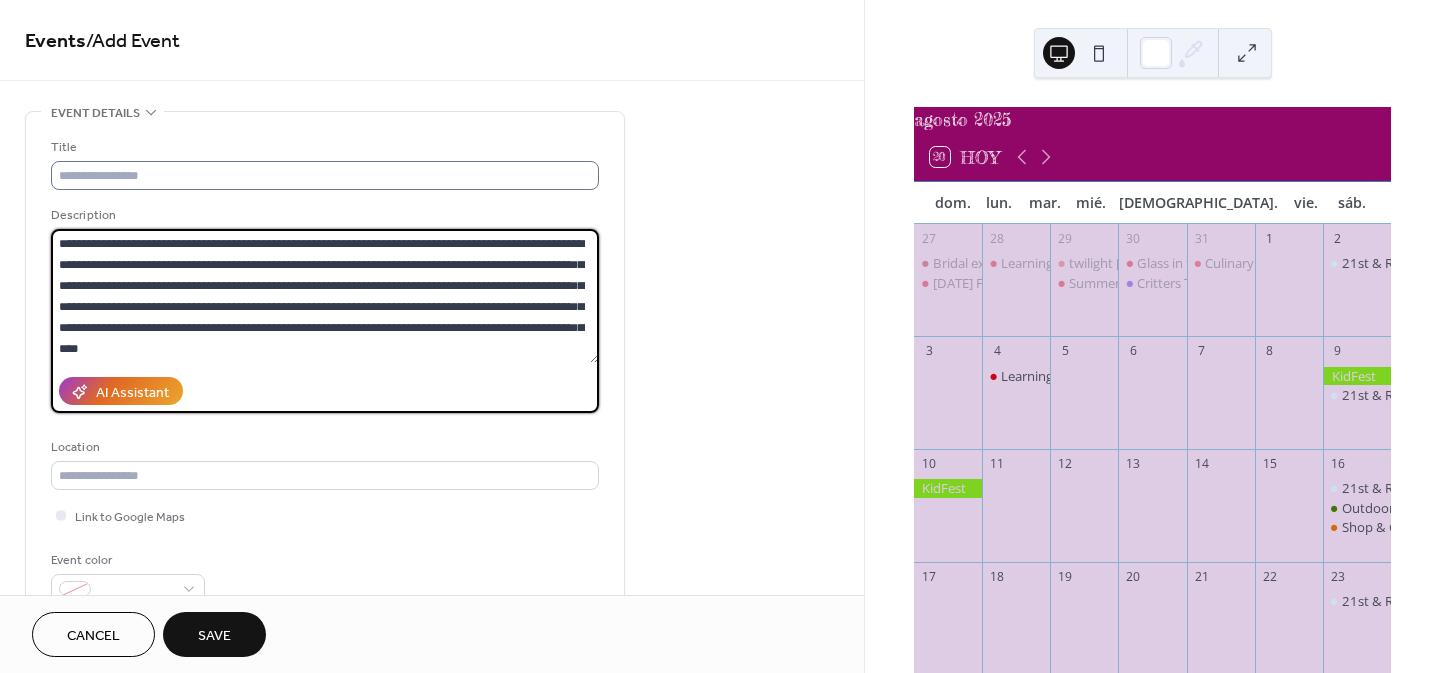 type on "**********" 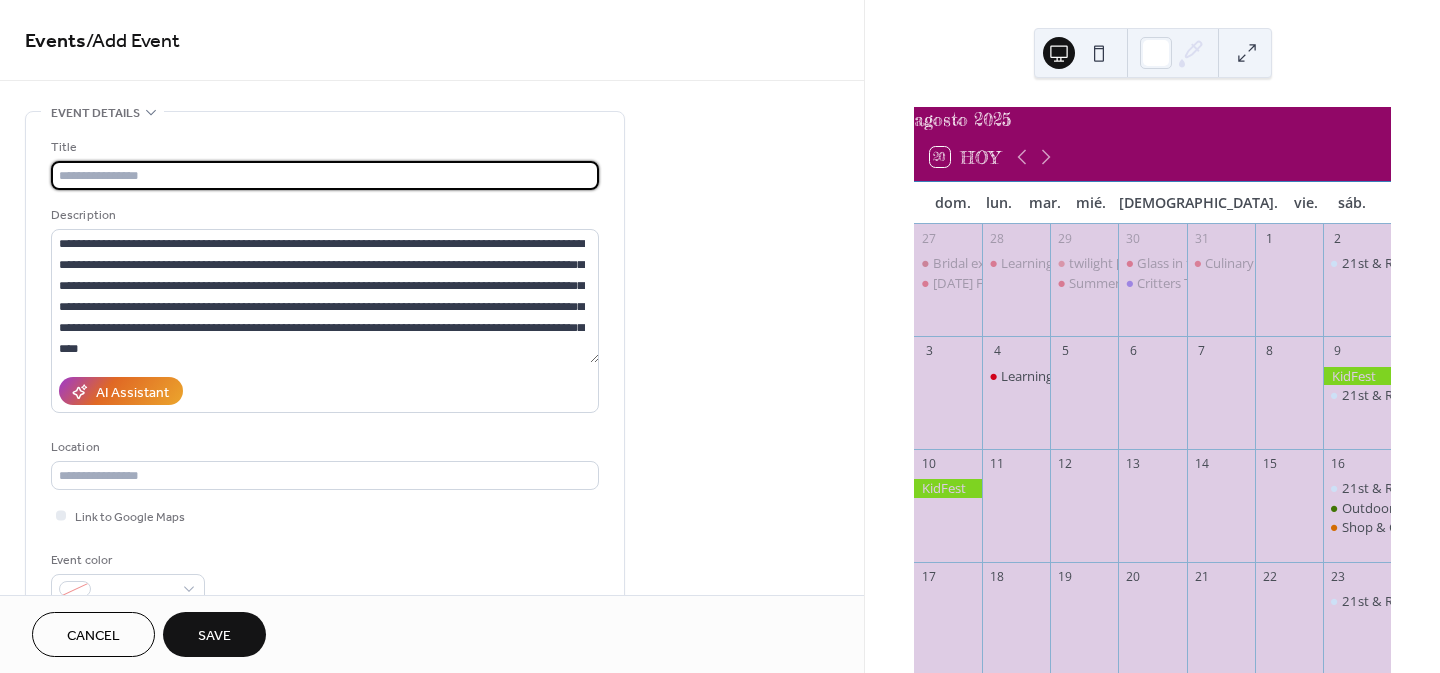 click at bounding box center [325, 175] 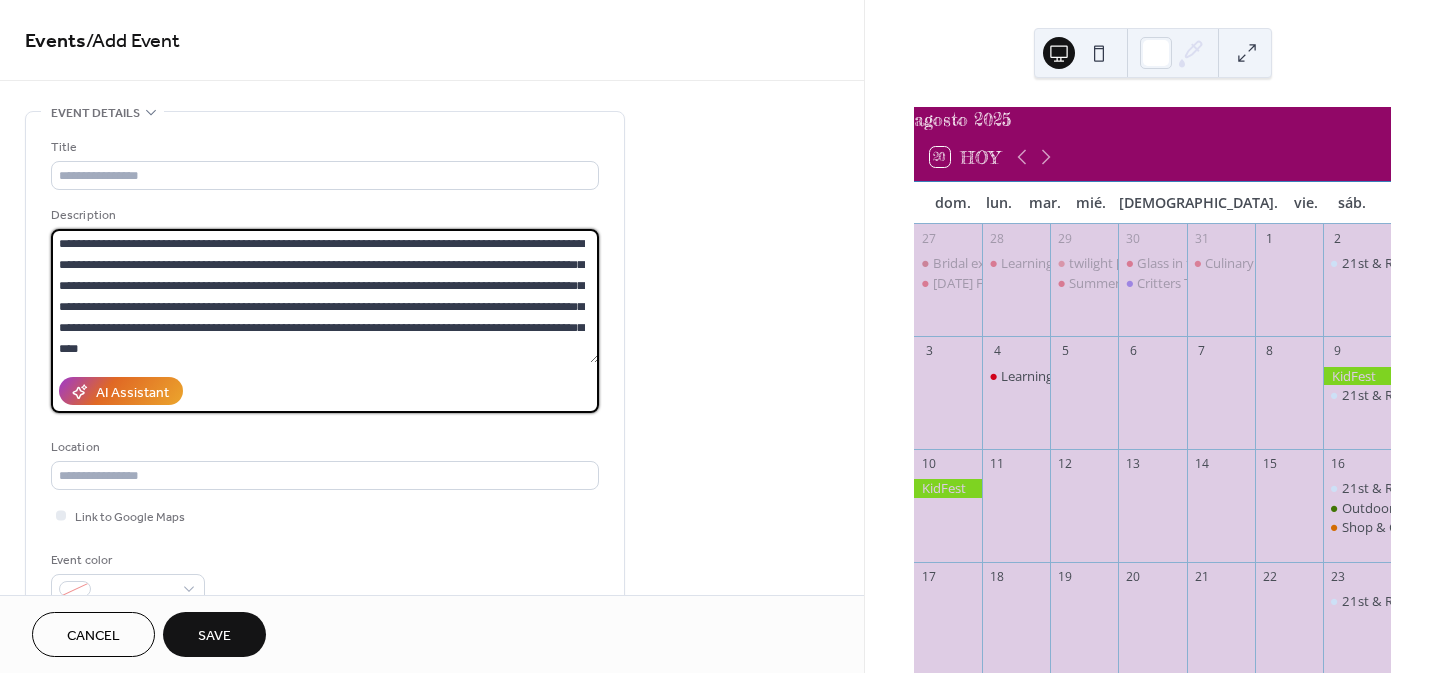 click on "**********" at bounding box center (325, 296) 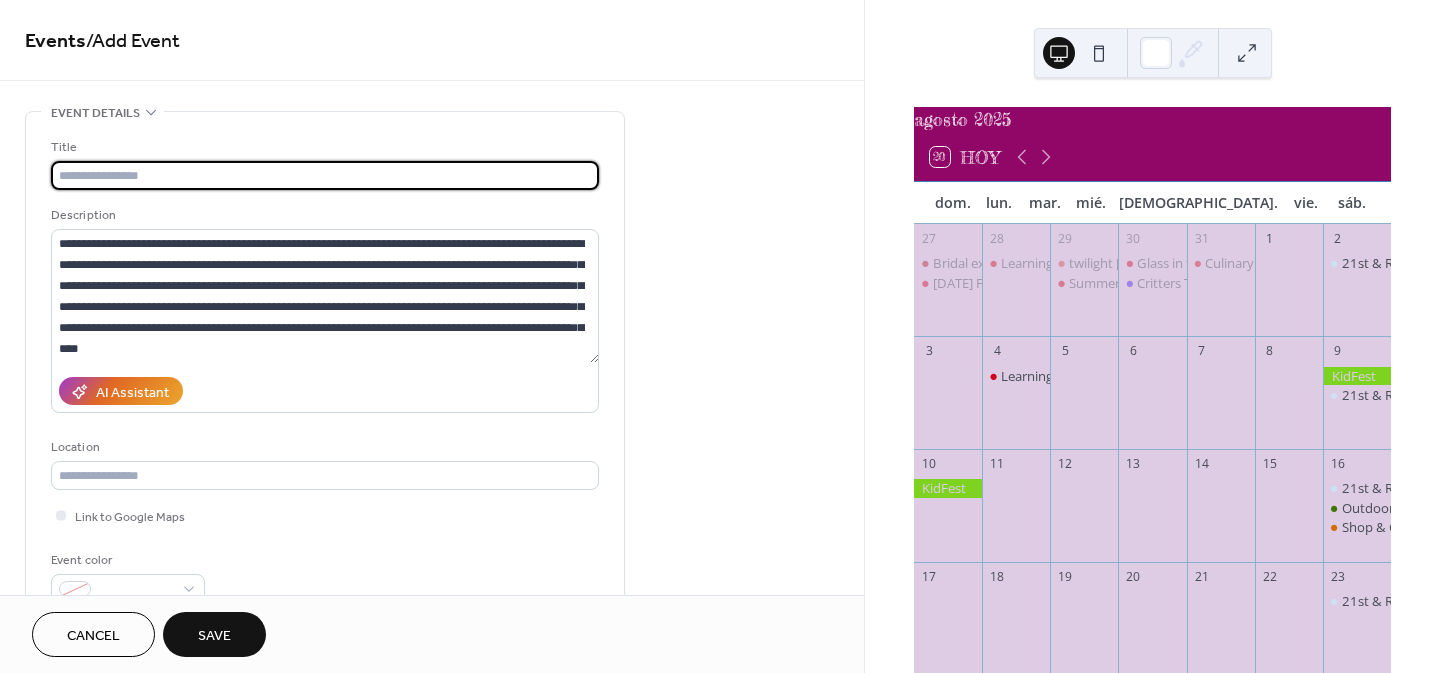 click at bounding box center (325, 175) 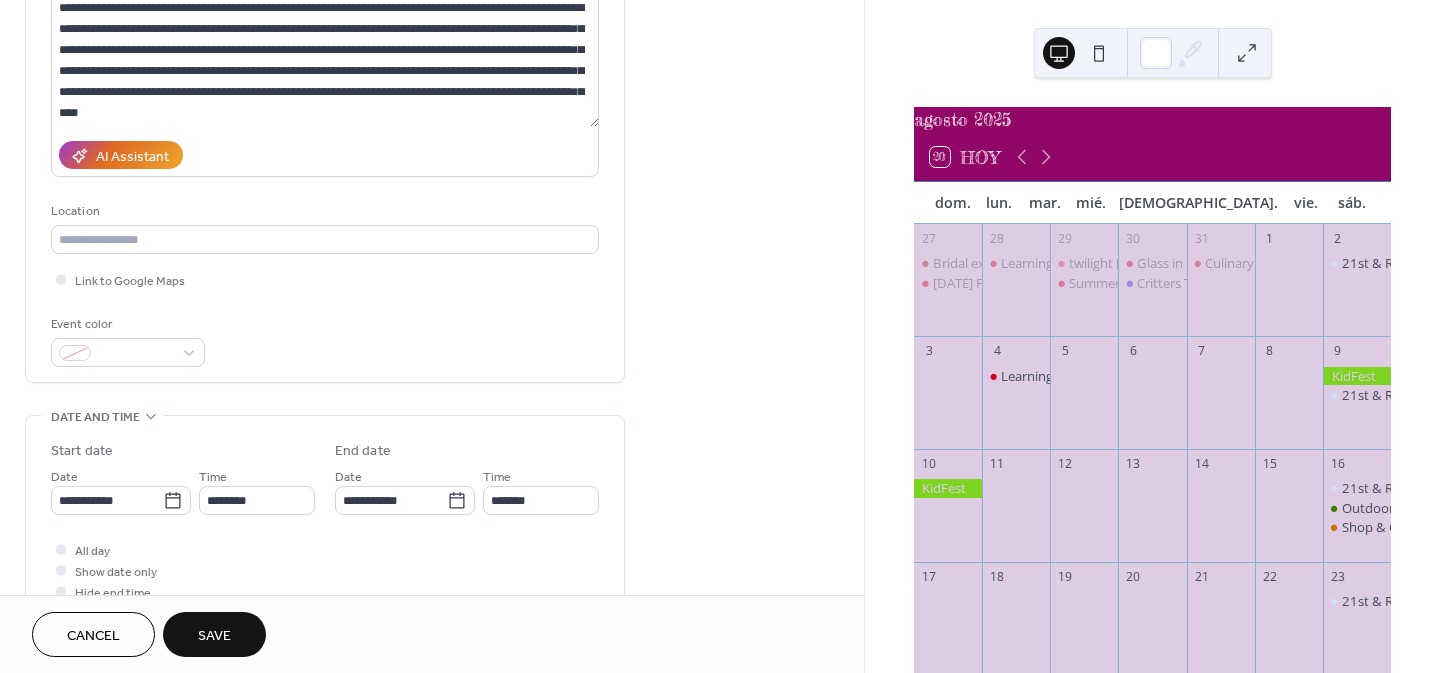 scroll, scrollTop: 267, scrollLeft: 0, axis: vertical 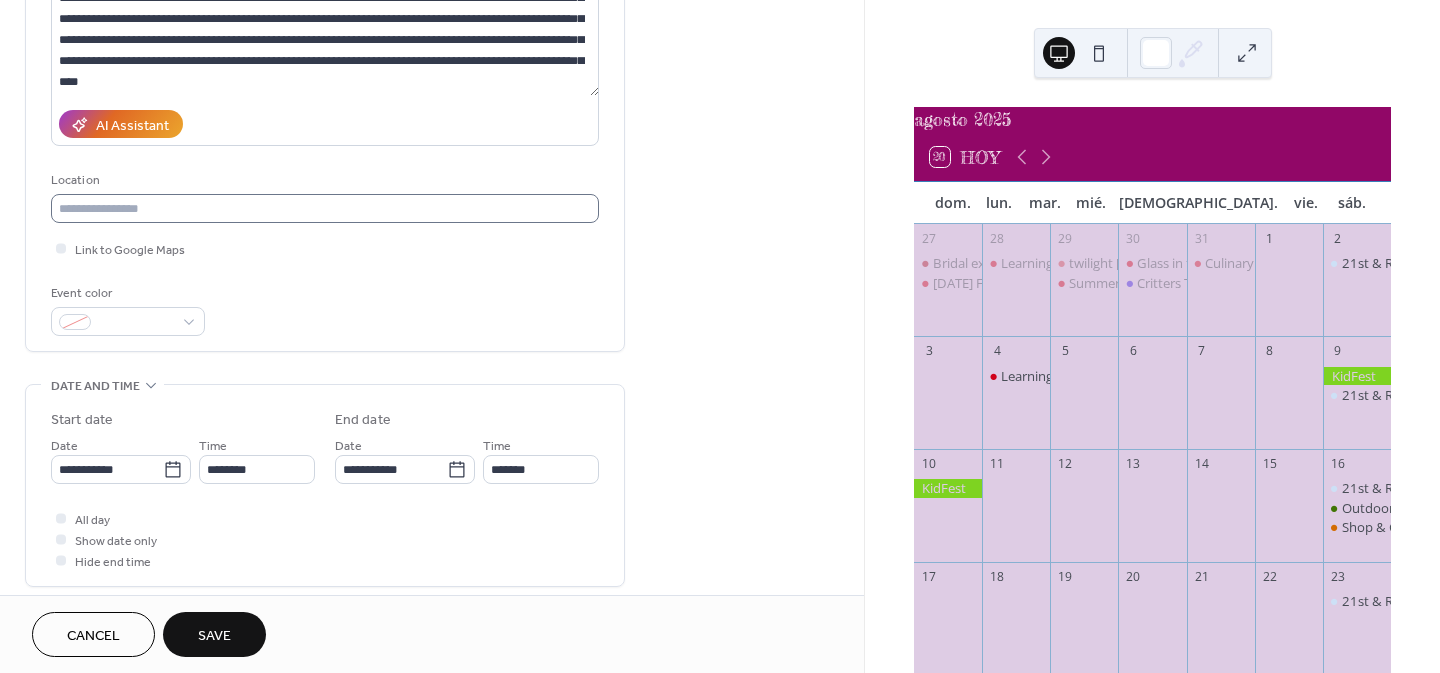 type on "**********" 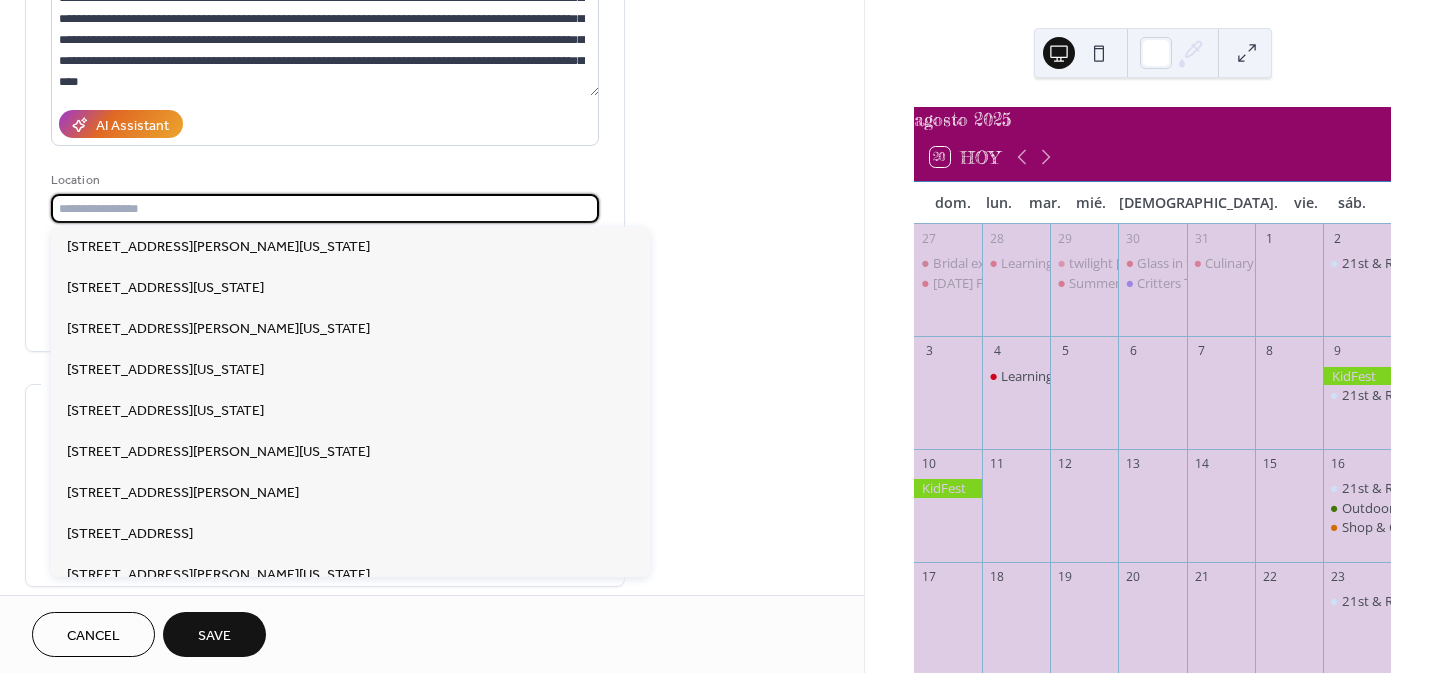 click at bounding box center [325, 208] 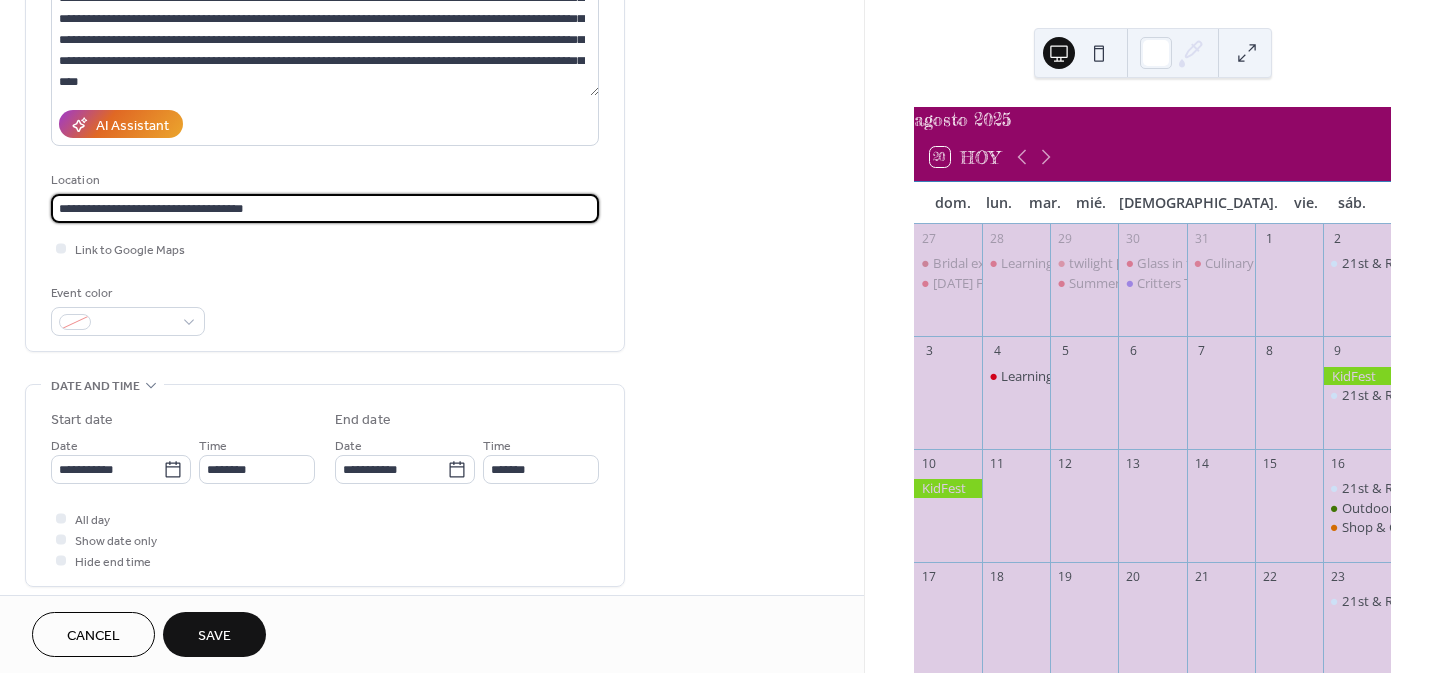 type on "**********" 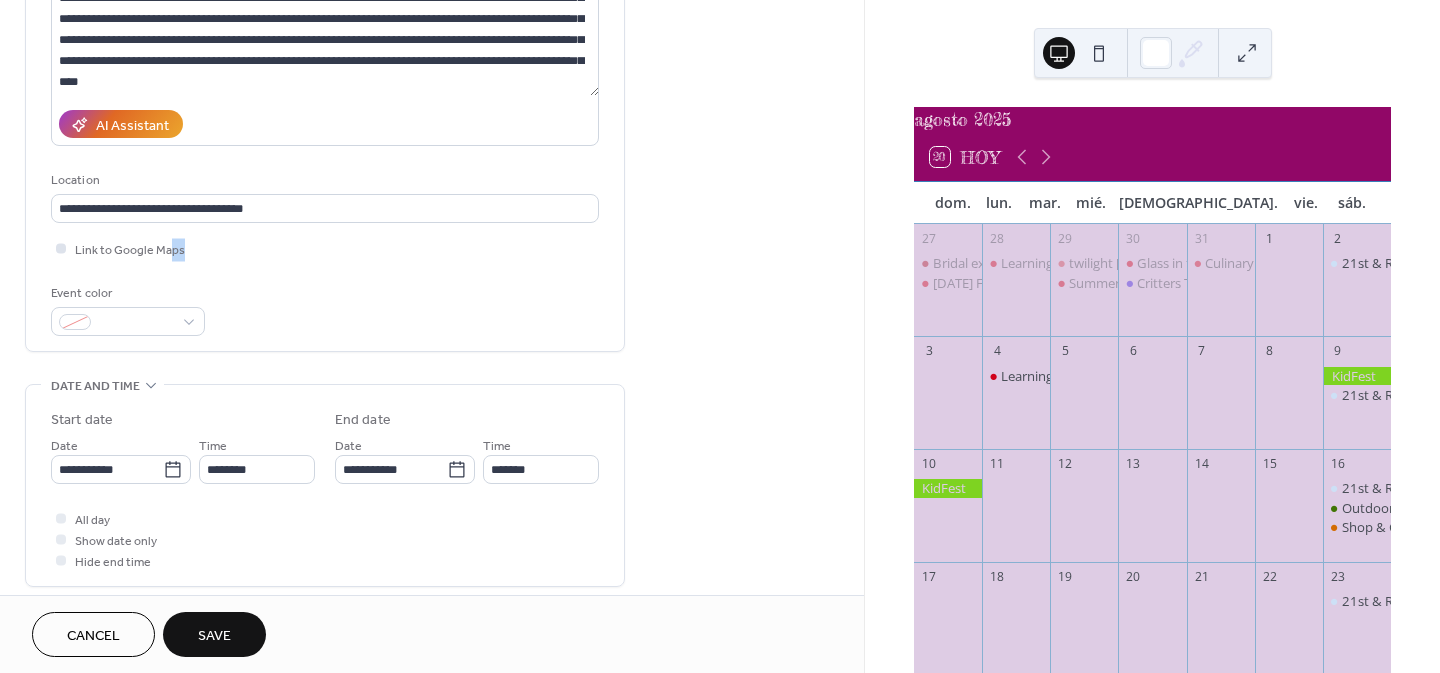 click on "**********" at bounding box center [325, 103] 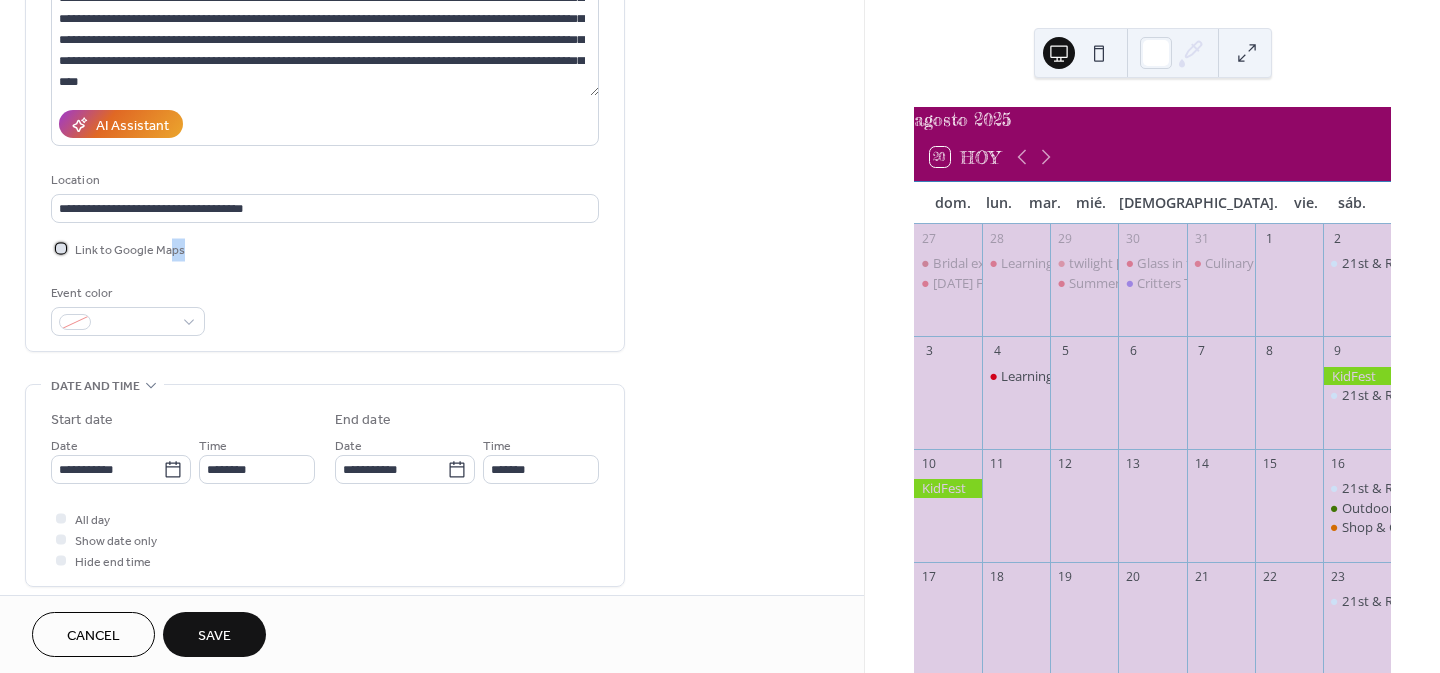 click on "Link to Google Maps" at bounding box center [130, 250] 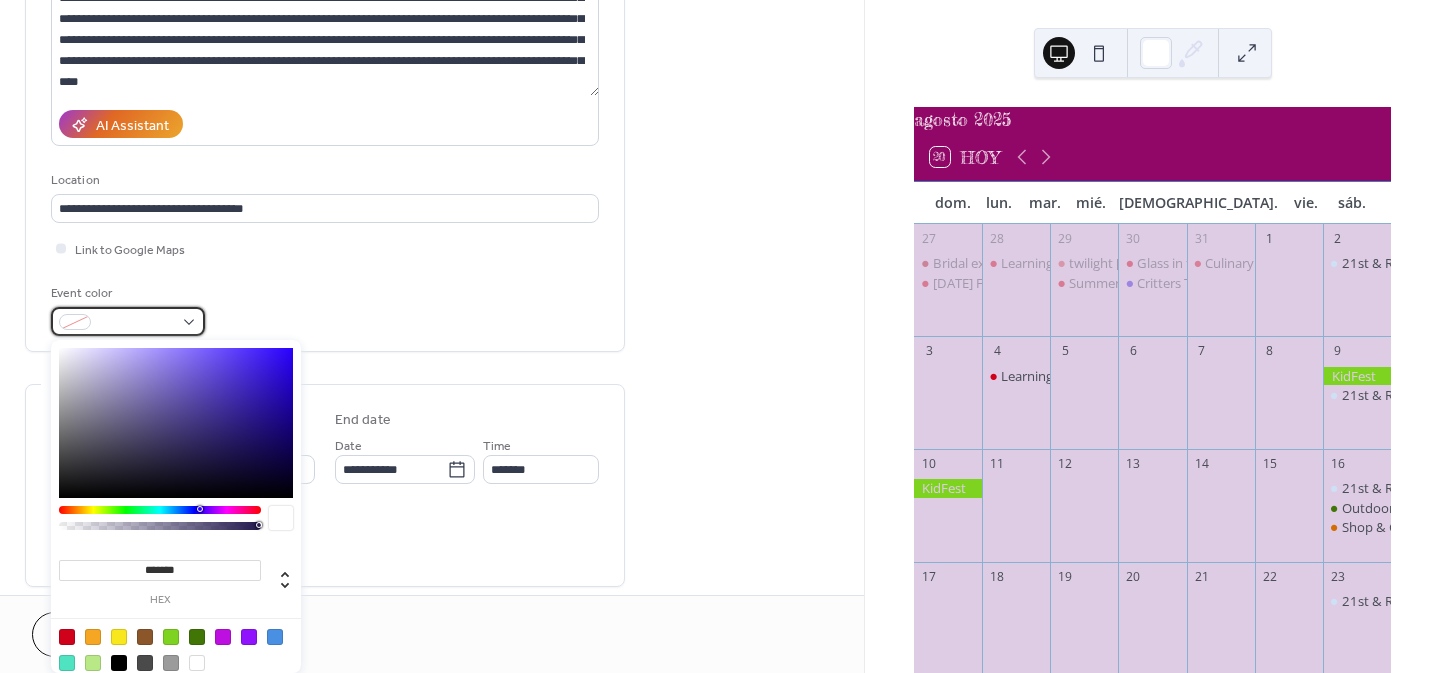 click at bounding box center (136, 323) 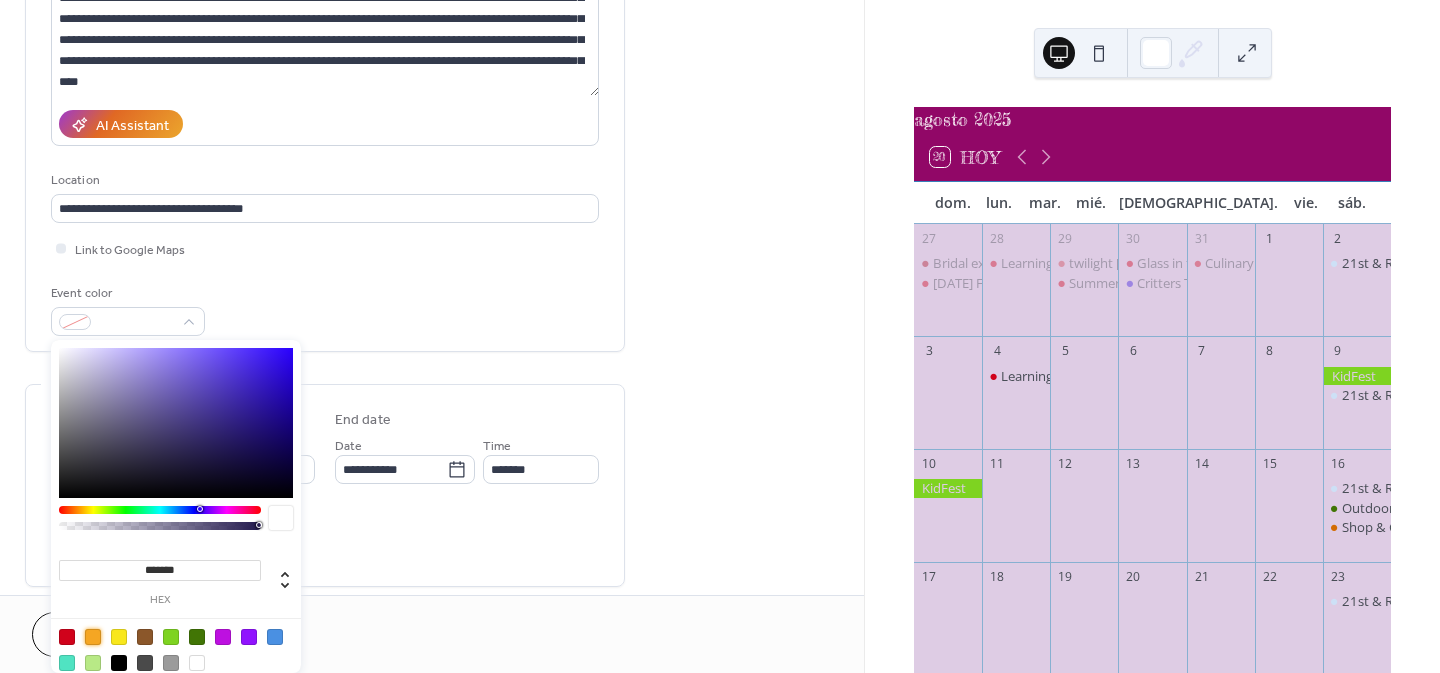 click at bounding box center [93, 637] 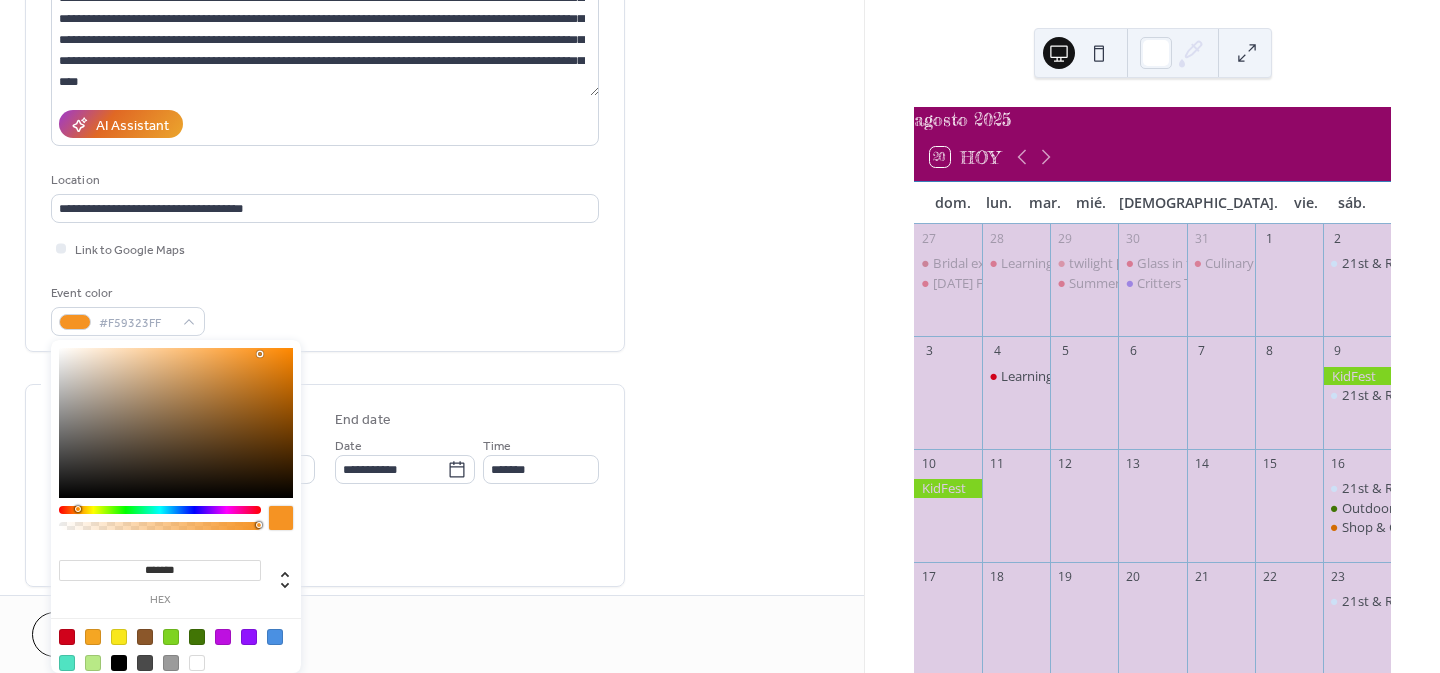 click at bounding box center (160, 510) 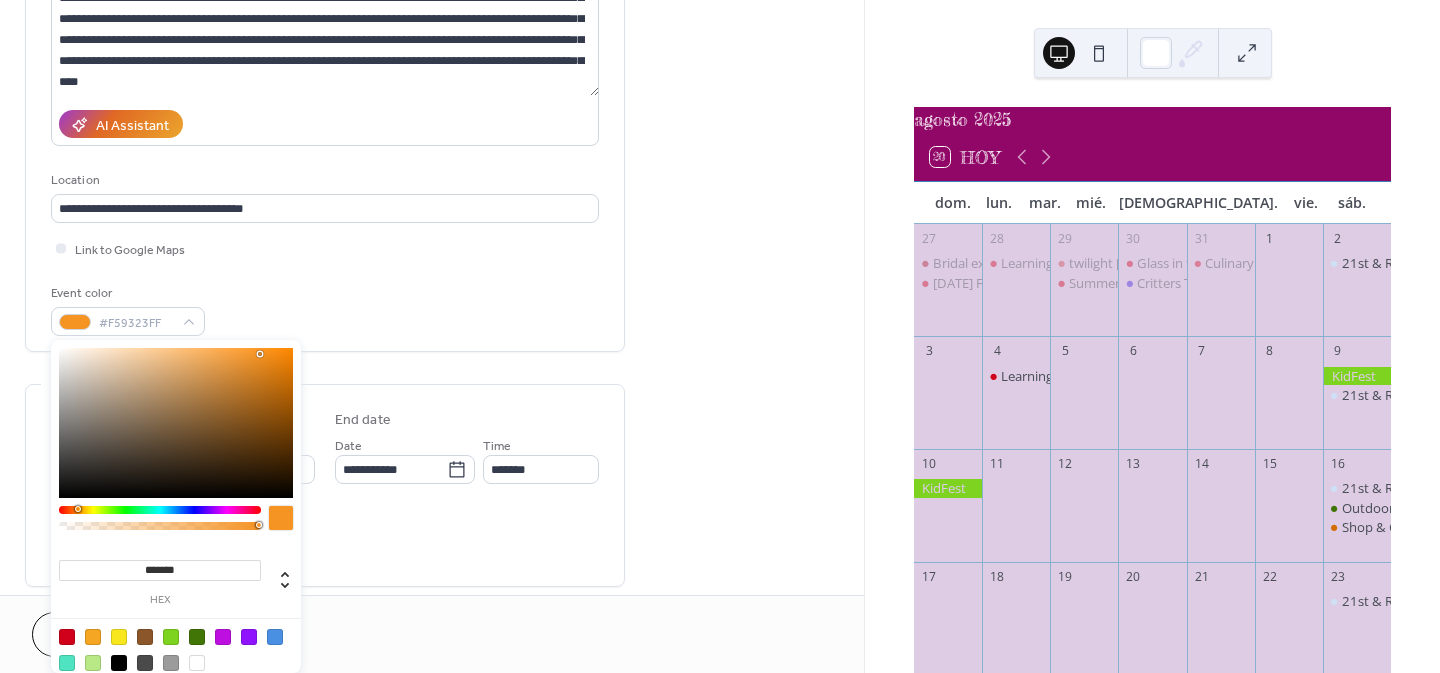 type on "*******" 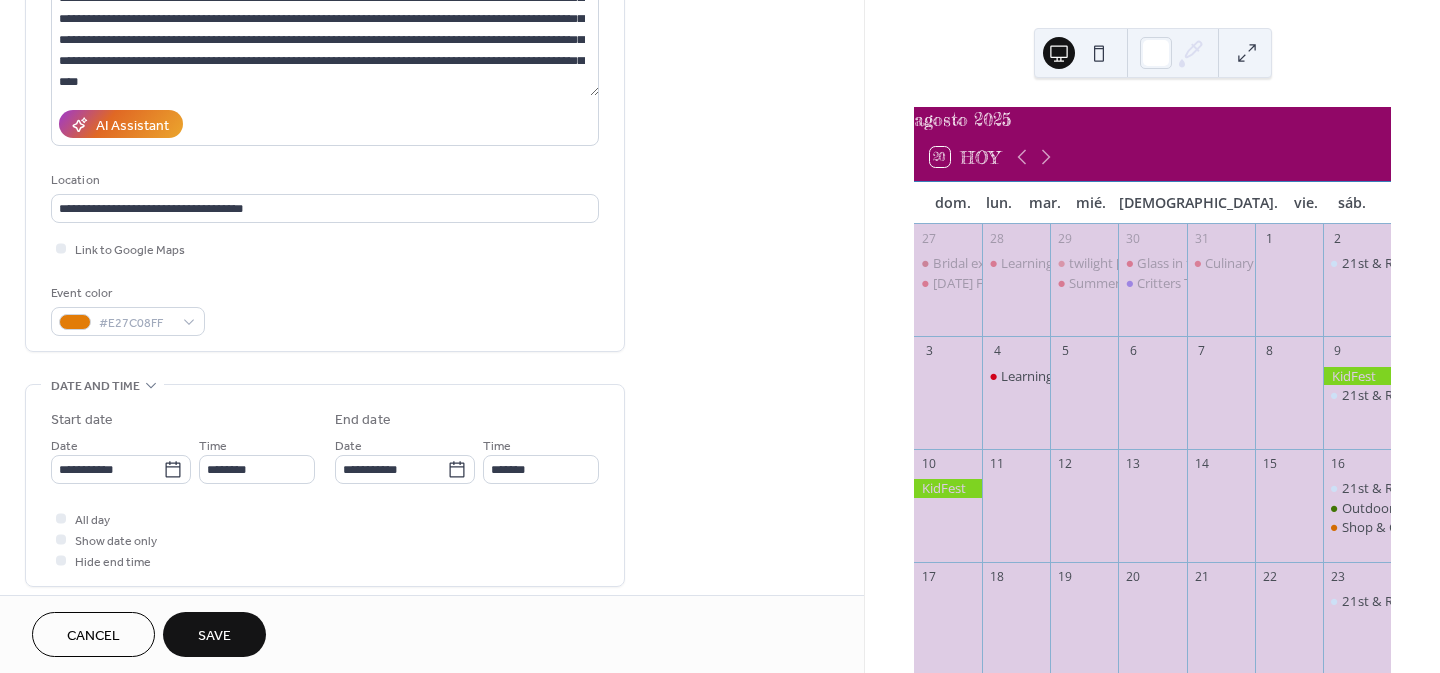 click on "**********" at bounding box center [325, 596] 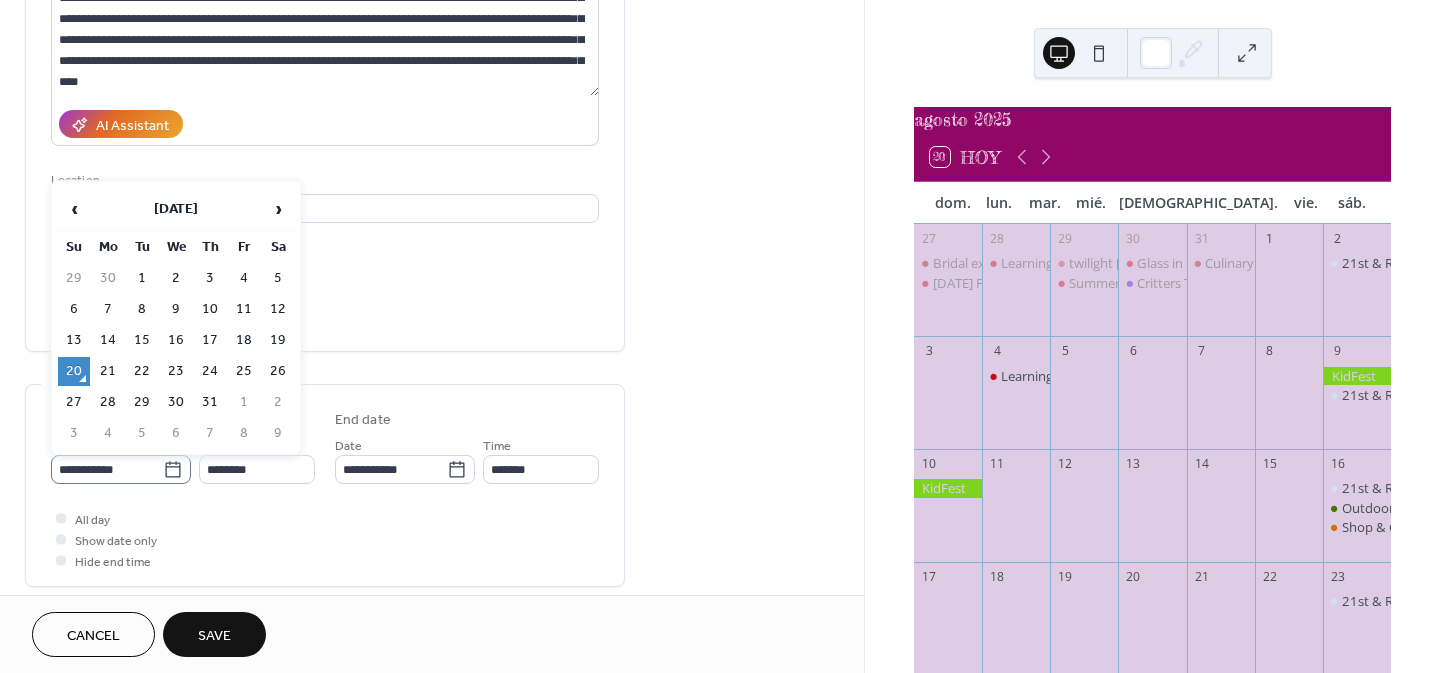 click 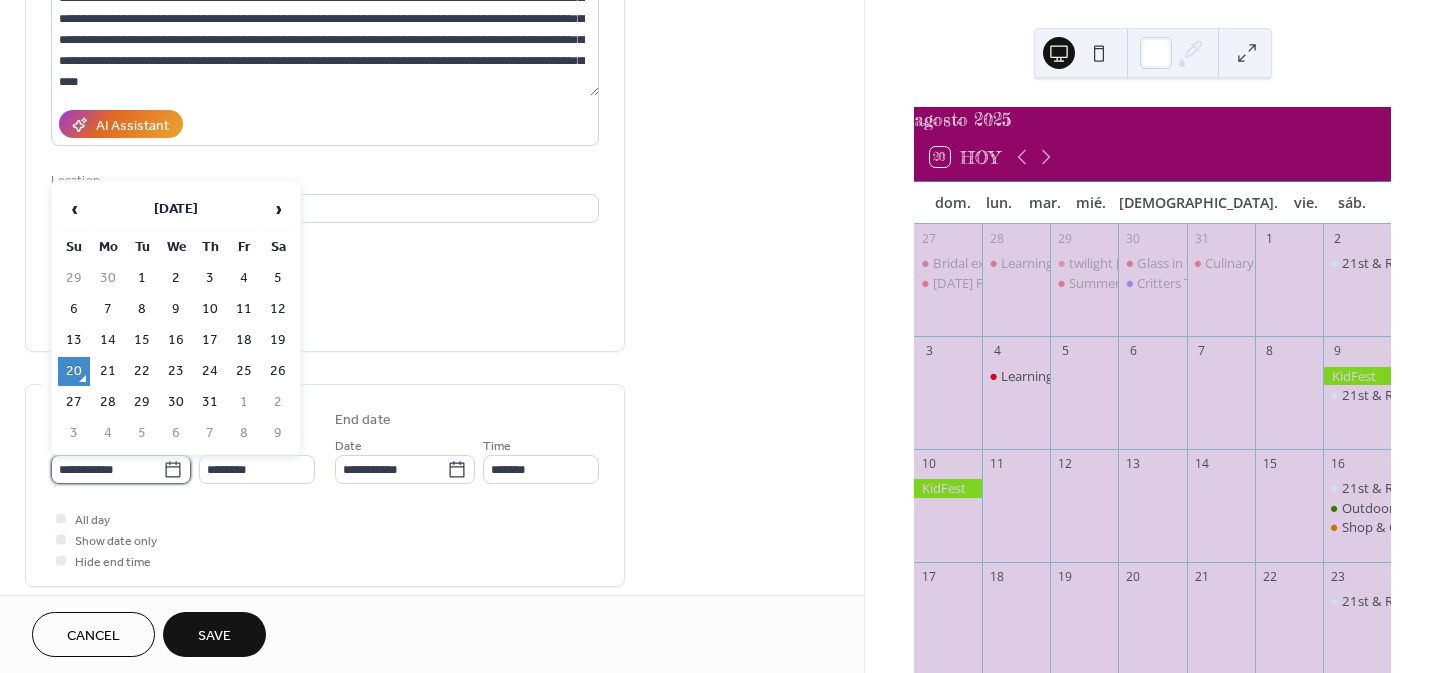 click on "**********" at bounding box center (107, 469) 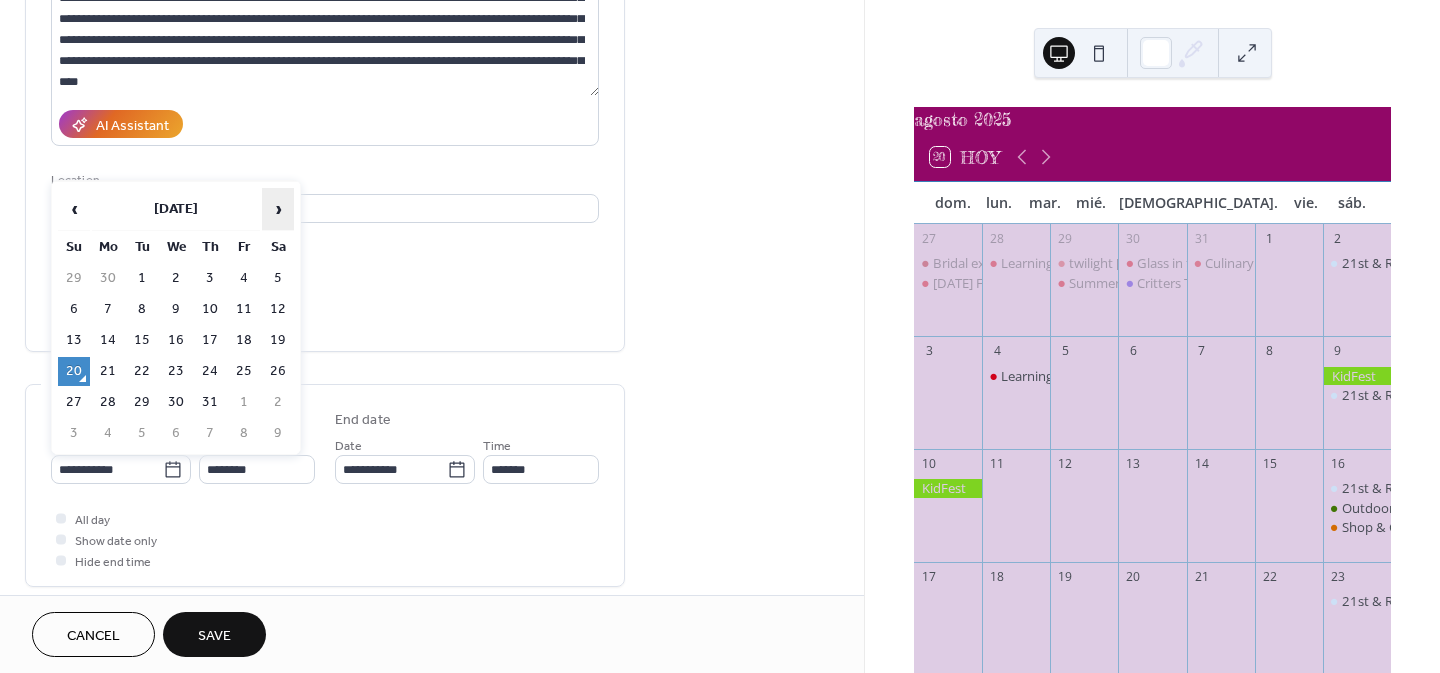 click on "›" at bounding box center [278, 209] 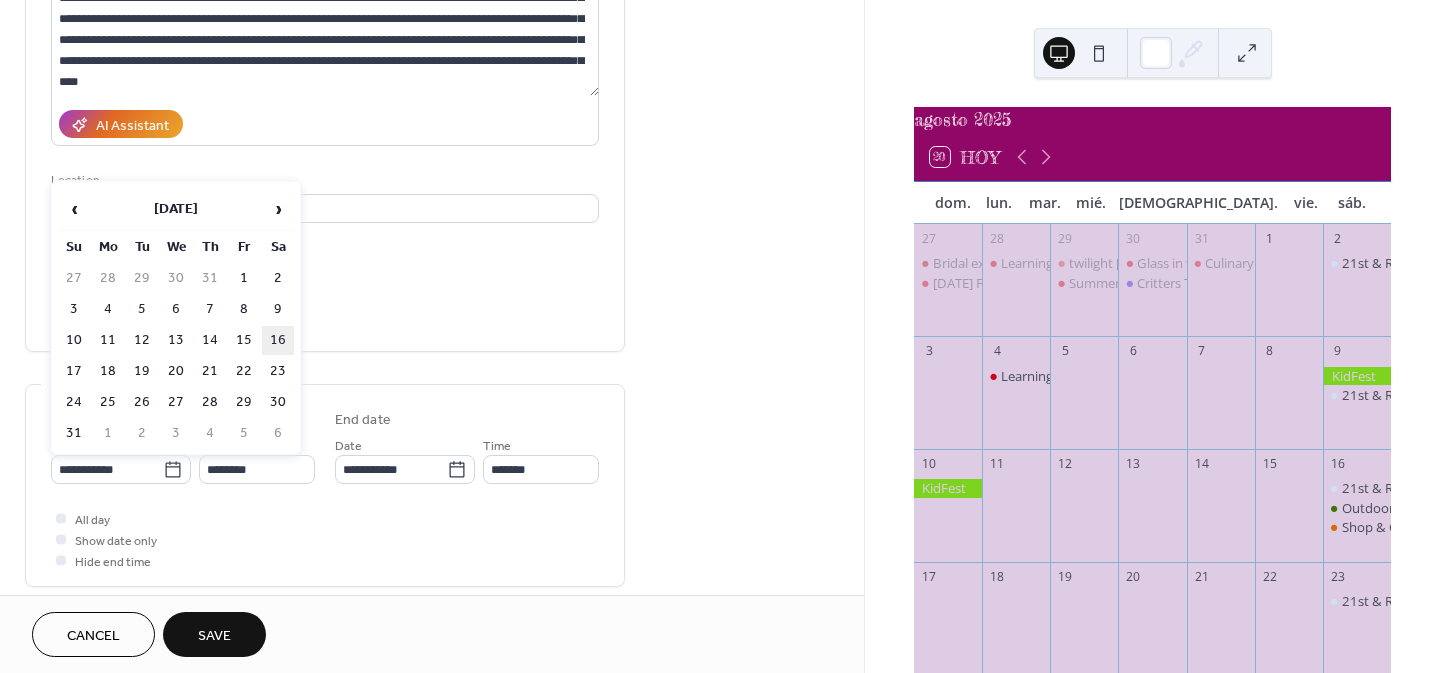 click on "16" at bounding box center (278, 340) 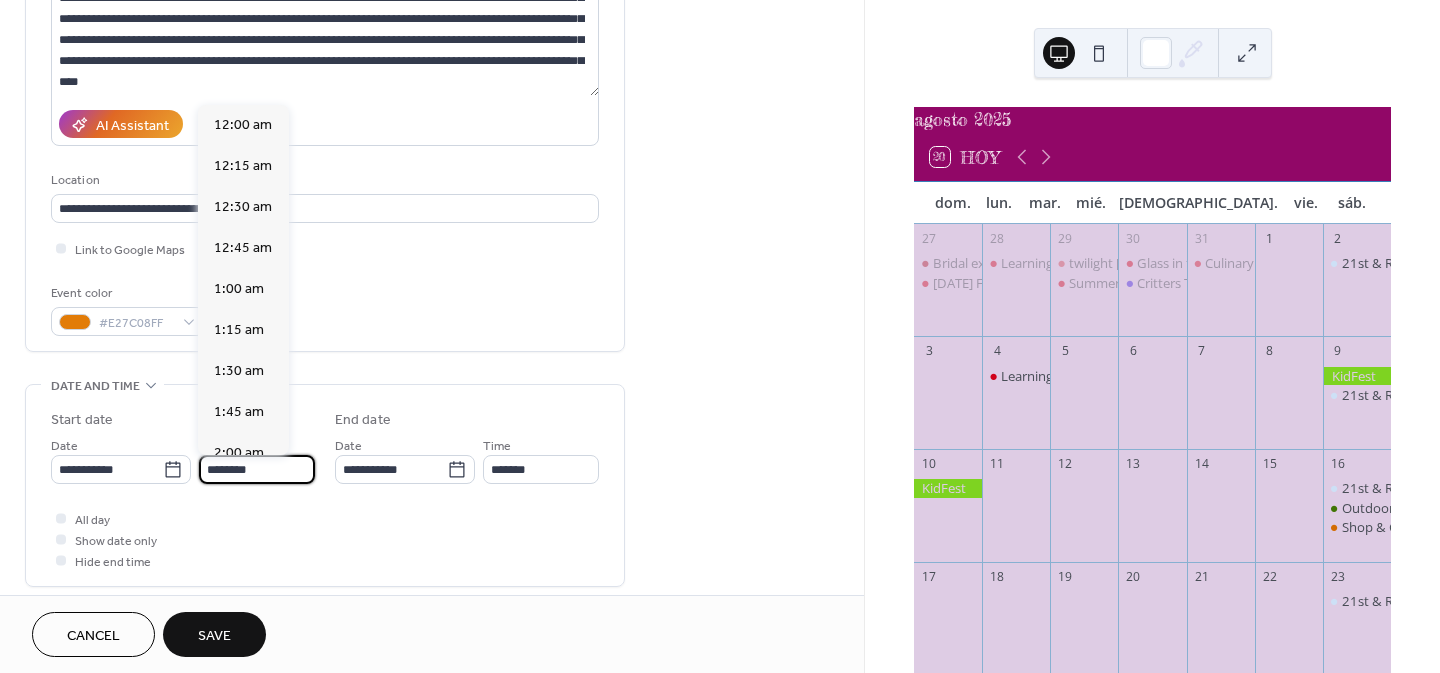 click on "********" at bounding box center (257, 469) 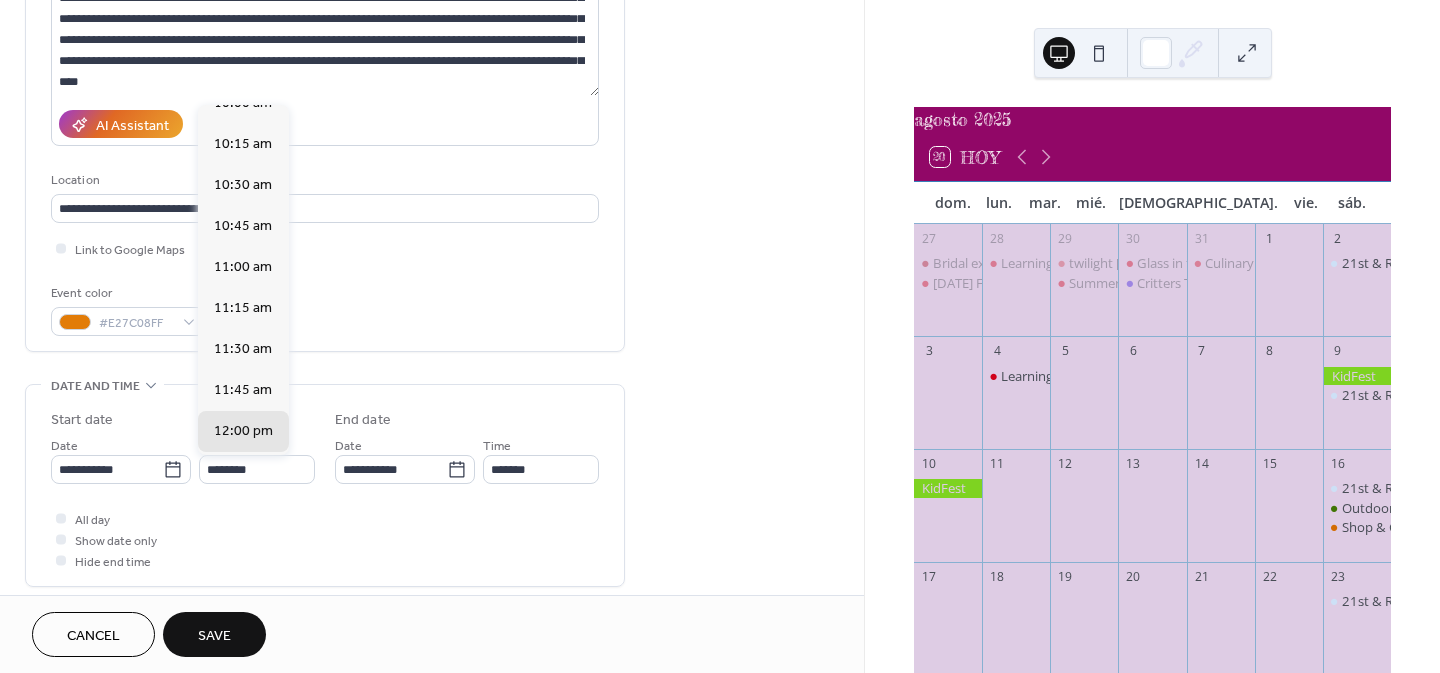 scroll, scrollTop: 1356, scrollLeft: 0, axis: vertical 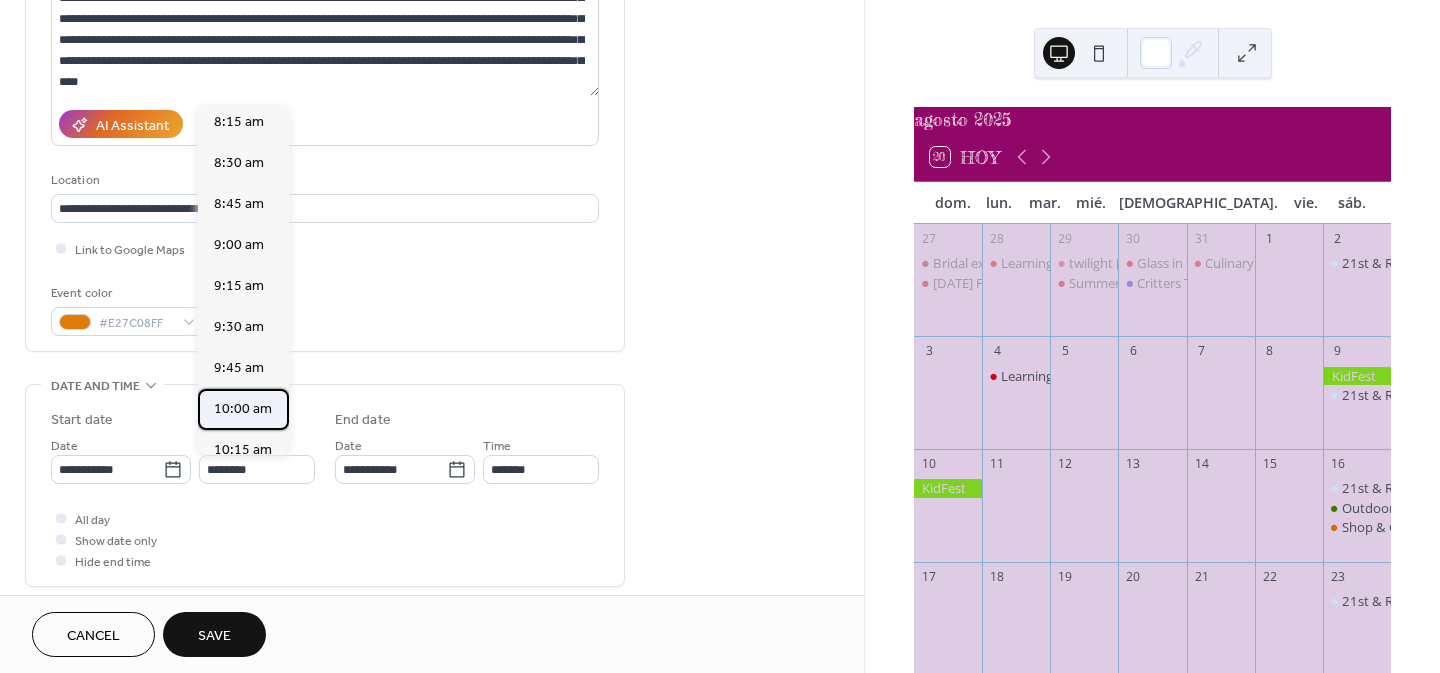 click on "10:00 am" at bounding box center [243, 409] 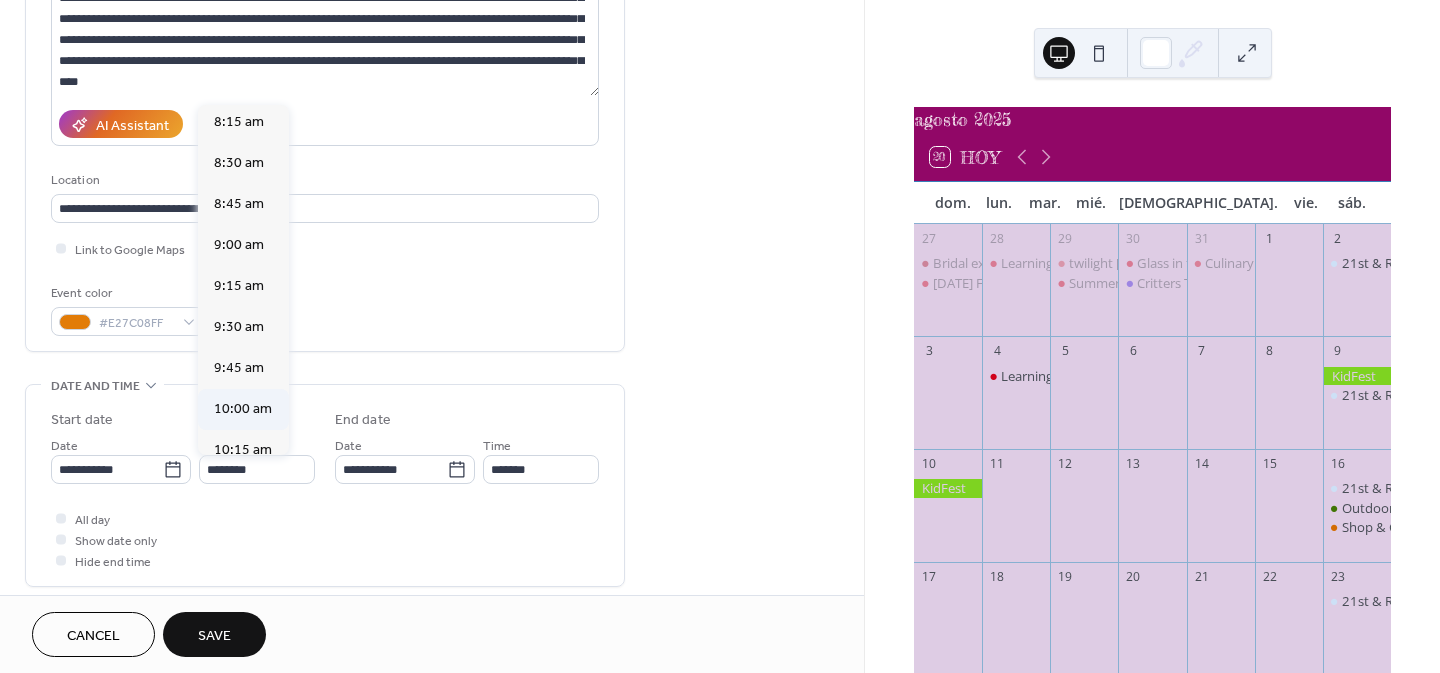 type on "********" 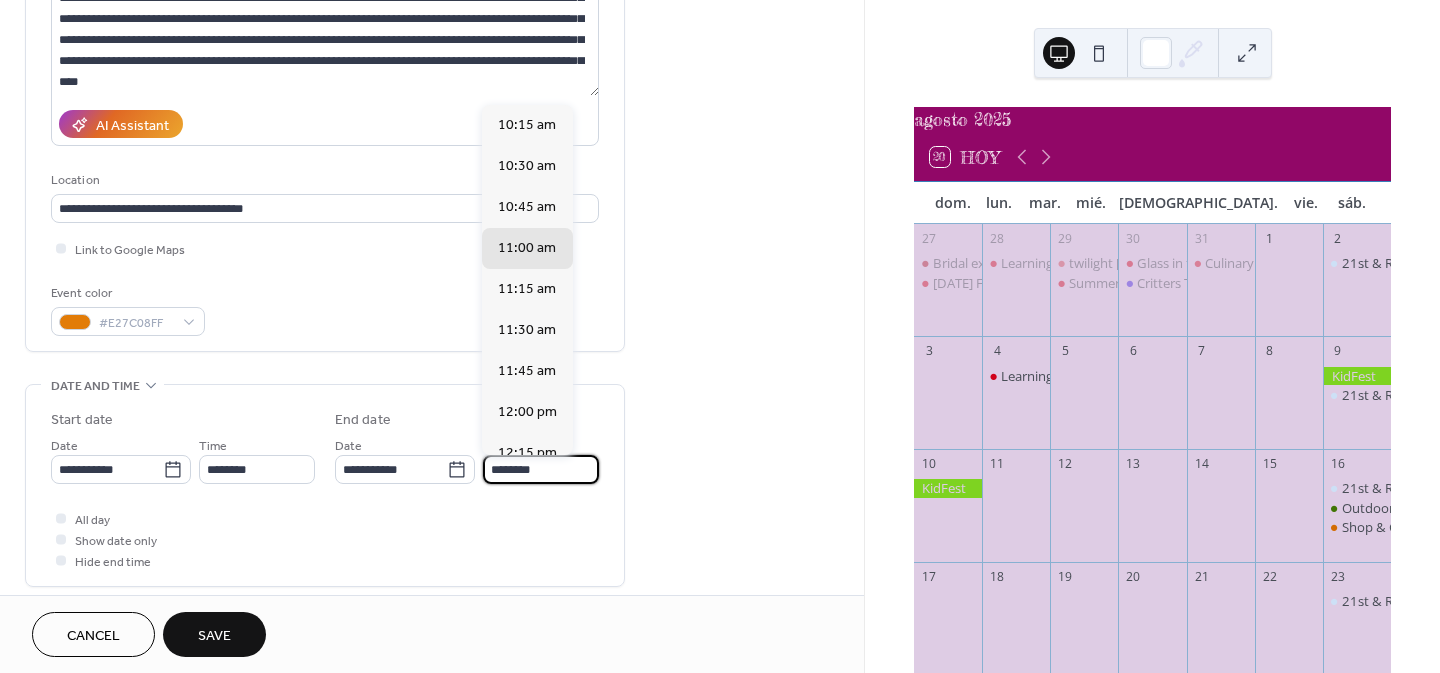 click on "********" at bounding box center [541, 469] 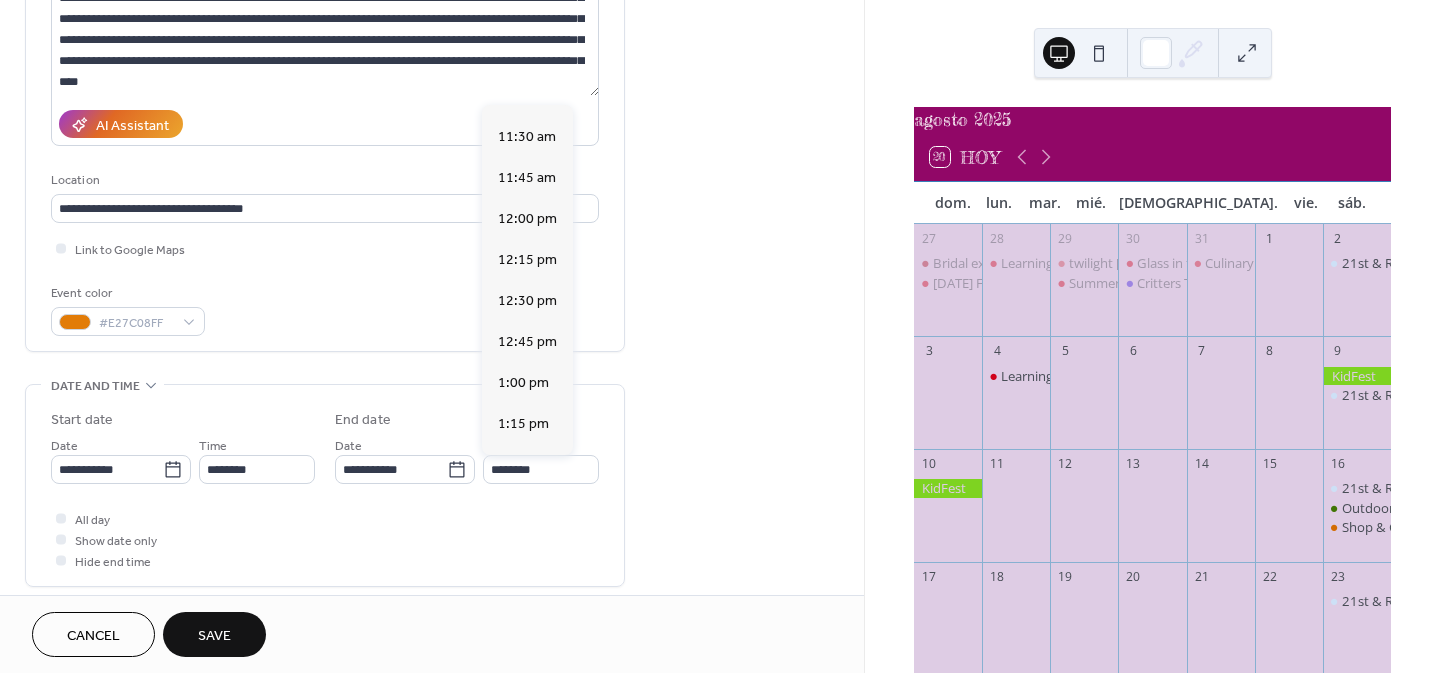 scroll, scrollTop: 306, scrollLeft: 0, axis: vertical 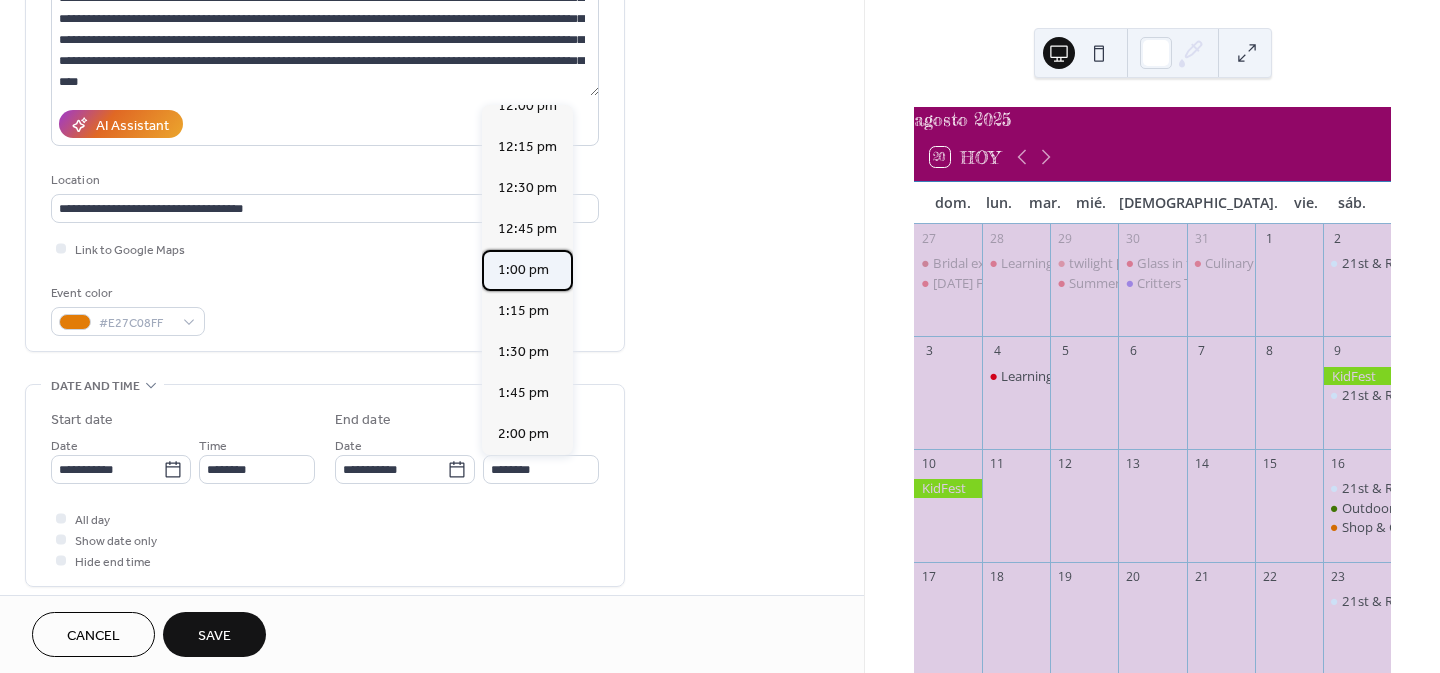 click on "1:00 pm" at bounding box center (523, 270) 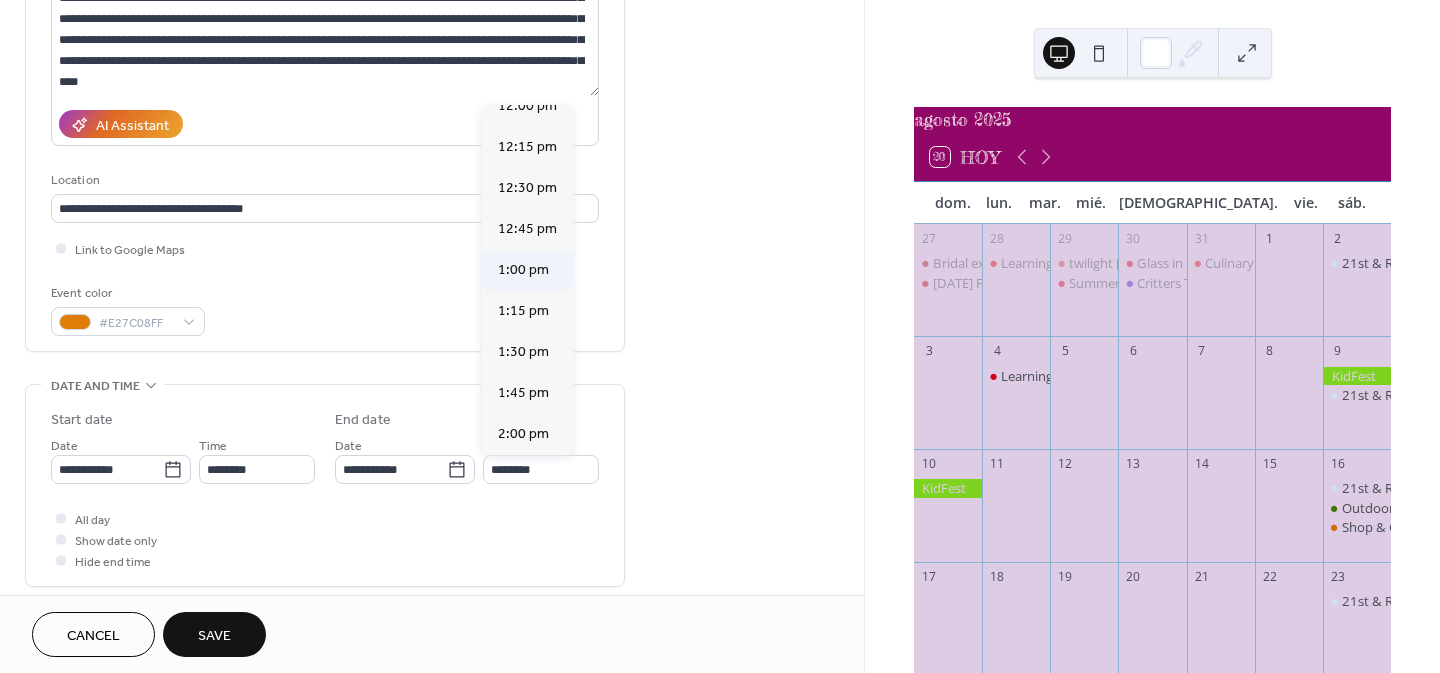 type on "*******" 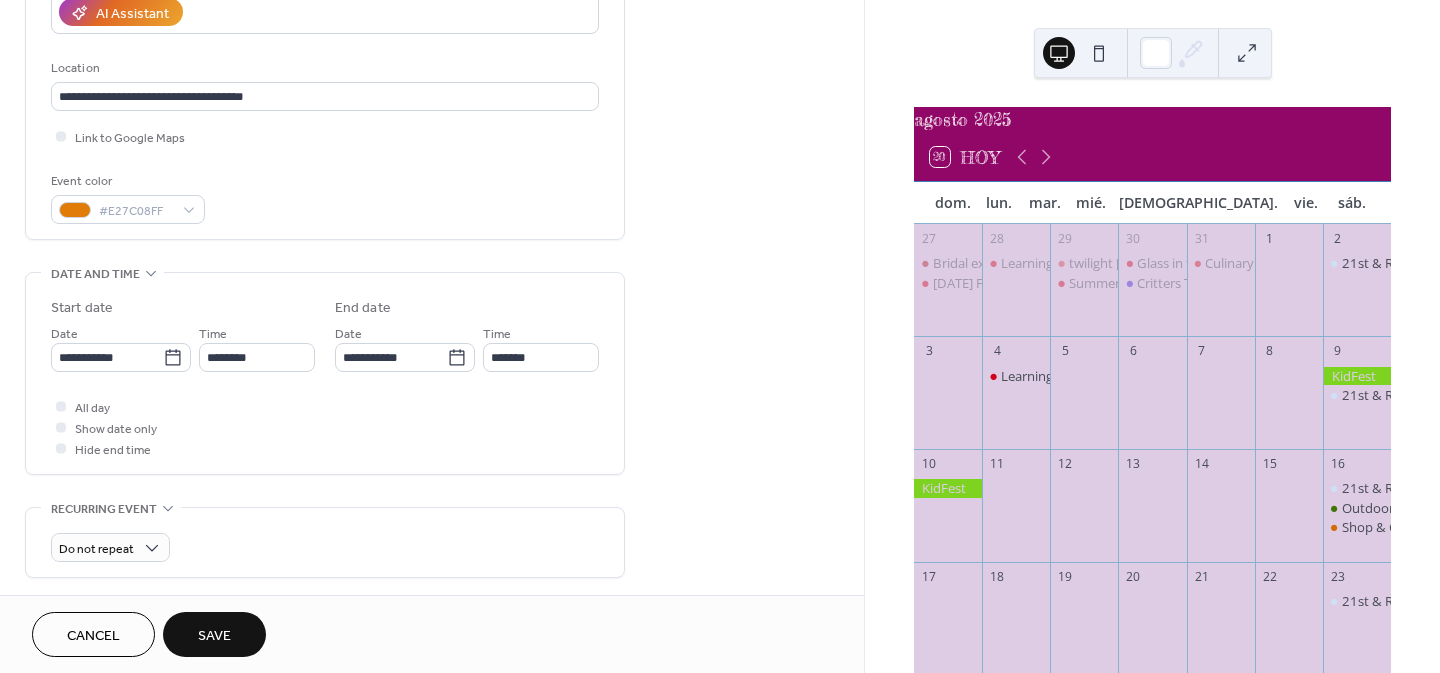 scroll, scrollTop: 396, scrollLeft: 0, axis: vertical 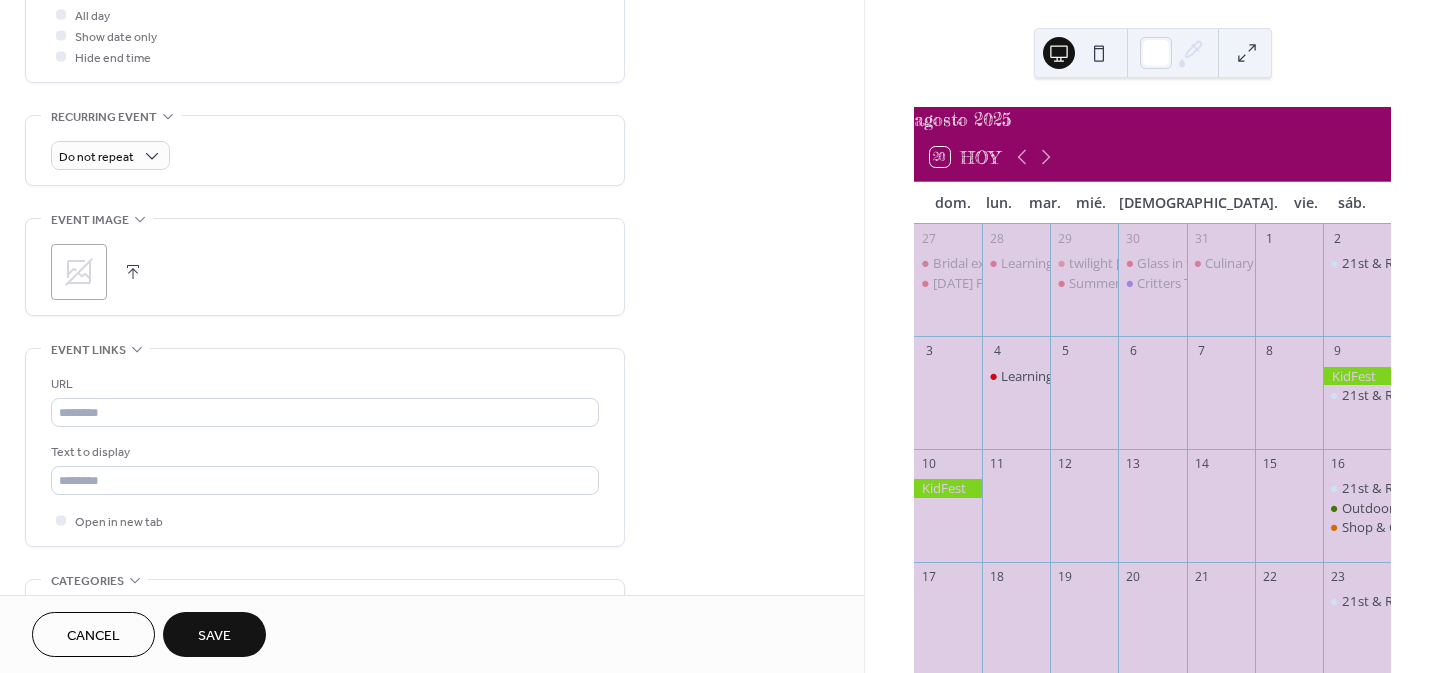 click at bounding box center [133, 272] 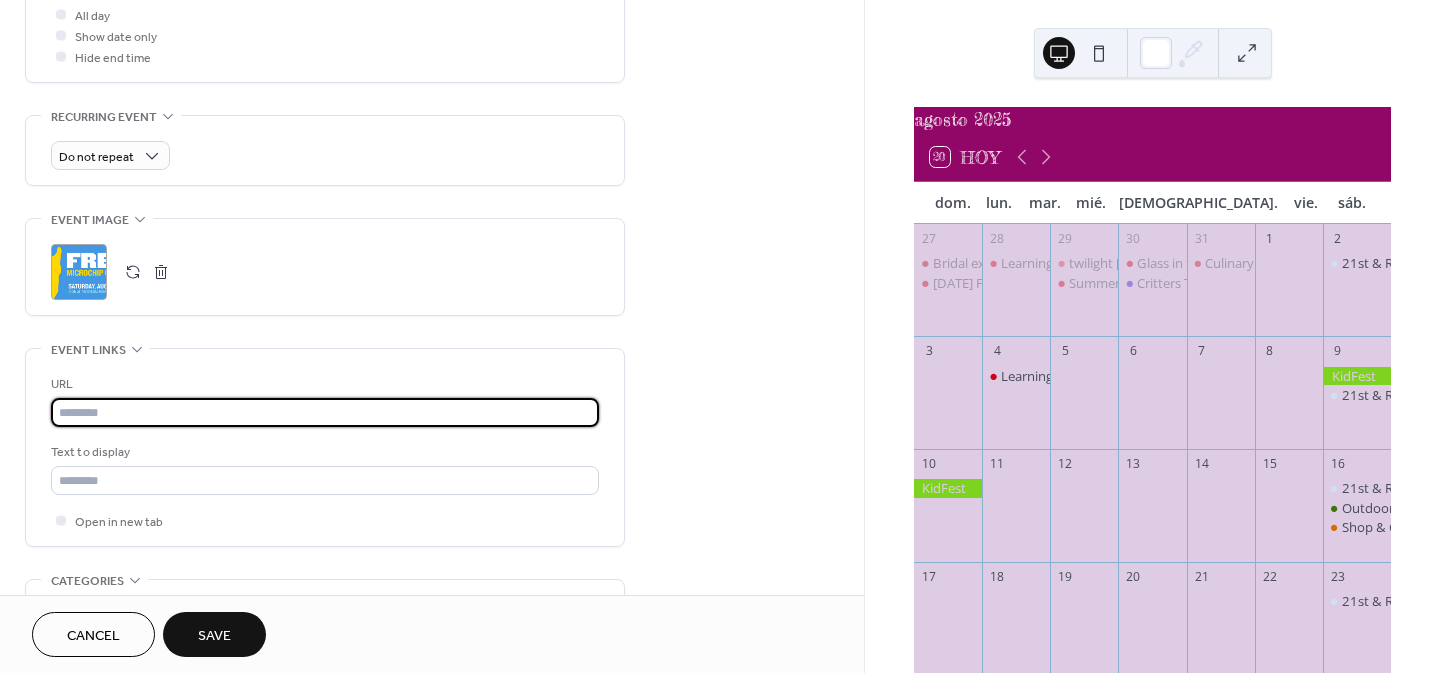 click at bounding box center [325, 412] 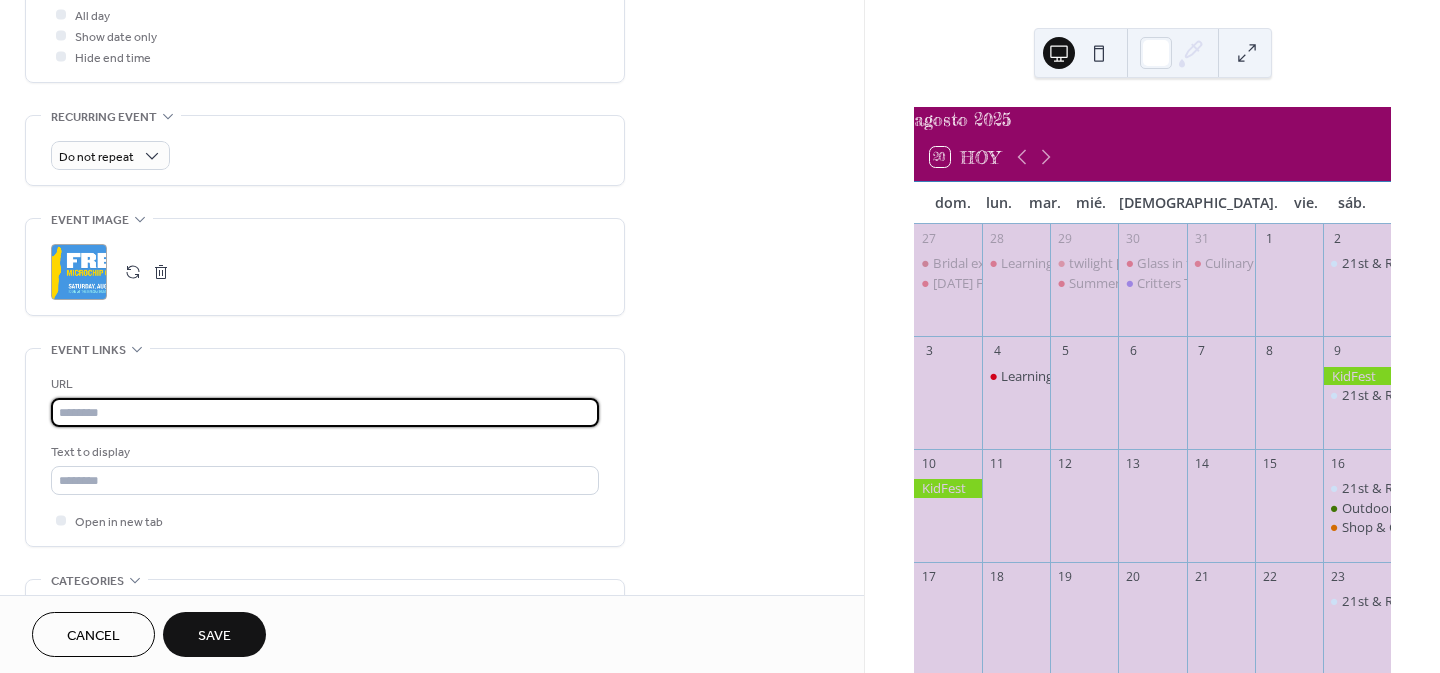 paste on "**********" 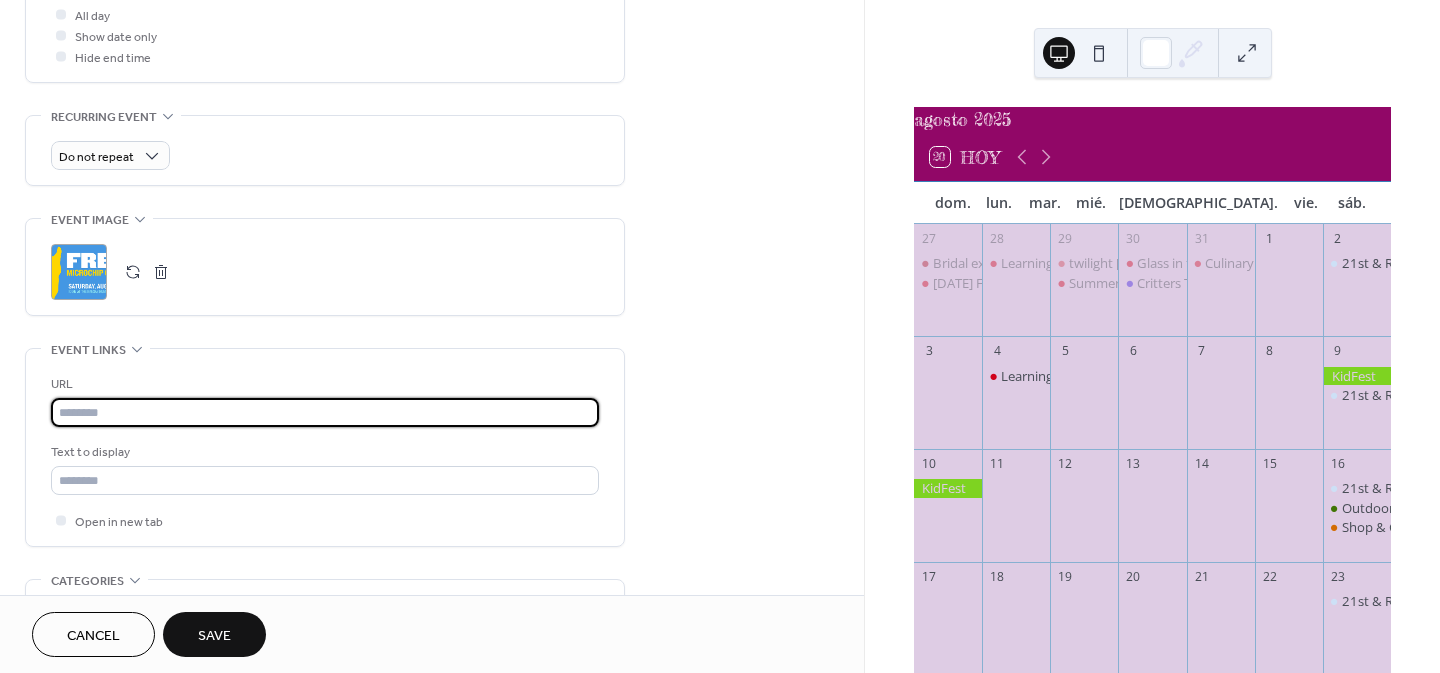 type on "**********" 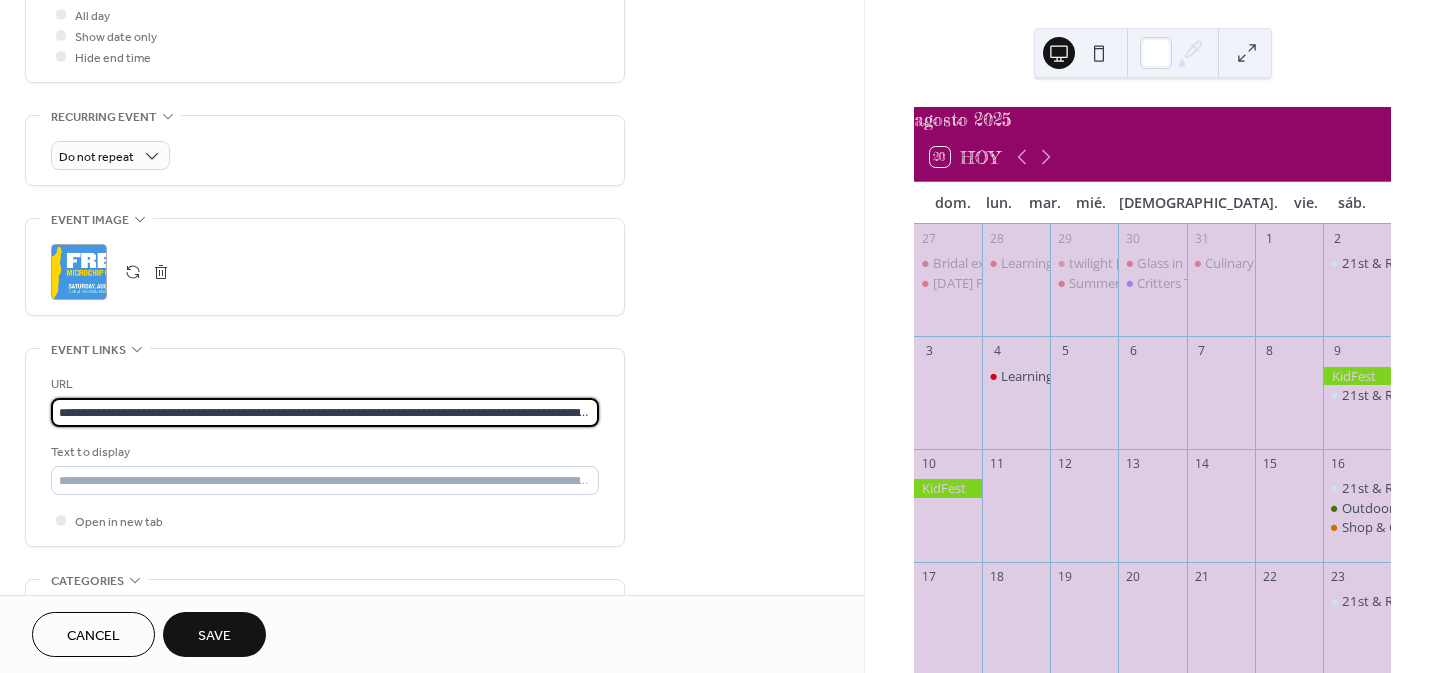 scroll, scrollTop: 0, scrollLeft: 857, axis: horizontal 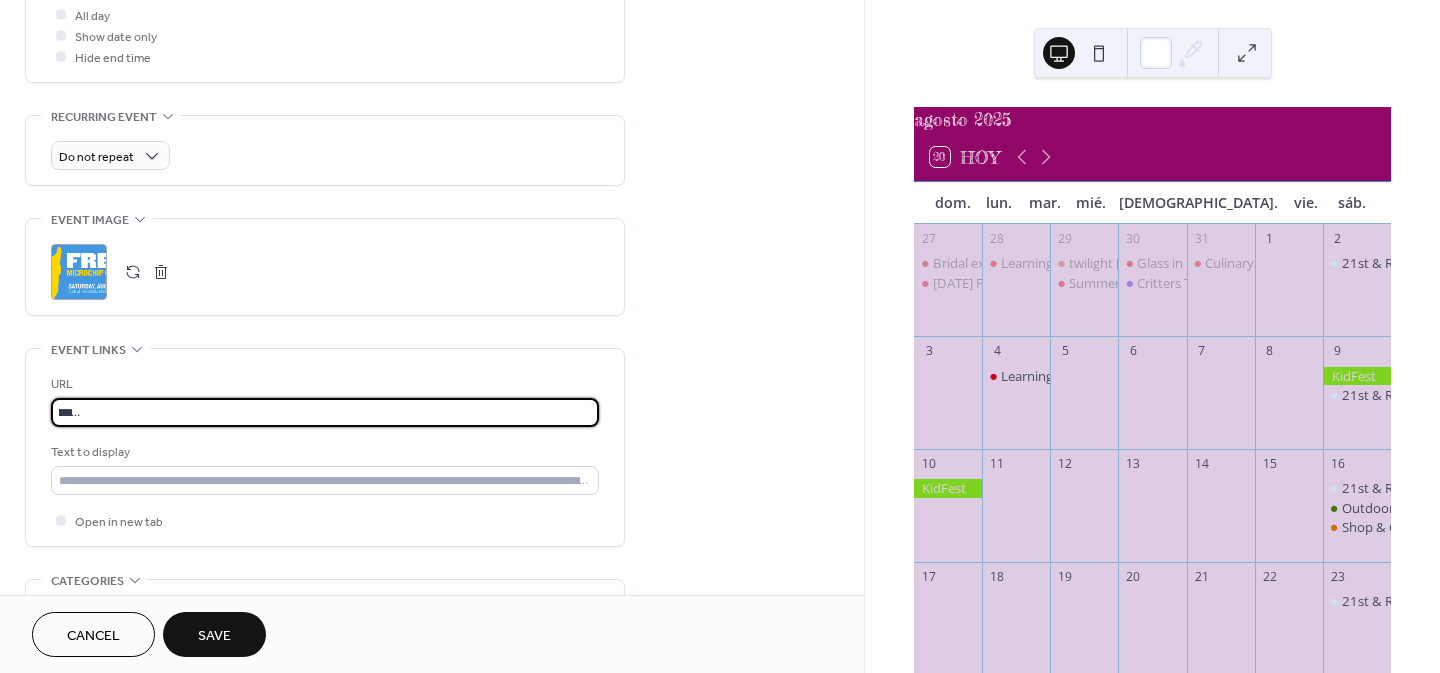 click on "**********" at bounding box center [325, 412] 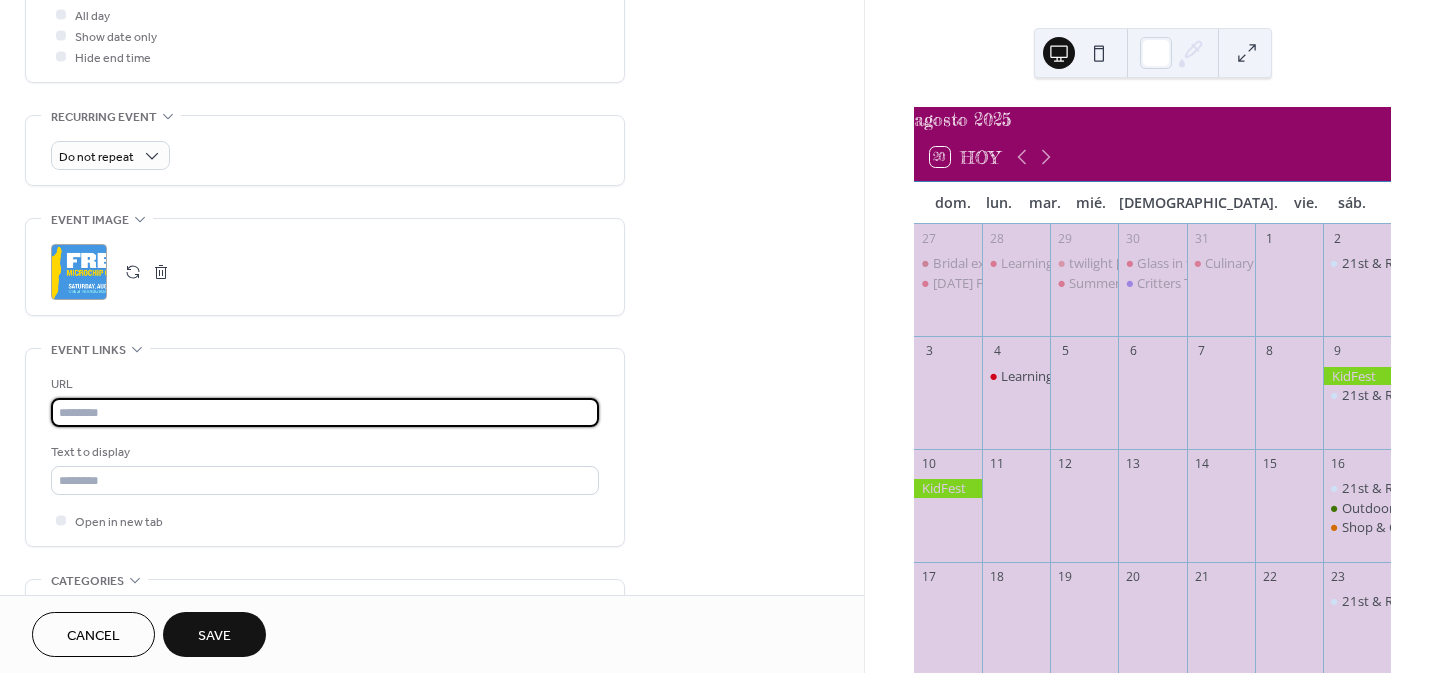 scroll, scrollTop: 0, scrollLeft: 0, axis: both 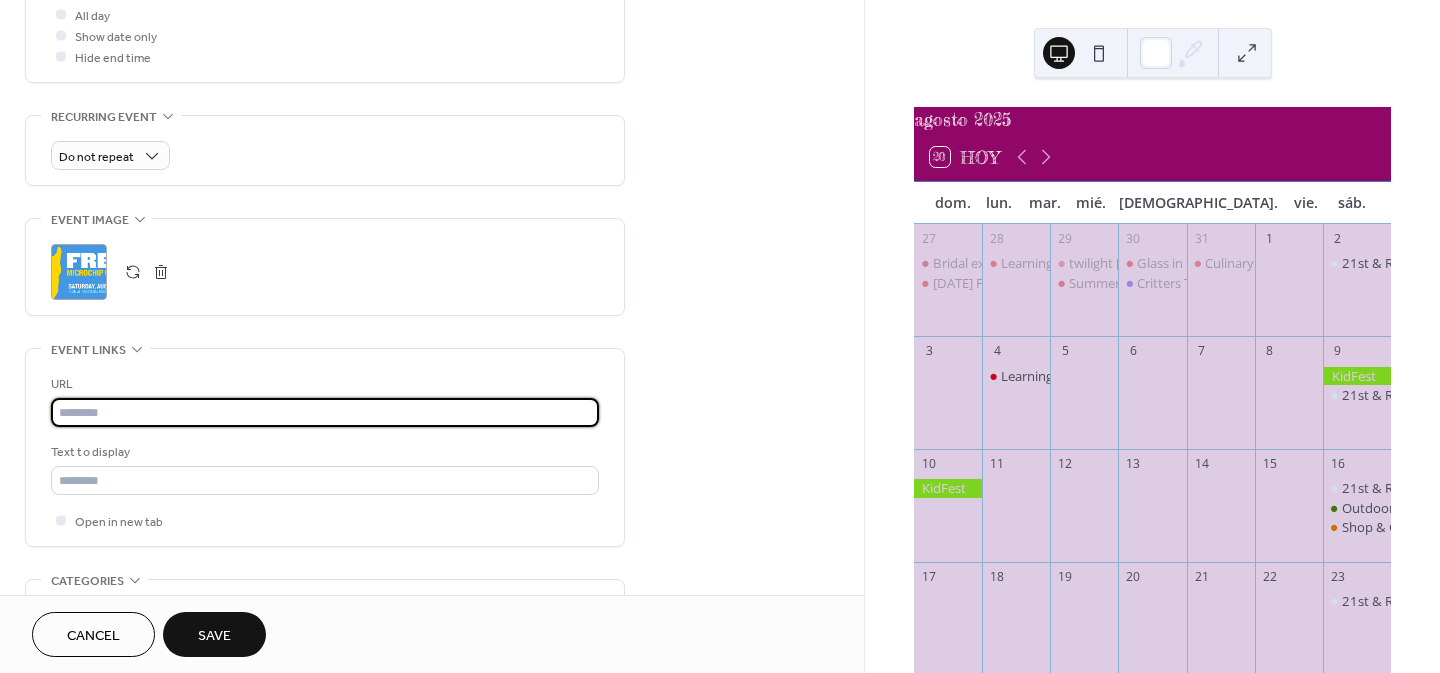 paste on "**********" 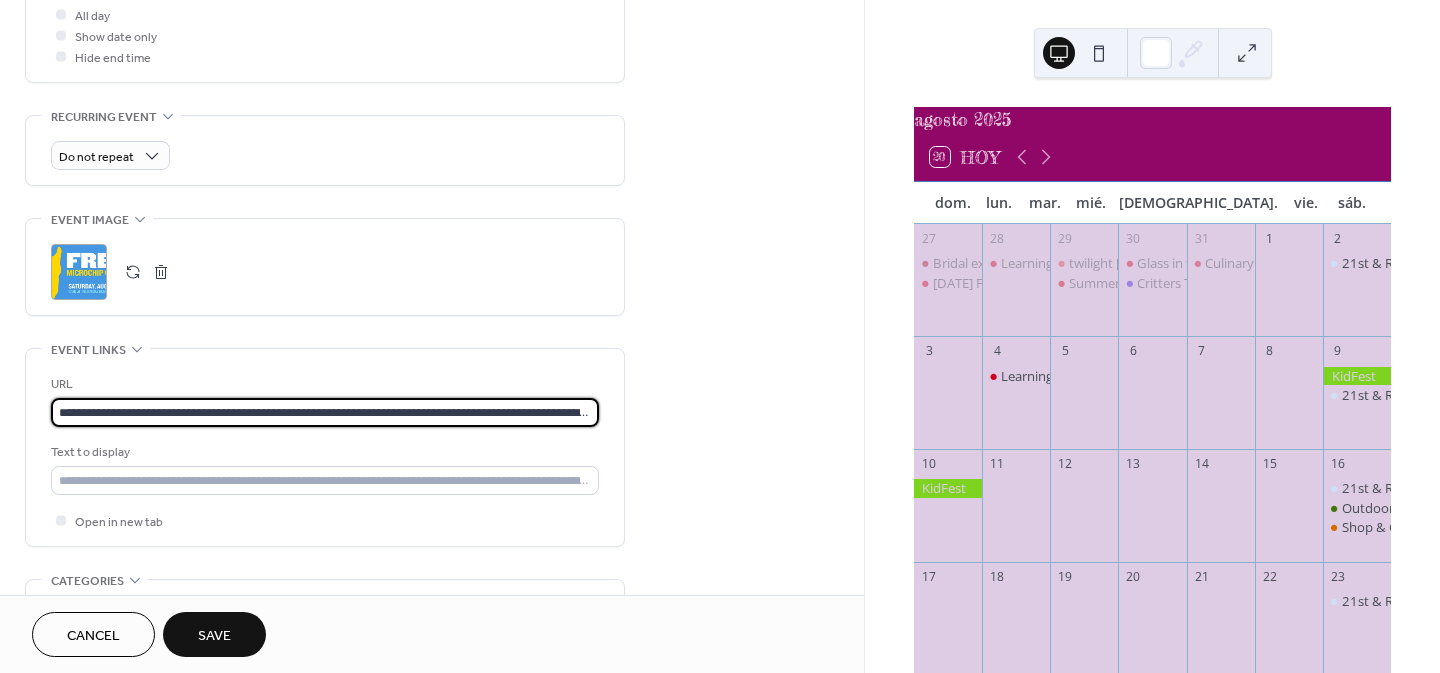 scroll, scrollTop: 0, scrollLeft: 880, axis: horizontal 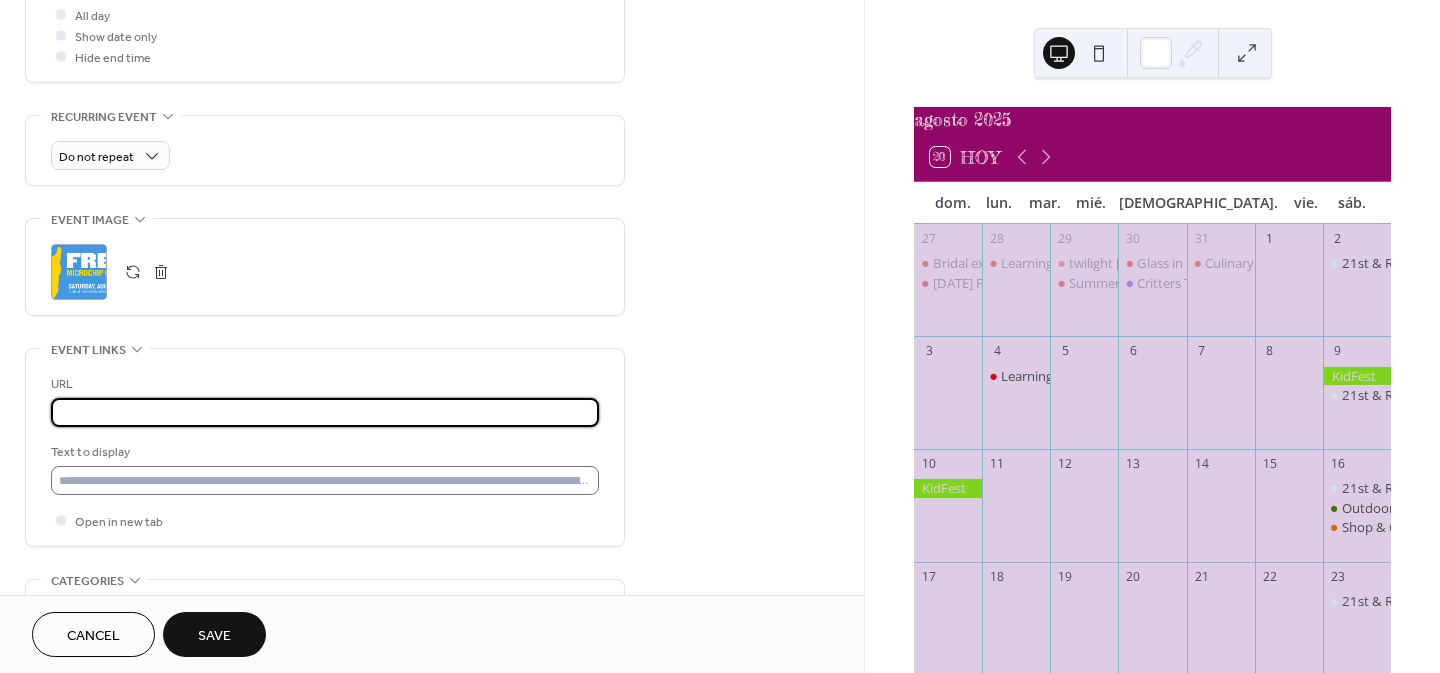 type on "**********" 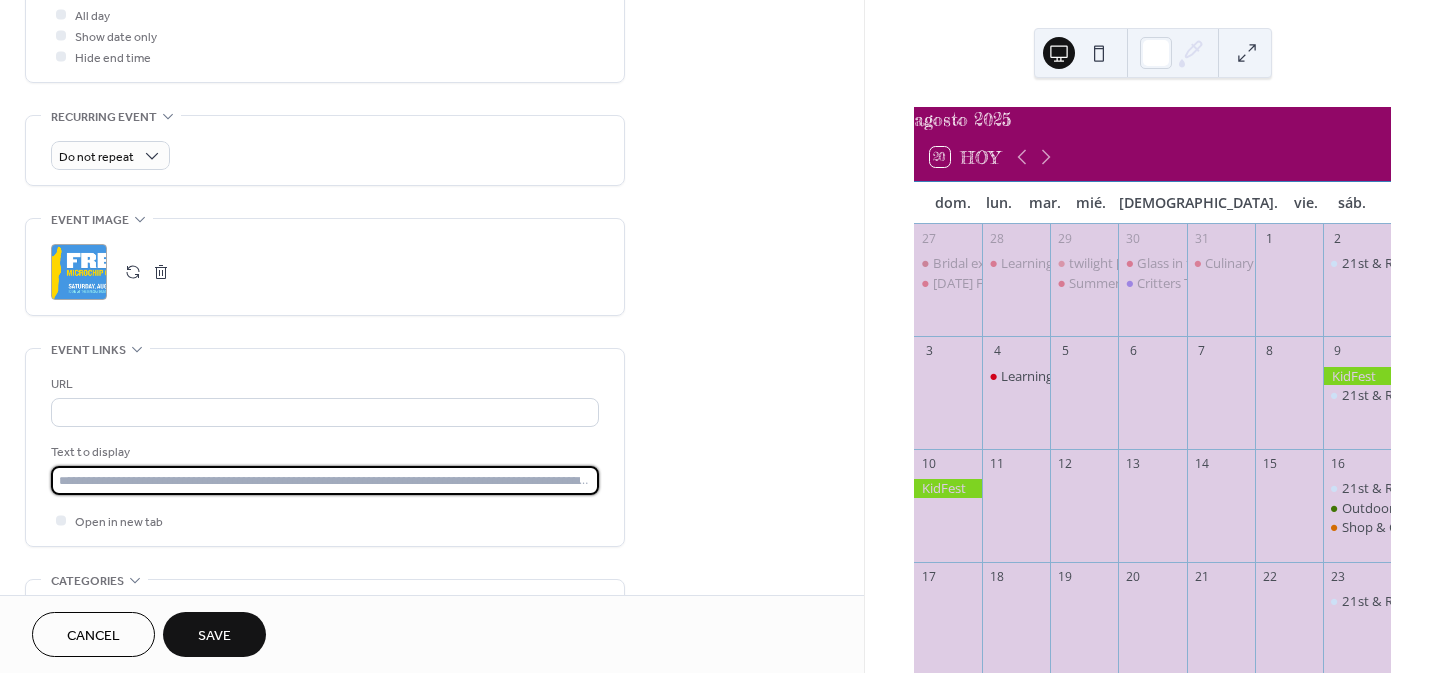 scroll, scrollTop: 0, scrollLeft: 0, axis: both 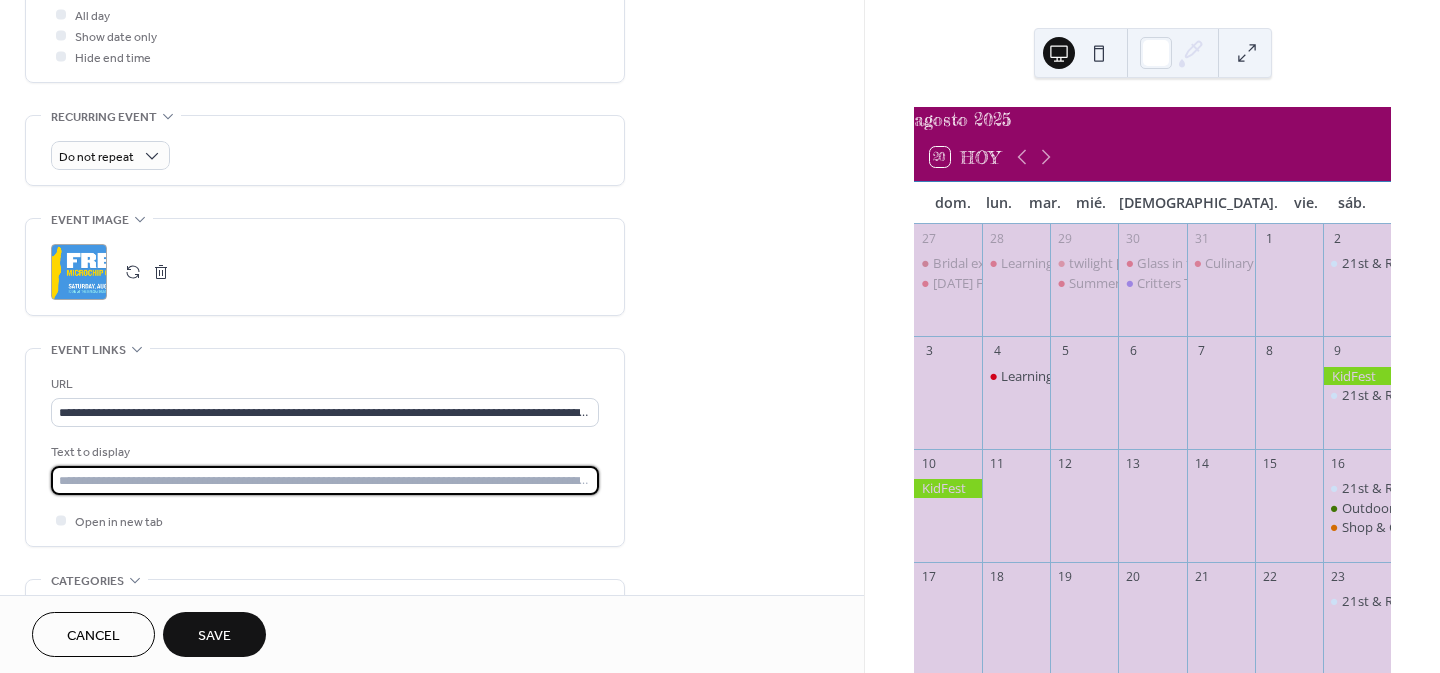 click at bounding box center (325, 480) 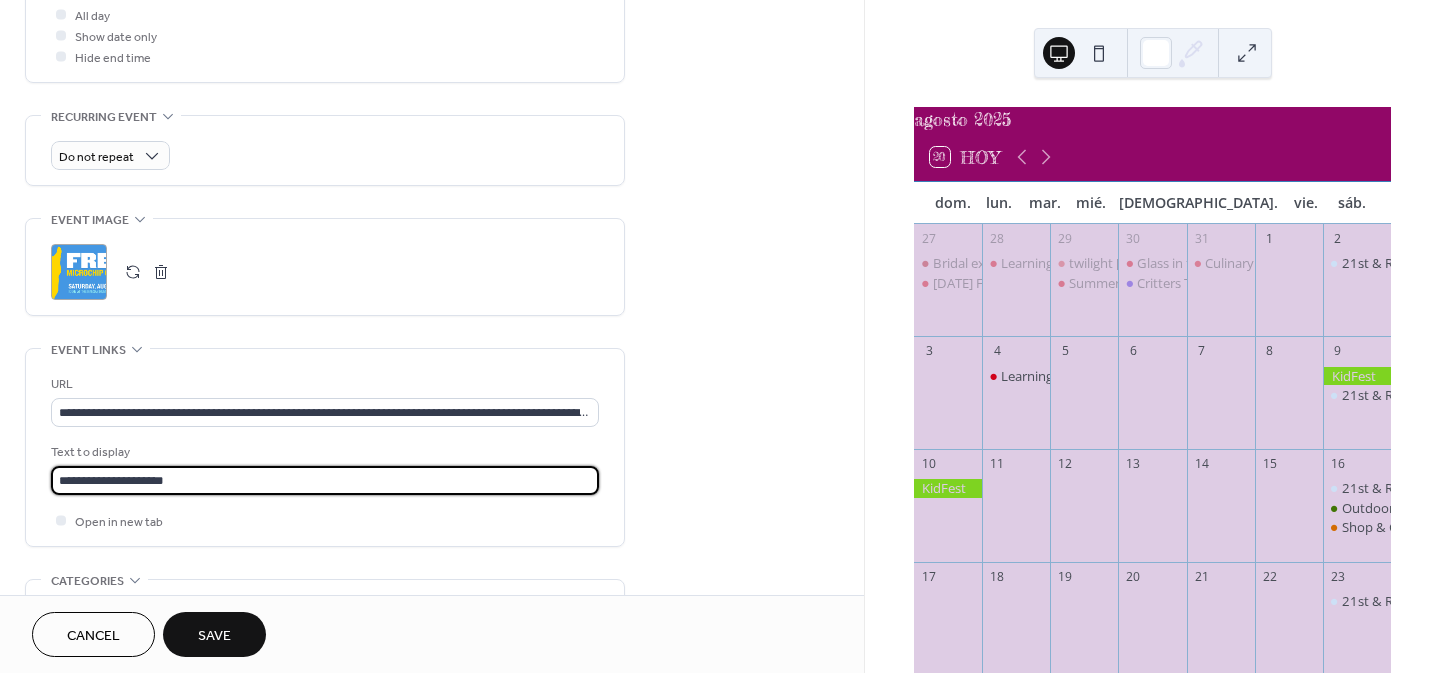 type on "**********" 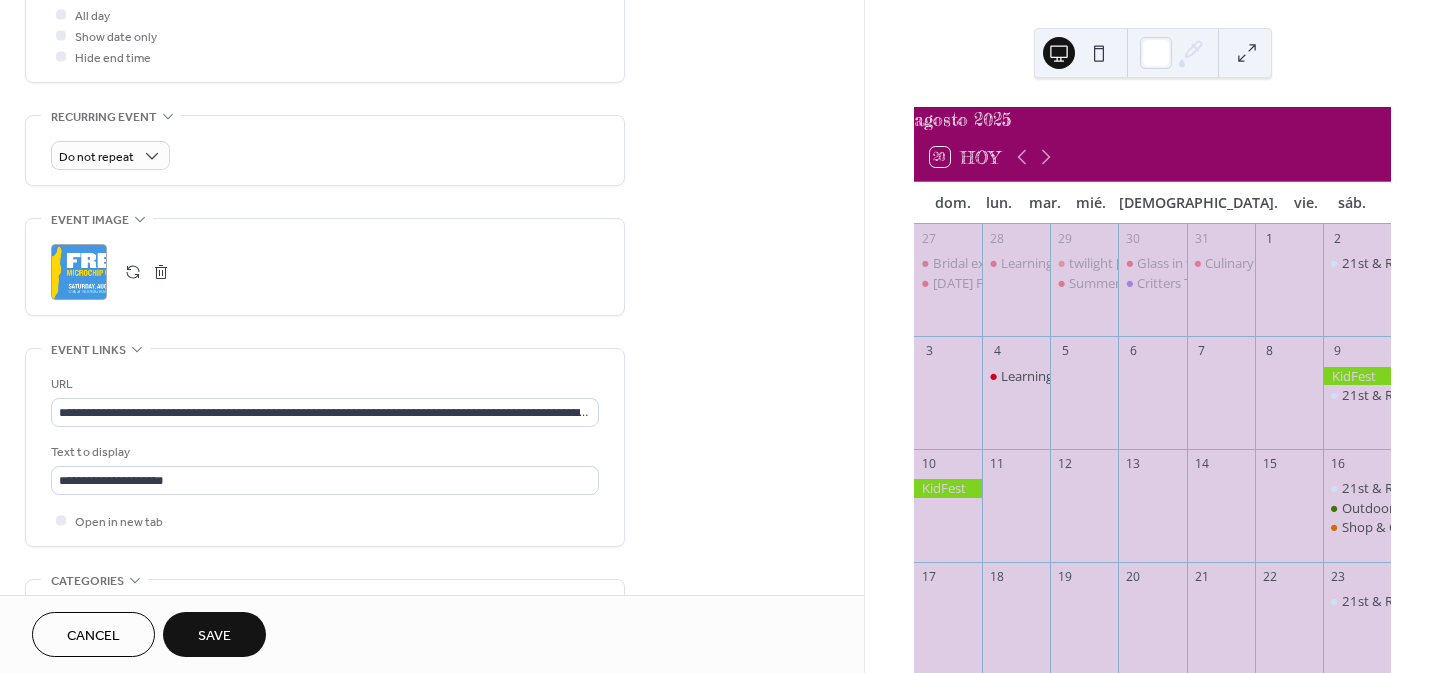 drag, startPoint x: 549, startPoint y: 498, endPoint x: 675, endPoint y: 491, distance: 126.1943 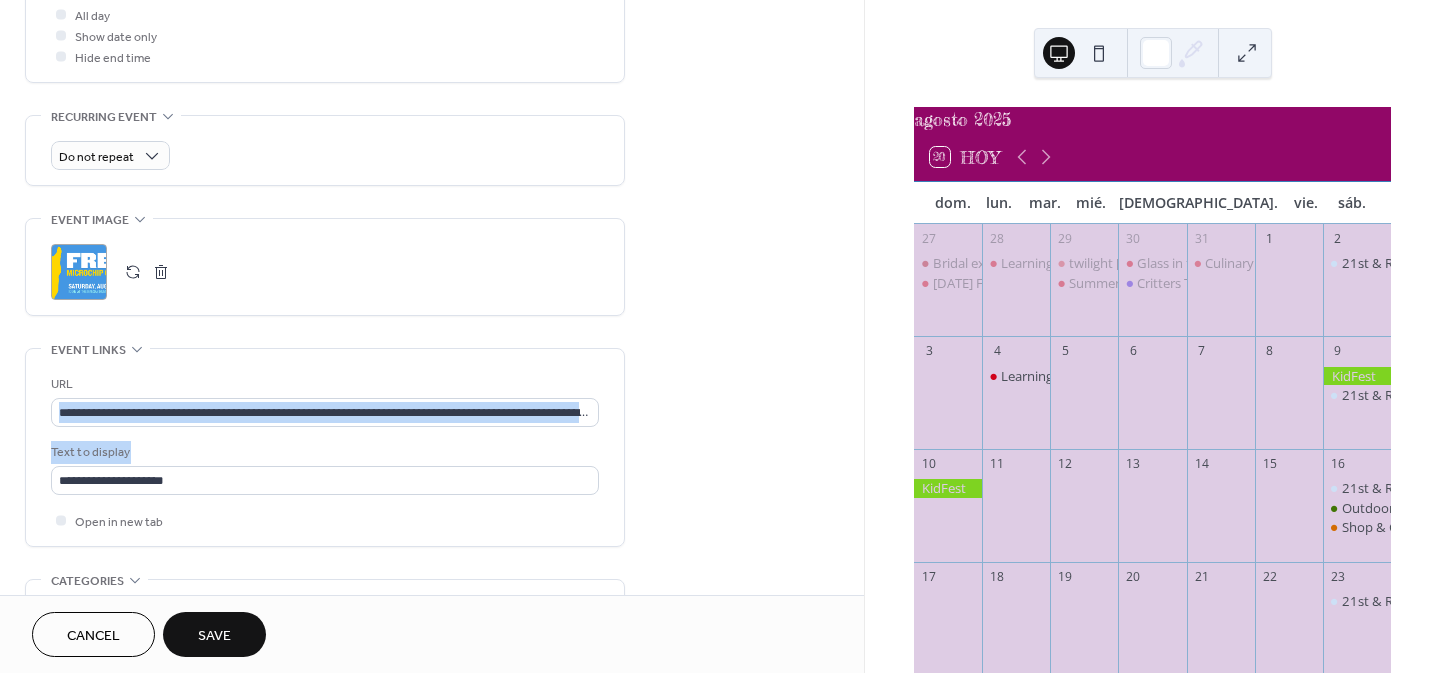click on "**********" at bounding box center [432, 102] 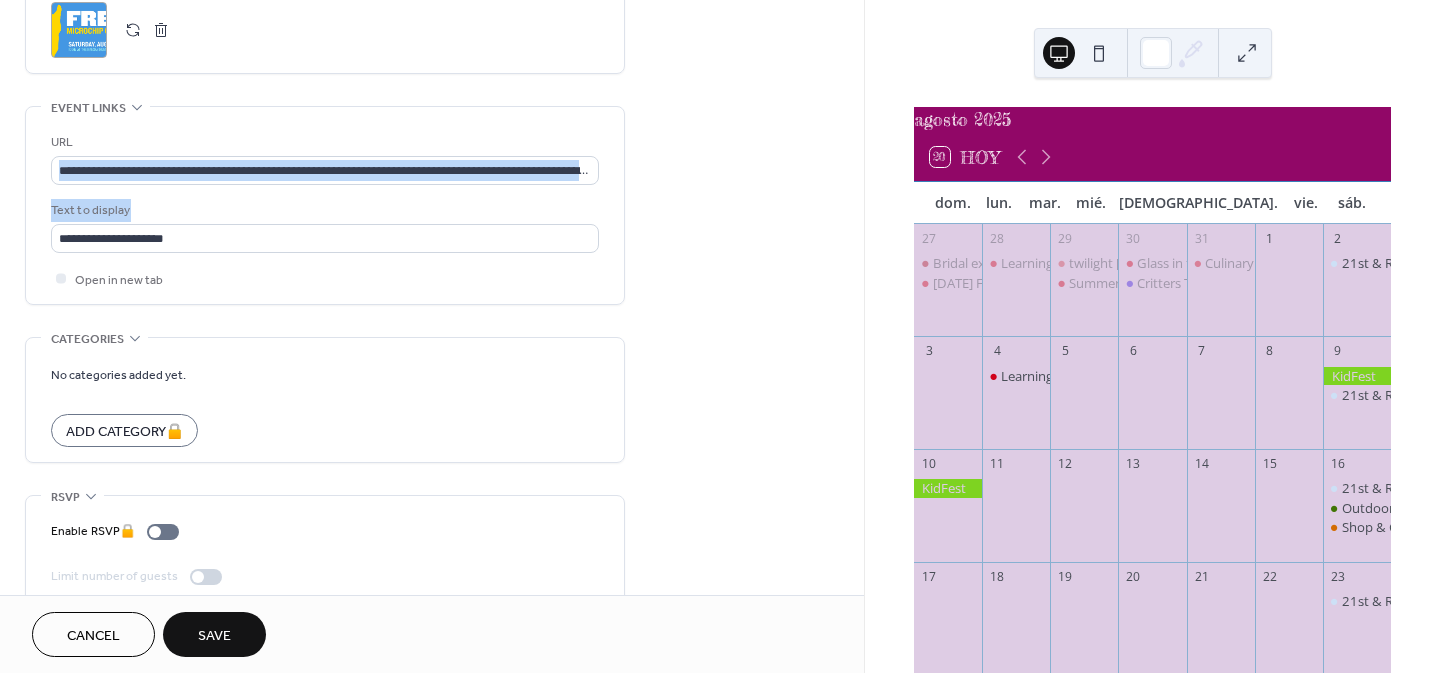 scroll, scrollTop: 1041, scrollLeft: 0, axis: vertical 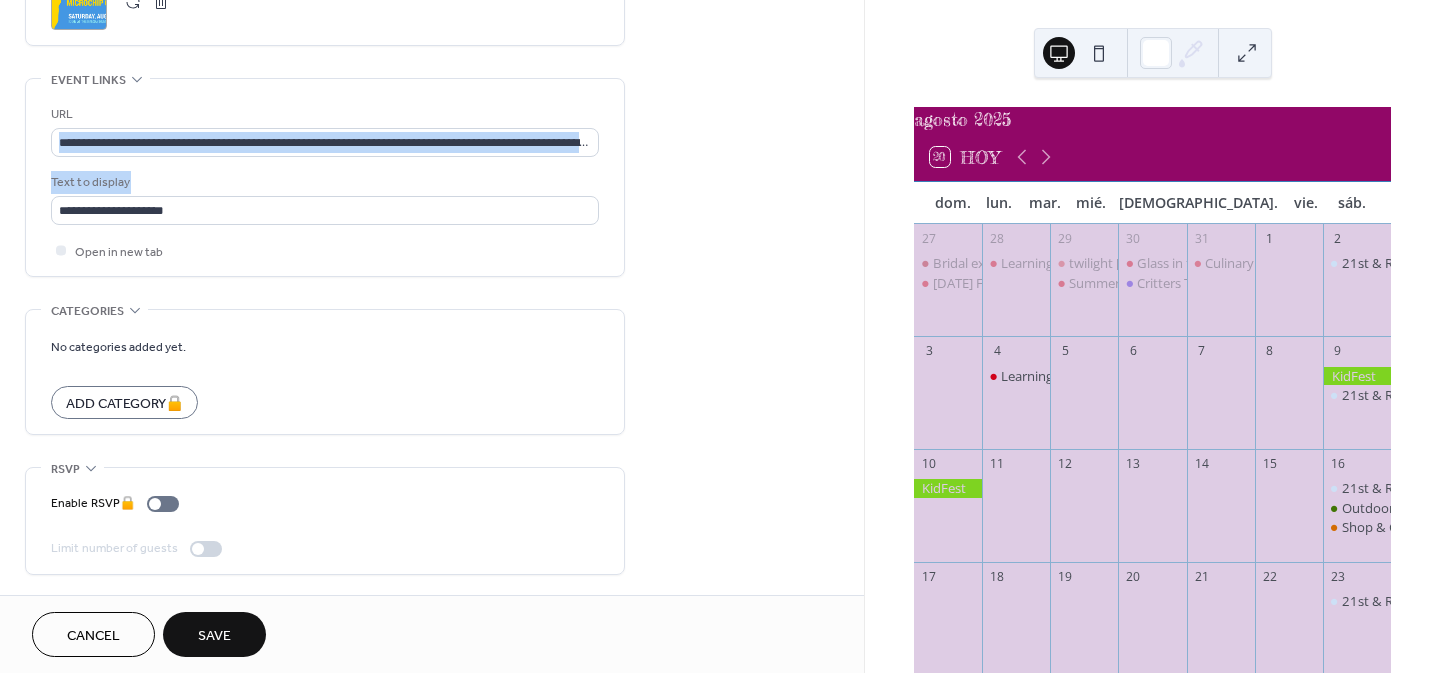 click on "Save" at bounding box center (214, 634) 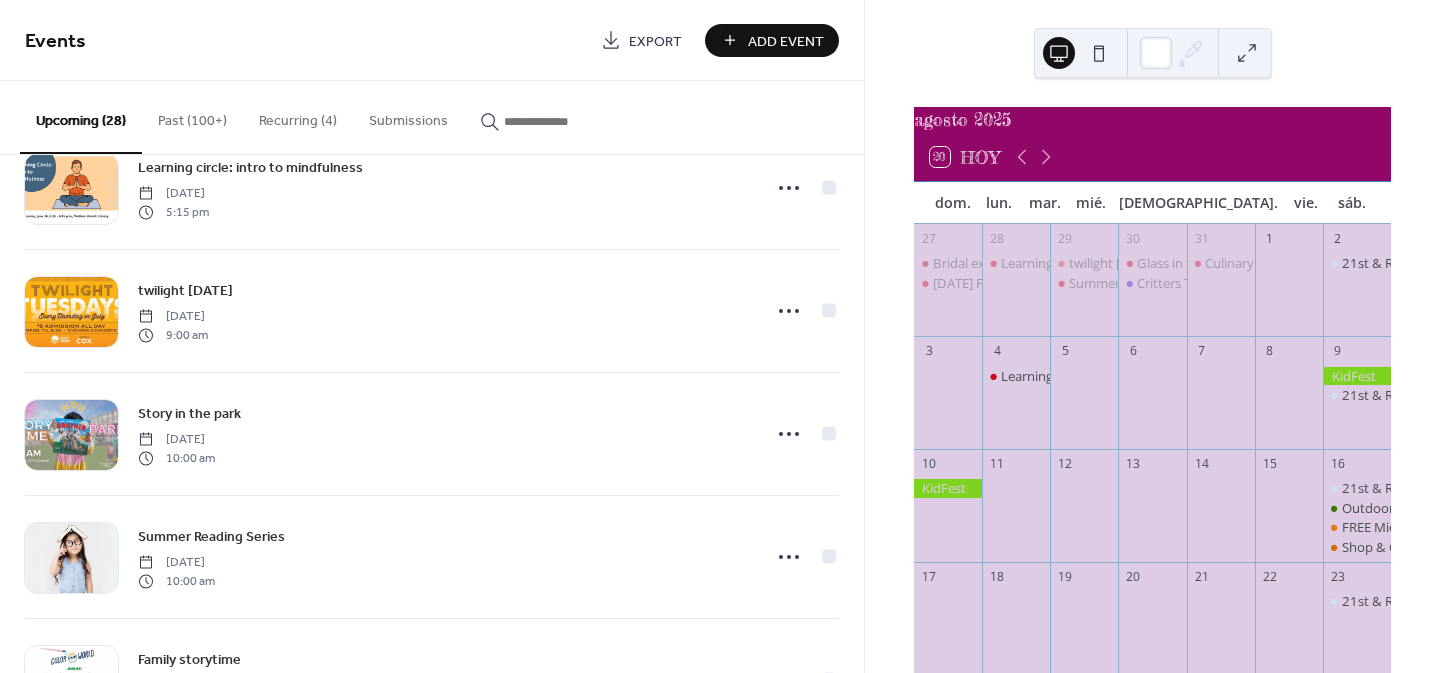 scroll, scrollTop: 453, scrollLeft: 0, axis: vertical 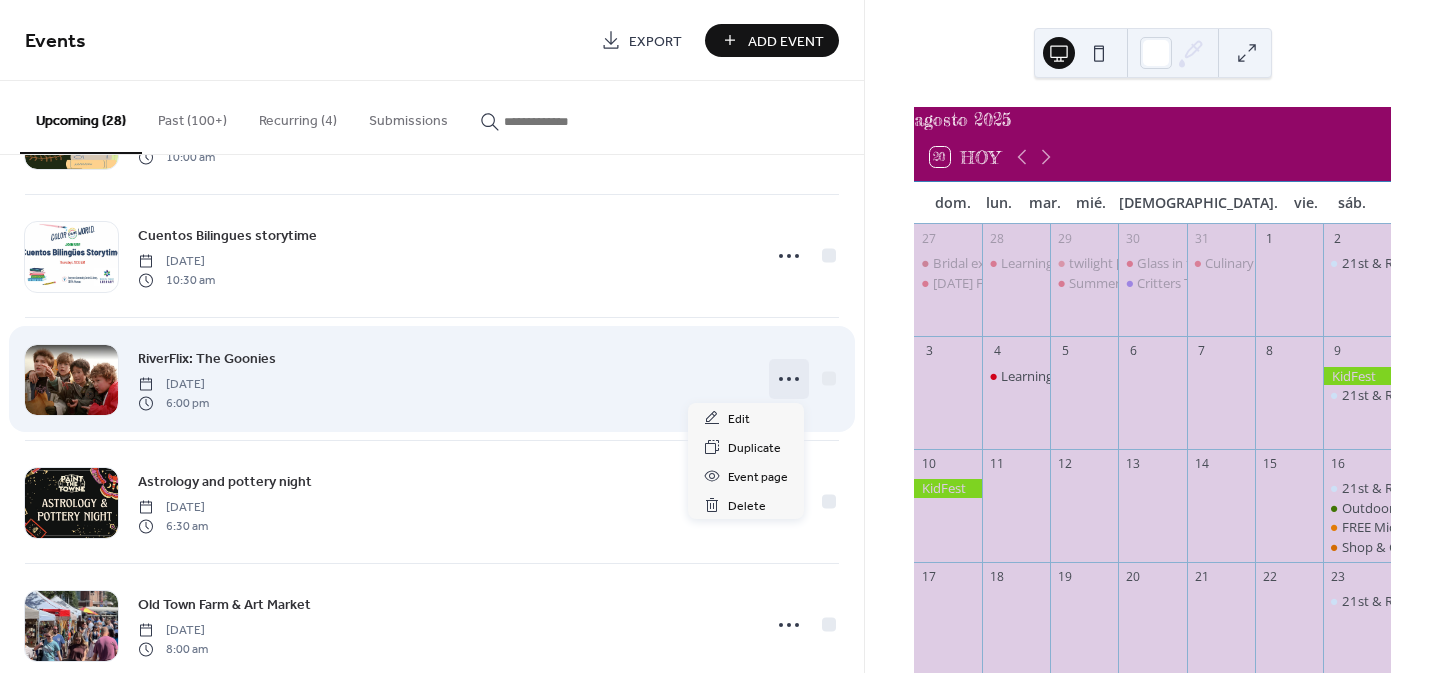 click 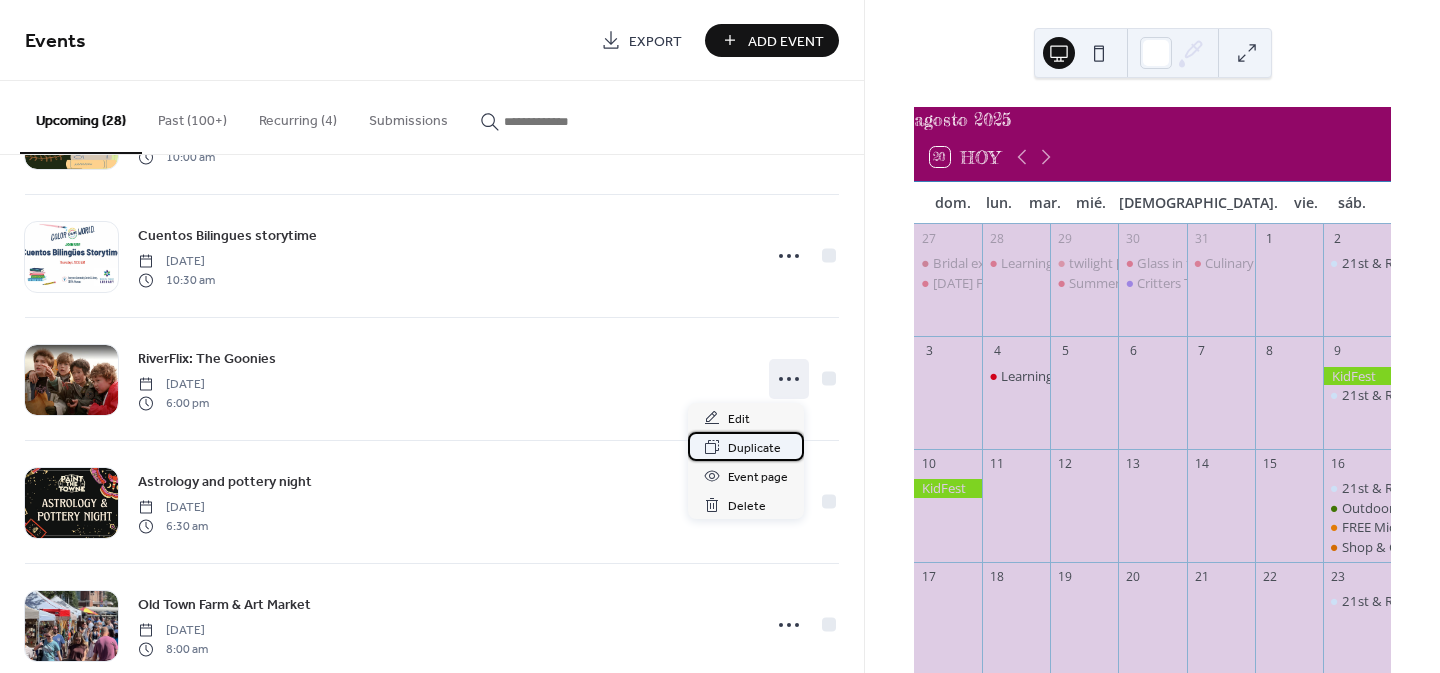 click on "Duplicate" at bounding box center (754, 448) 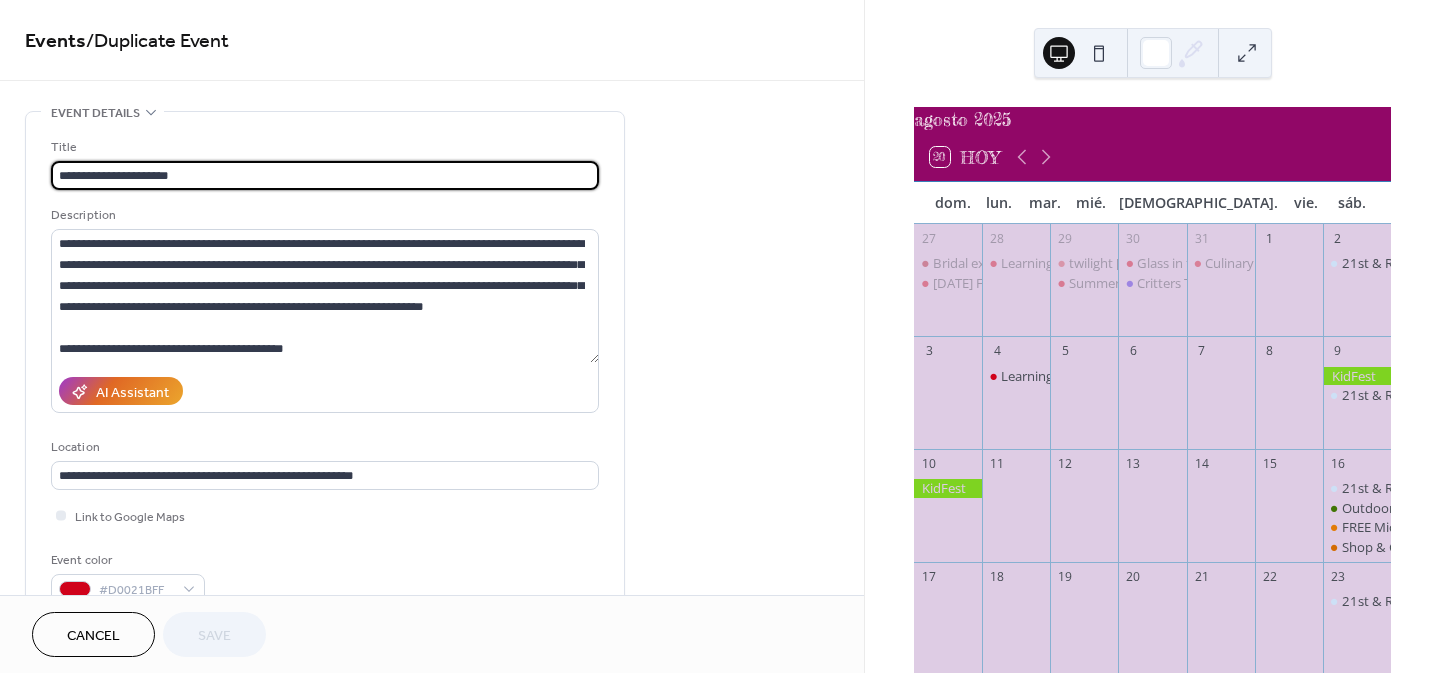 drag, startPoint x: 223, startPoint y: 178, endPoint x: 58, endPoint y: 177, distance: 165.00304 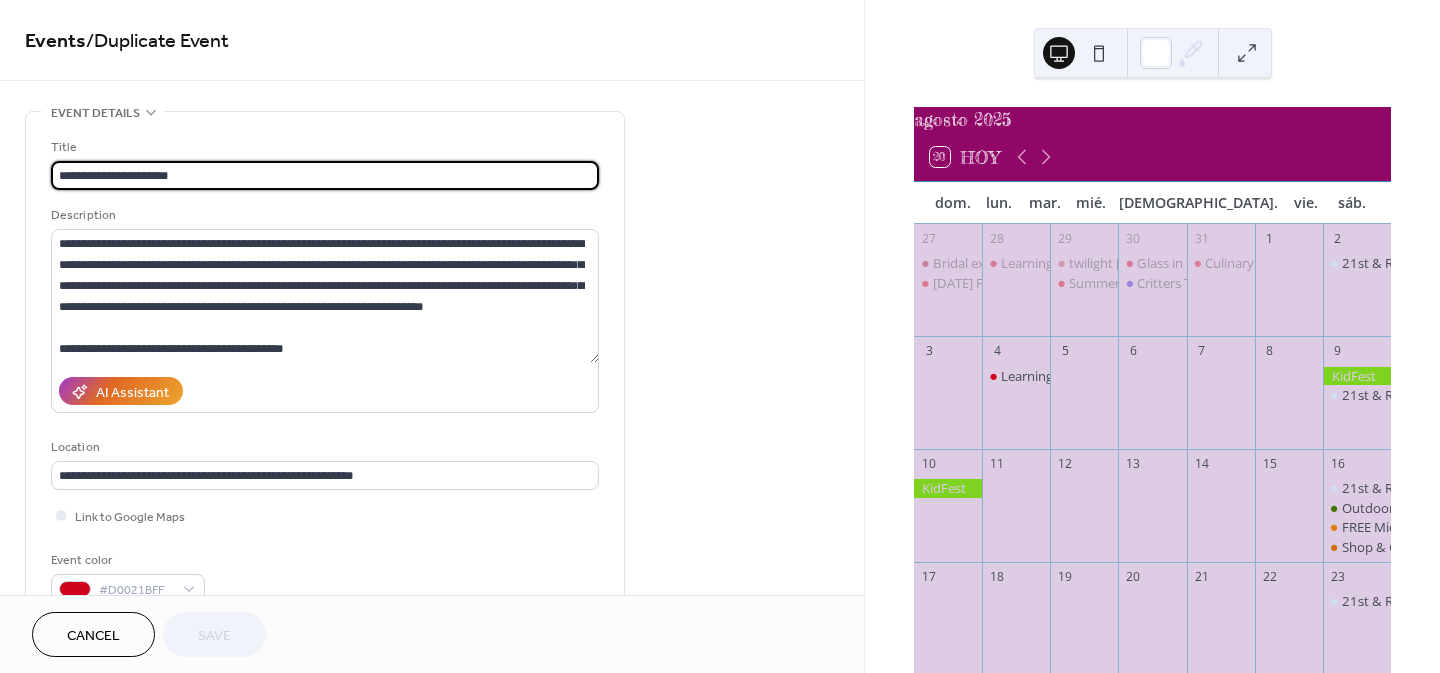 click on "**********" at bounding box center [325, 175] 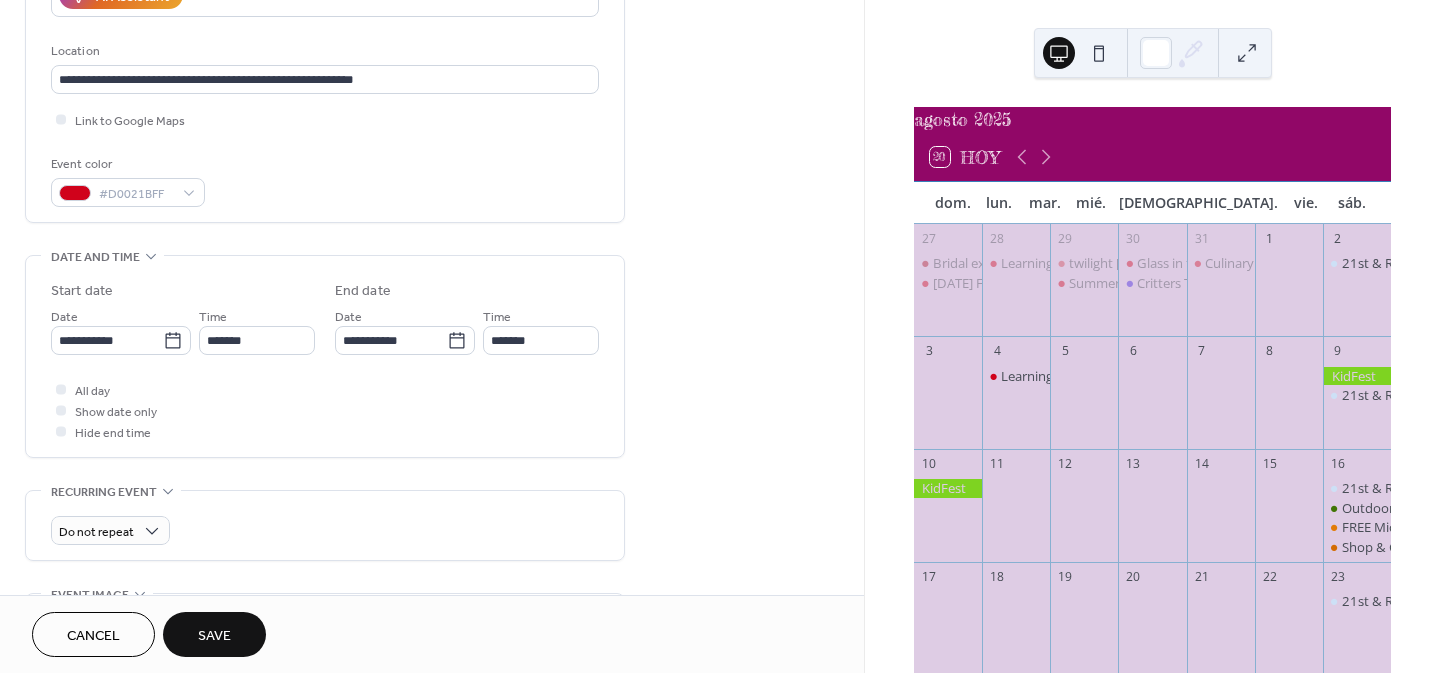 scroll, scrollTop: 404, scrollLeft: 0, axis: vertical 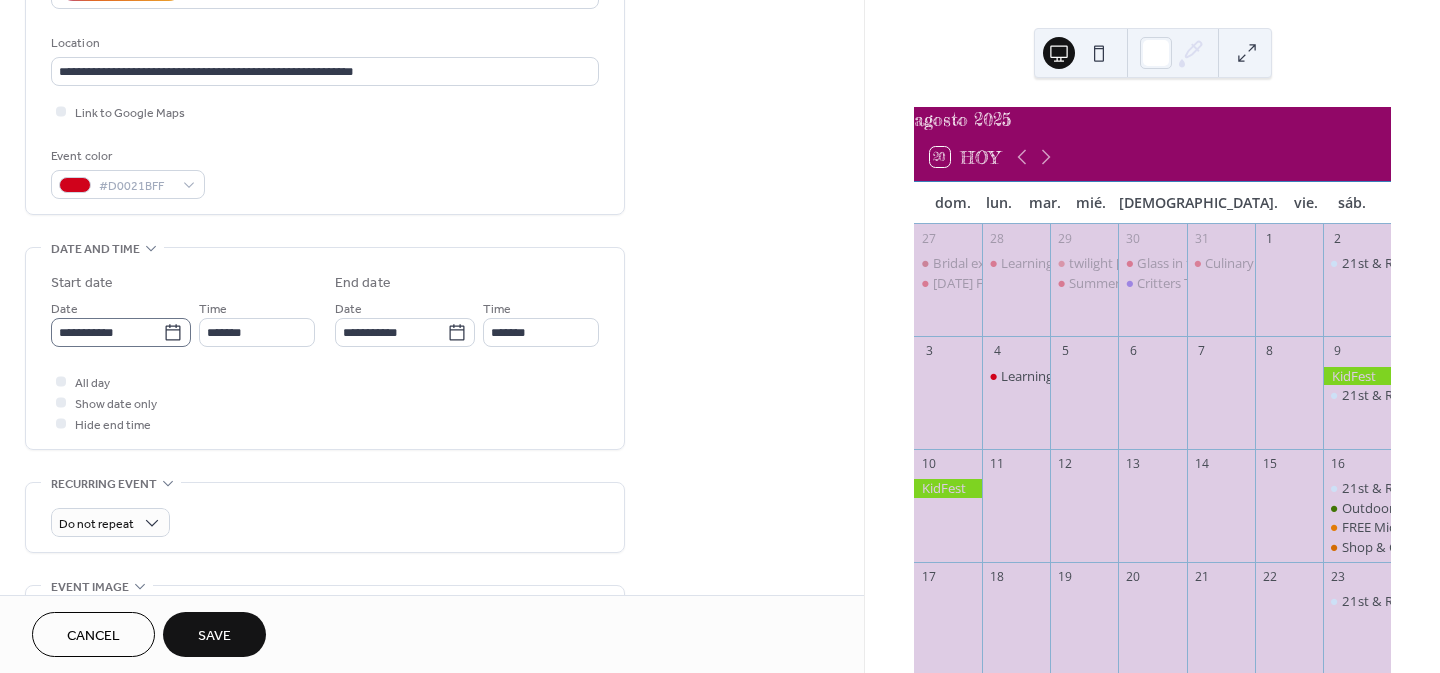 type on "**********" 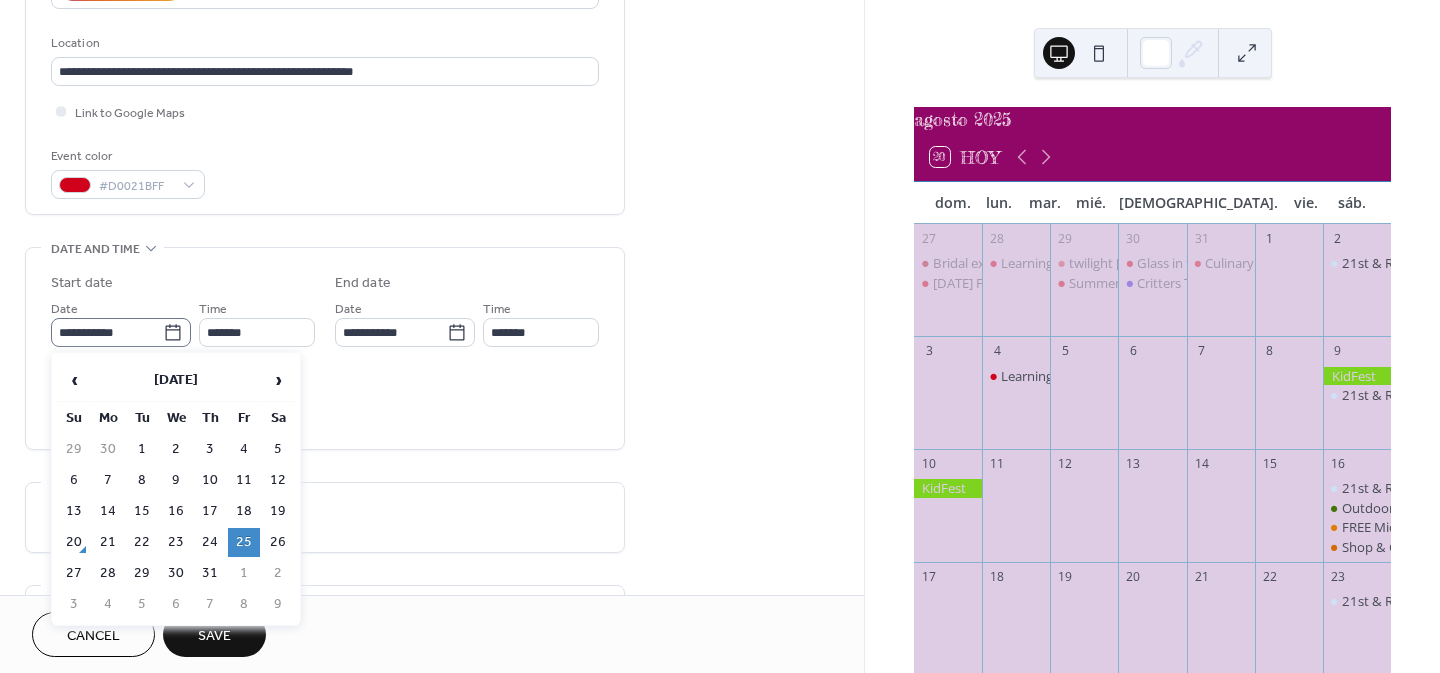 click 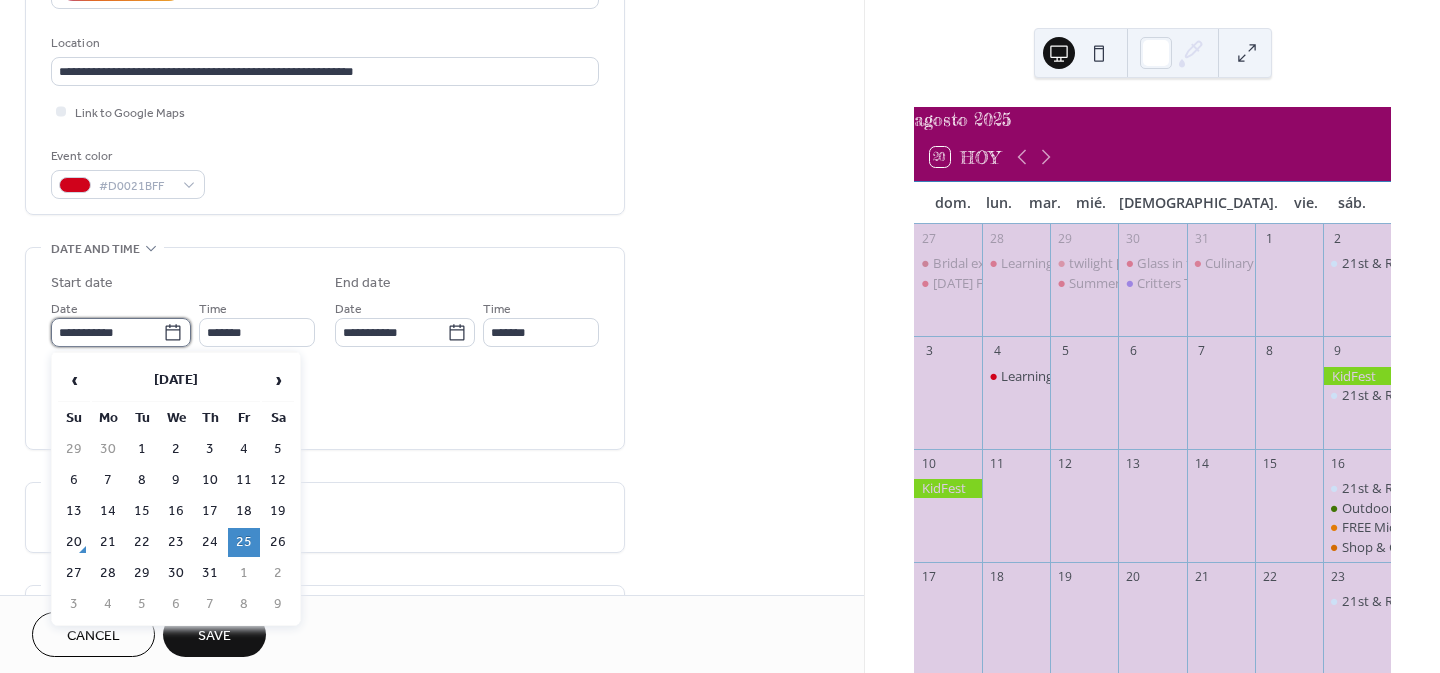 click on "**********" at bounding box center [107, 332] 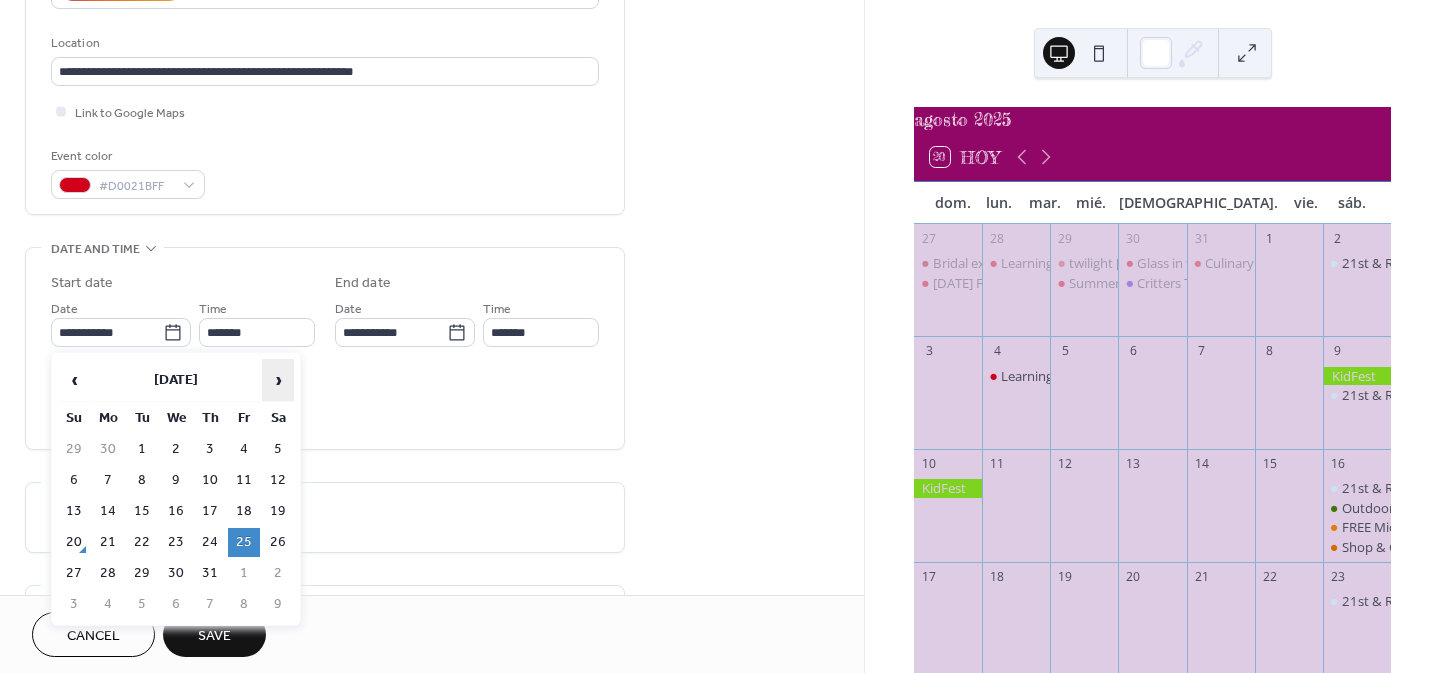 click on "›" at bounding box center (278, 380) 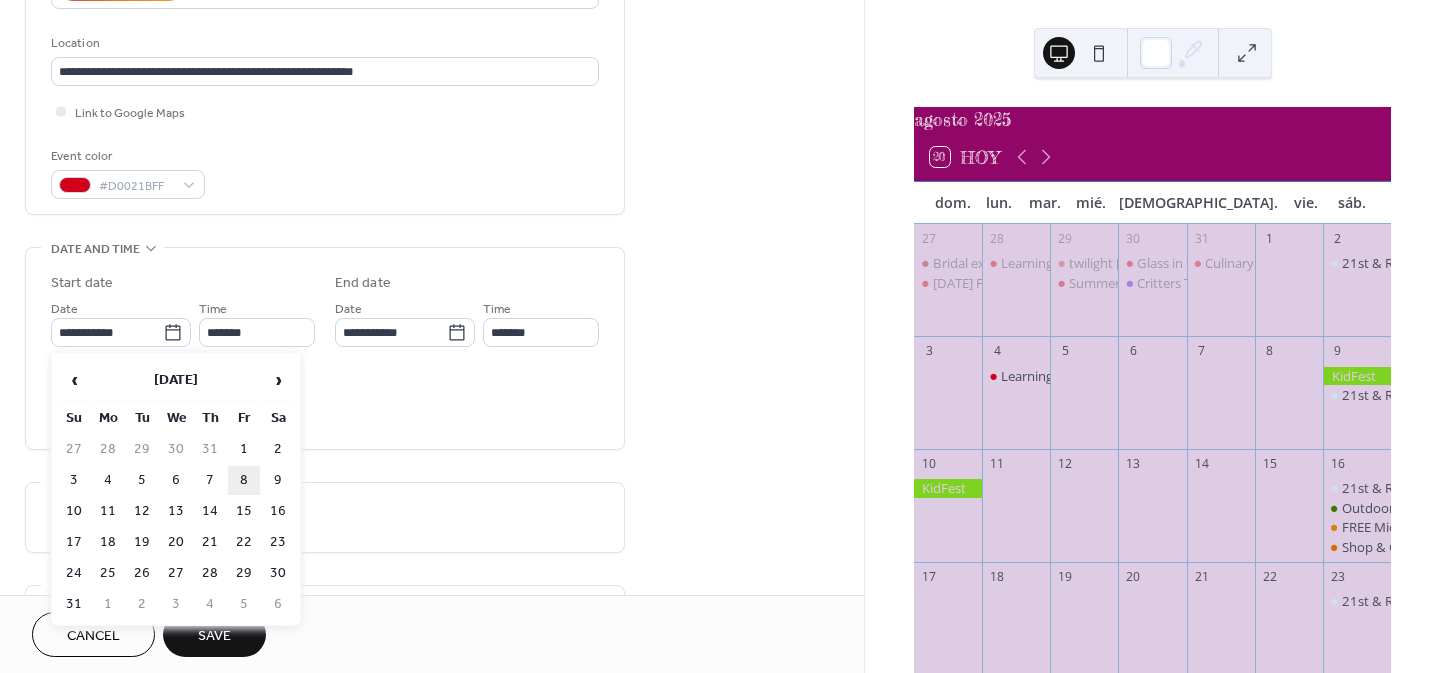 click on "8" at bounding box center [244, 480] 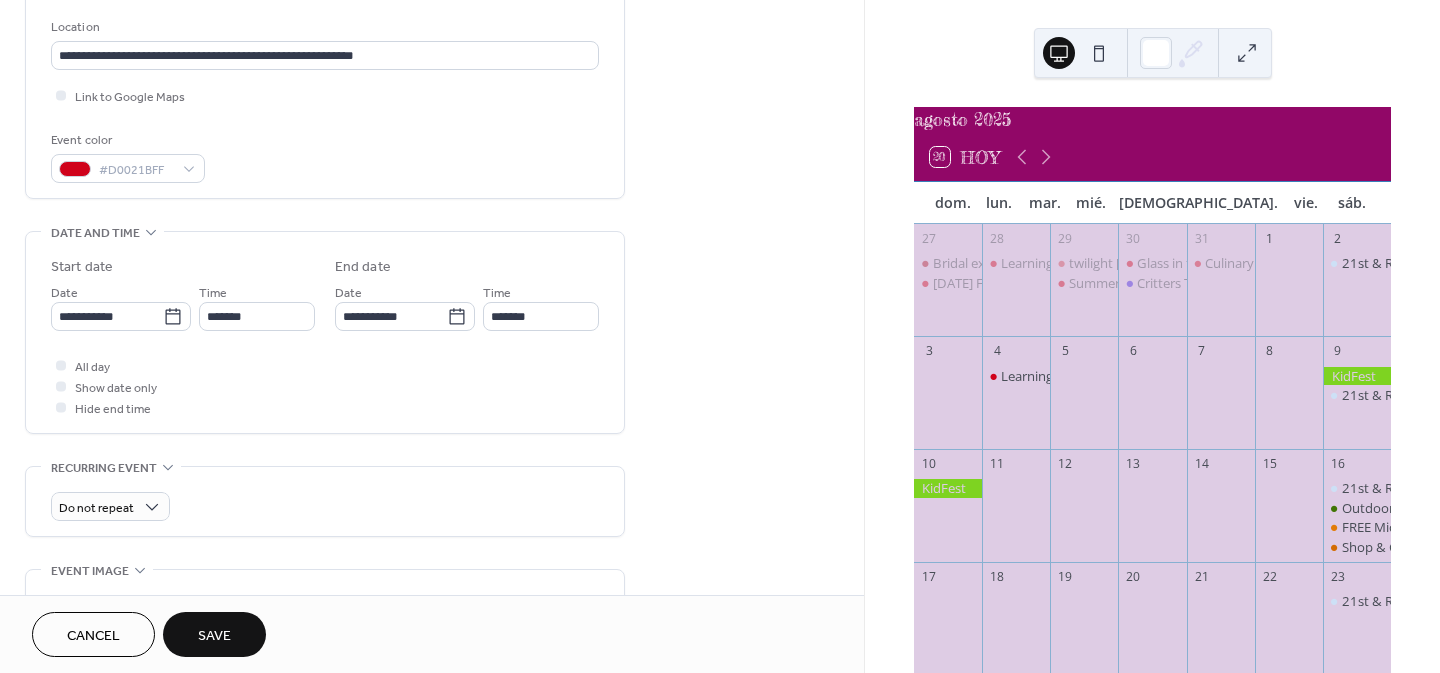scroll, scrollTop: 439, scrollLeft: 0, axis: vertical 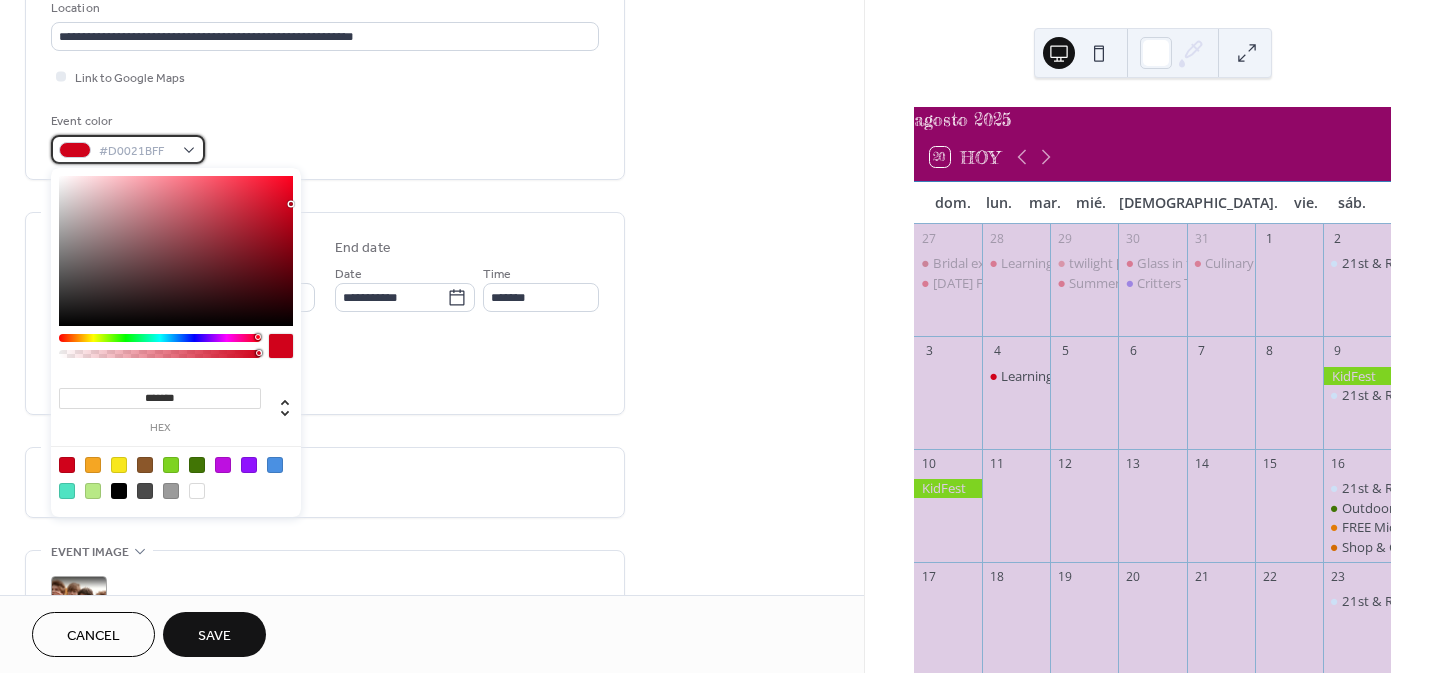 click on "#D0021BFF" at bounding box center [136, 151] 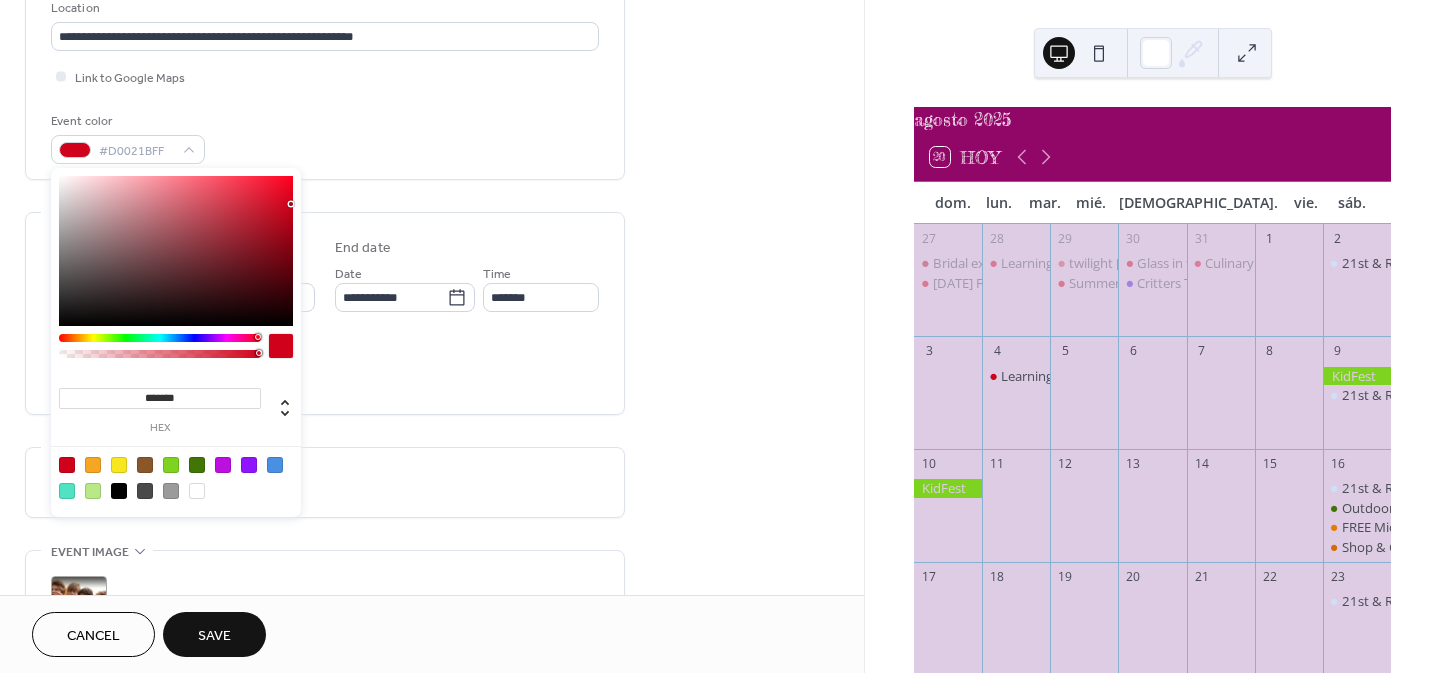 click at bounding box center [93, 465] 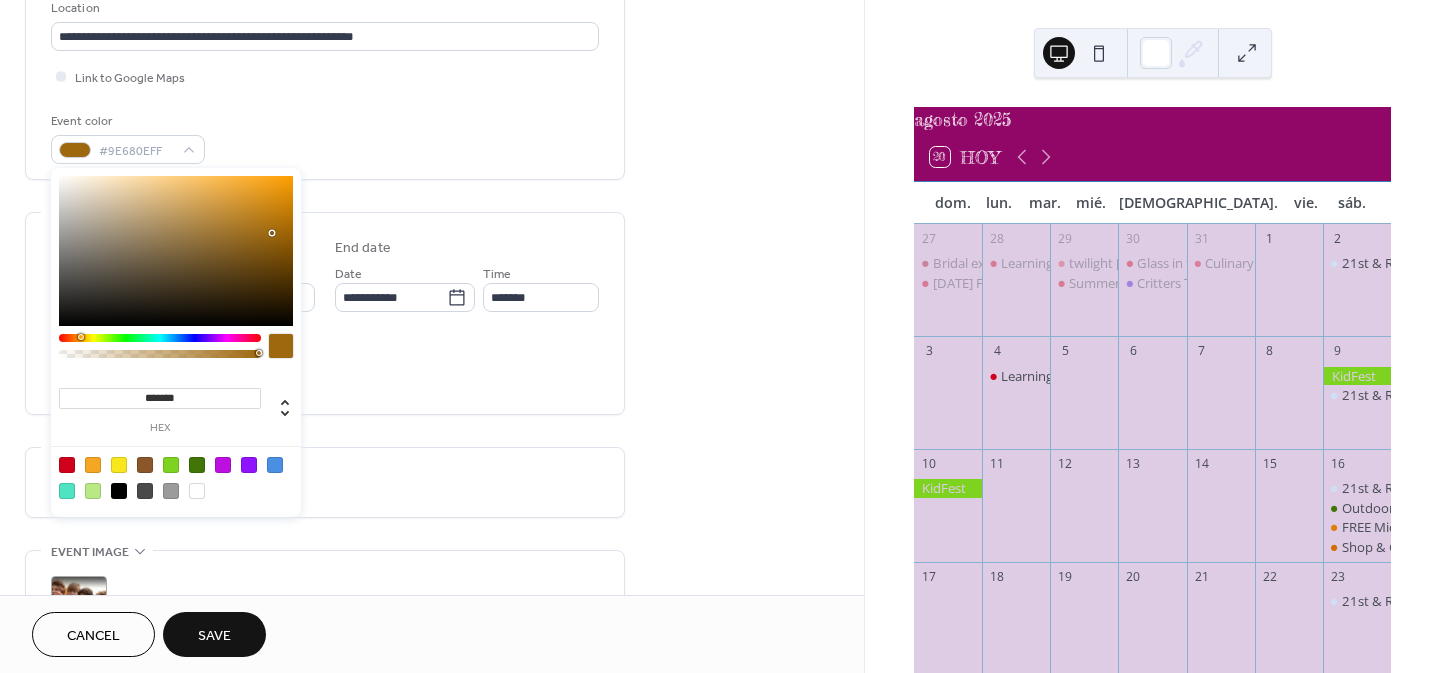 click at bounding box center (176, 251) 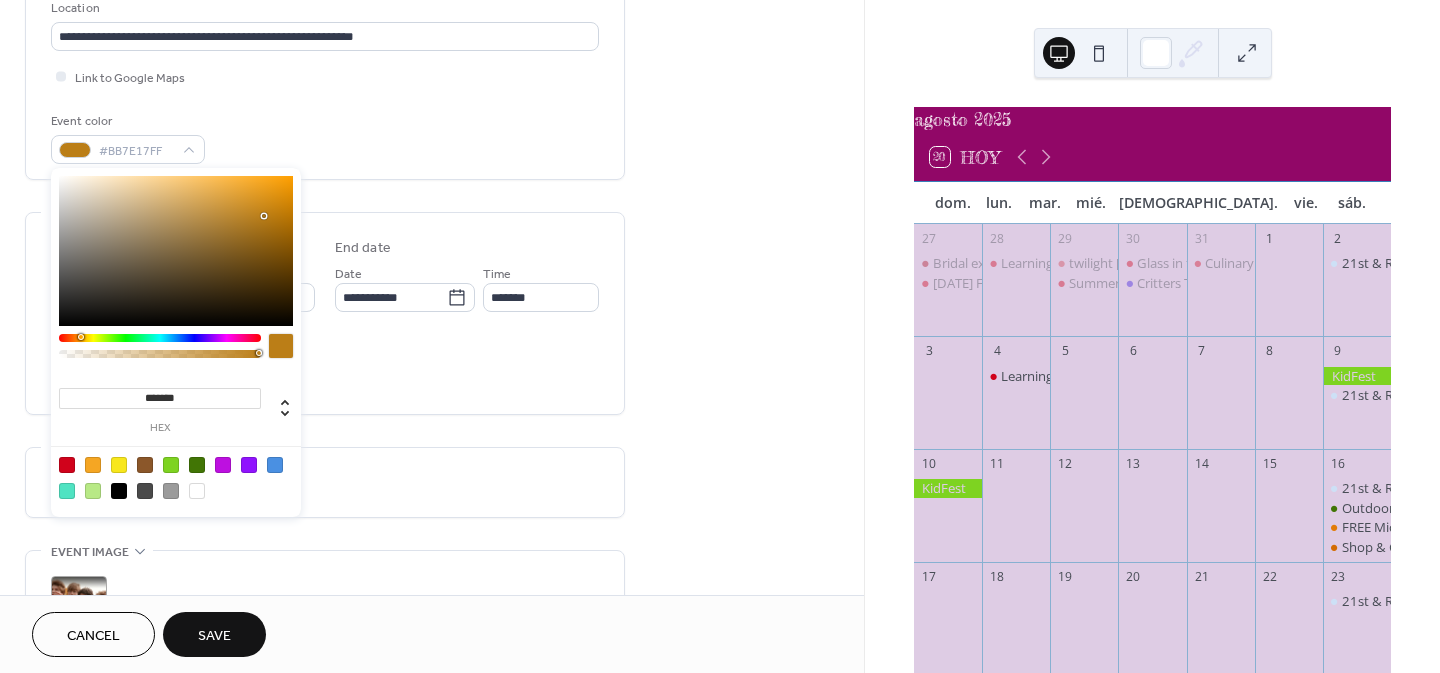 click at bounding box center [176, 251] 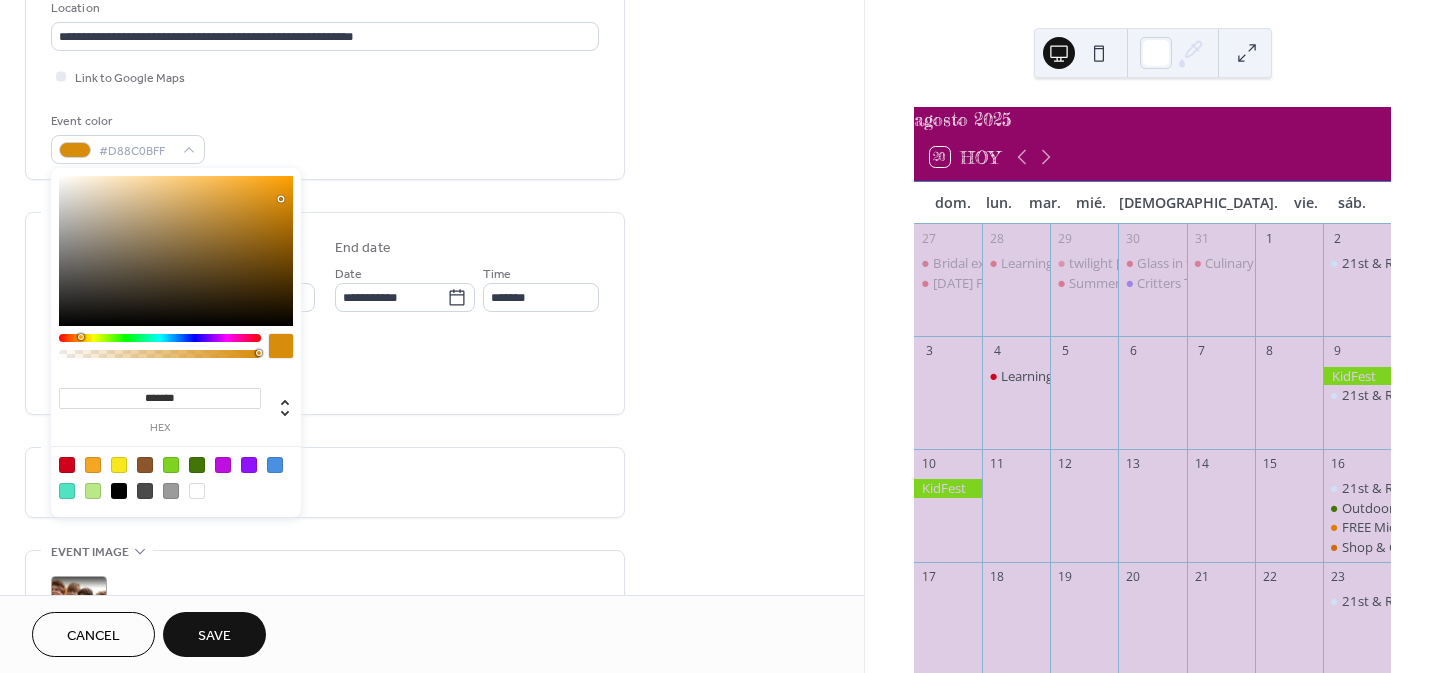 click at bounding box center [176, 251] 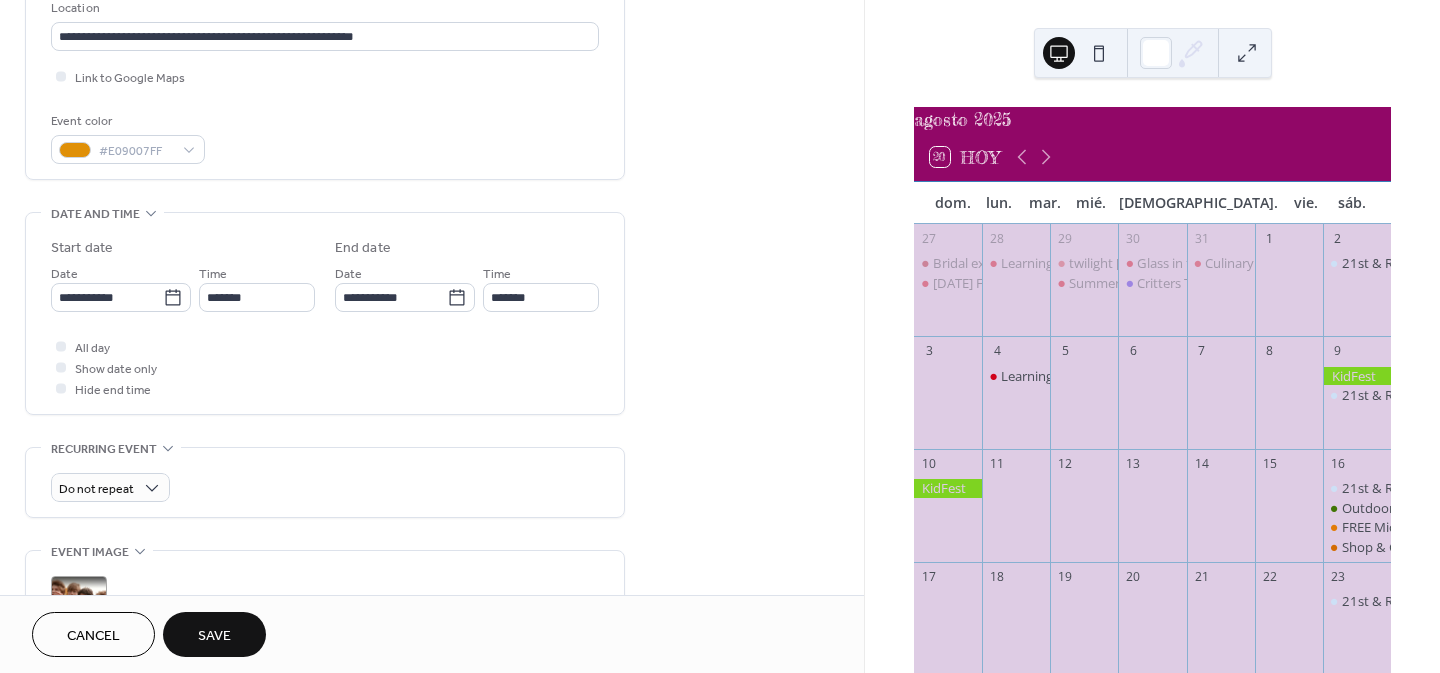 click on "End date" at bounding box center [467, 248] 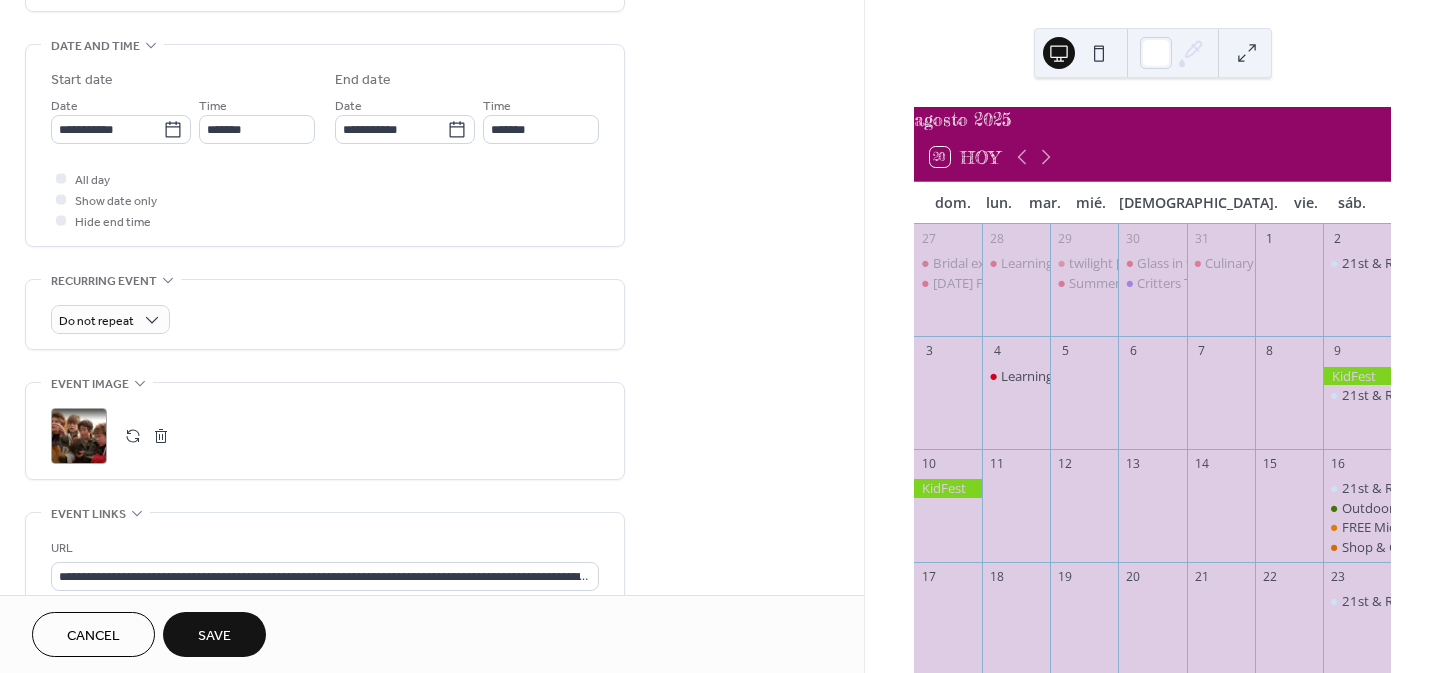 scroll, scrollTop: 648, scrollLeft: 0, axis: vertical 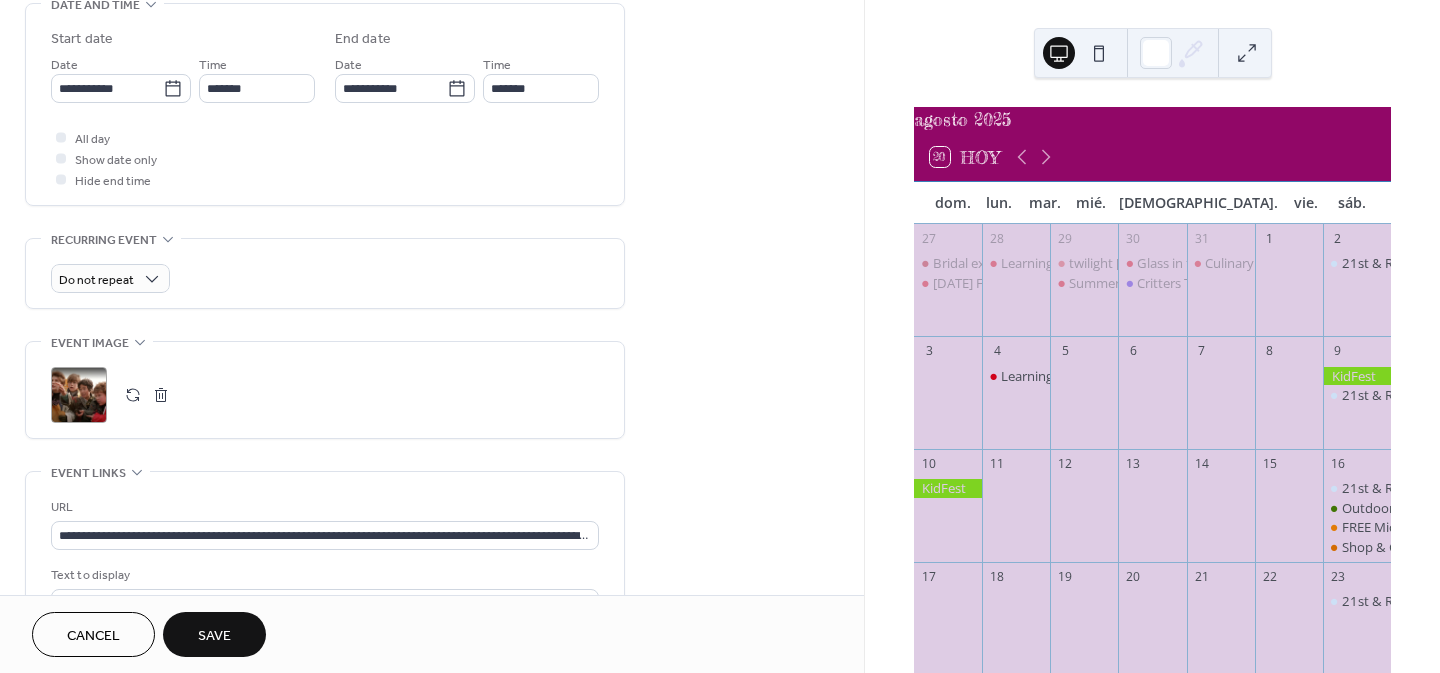 click at bounding box center [161, 395] 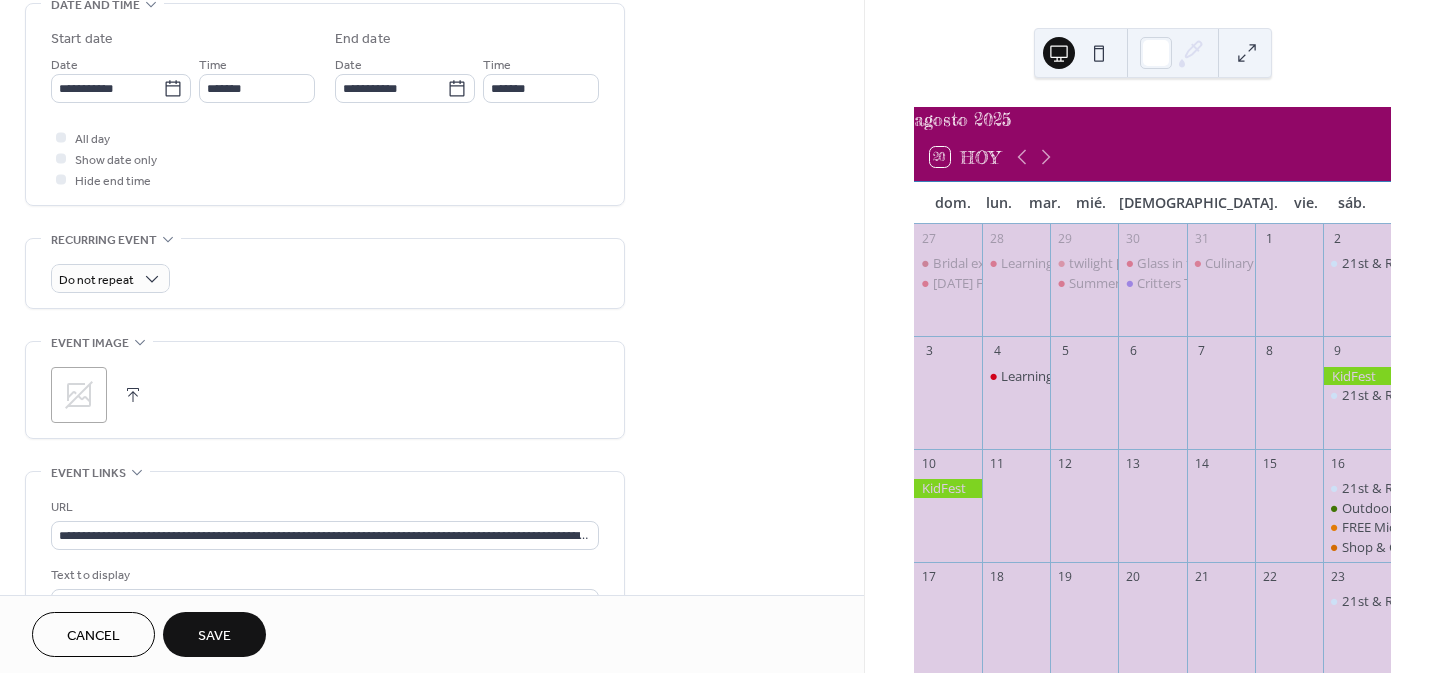 click at bounding box center (133, 395) 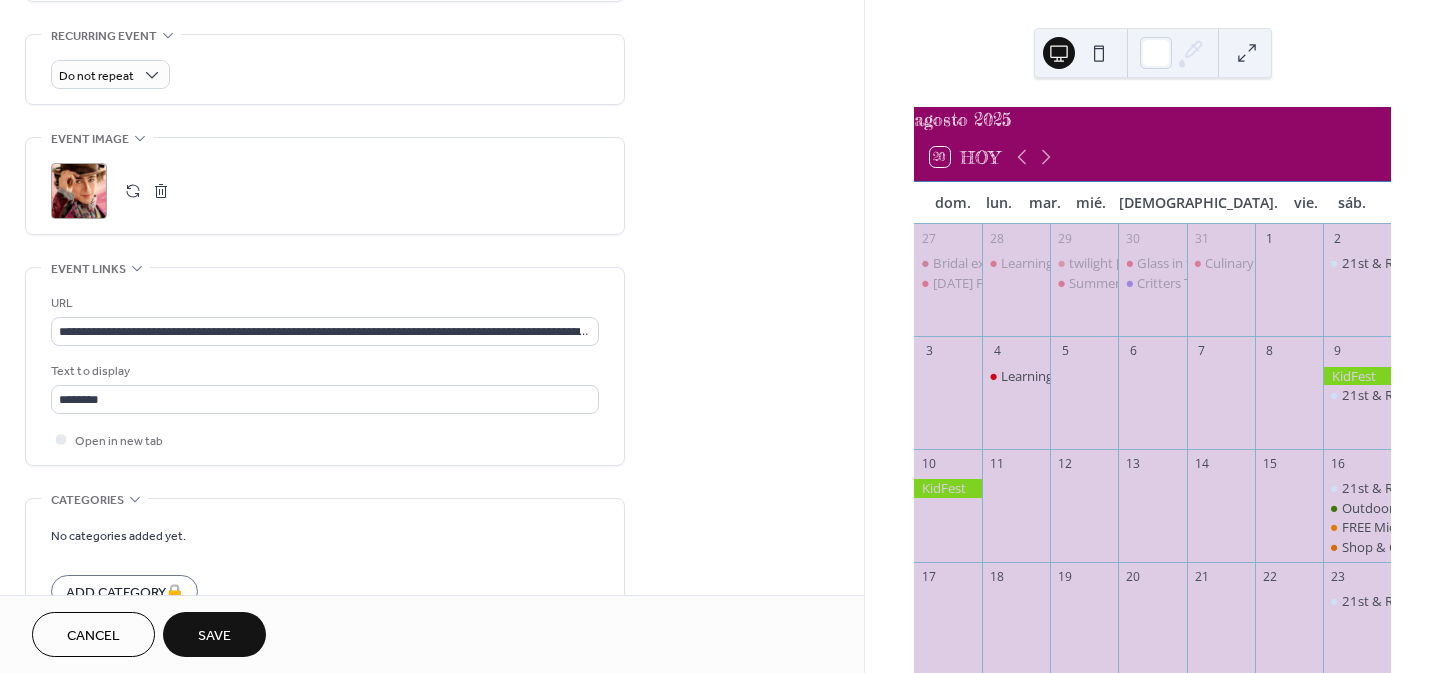 scroll, scrollTop: 870, scrollLeft: 0, axis: vertical 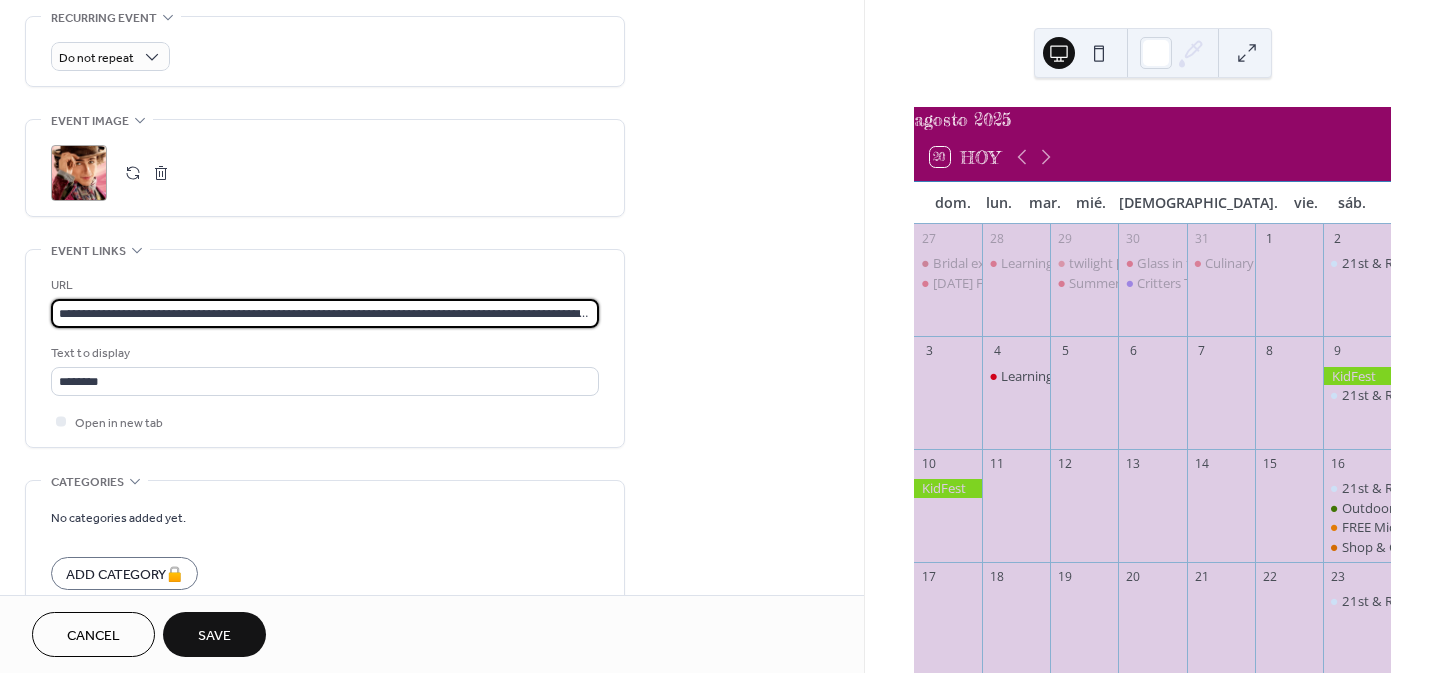 click on "**********" at bounding box center [325, 313] 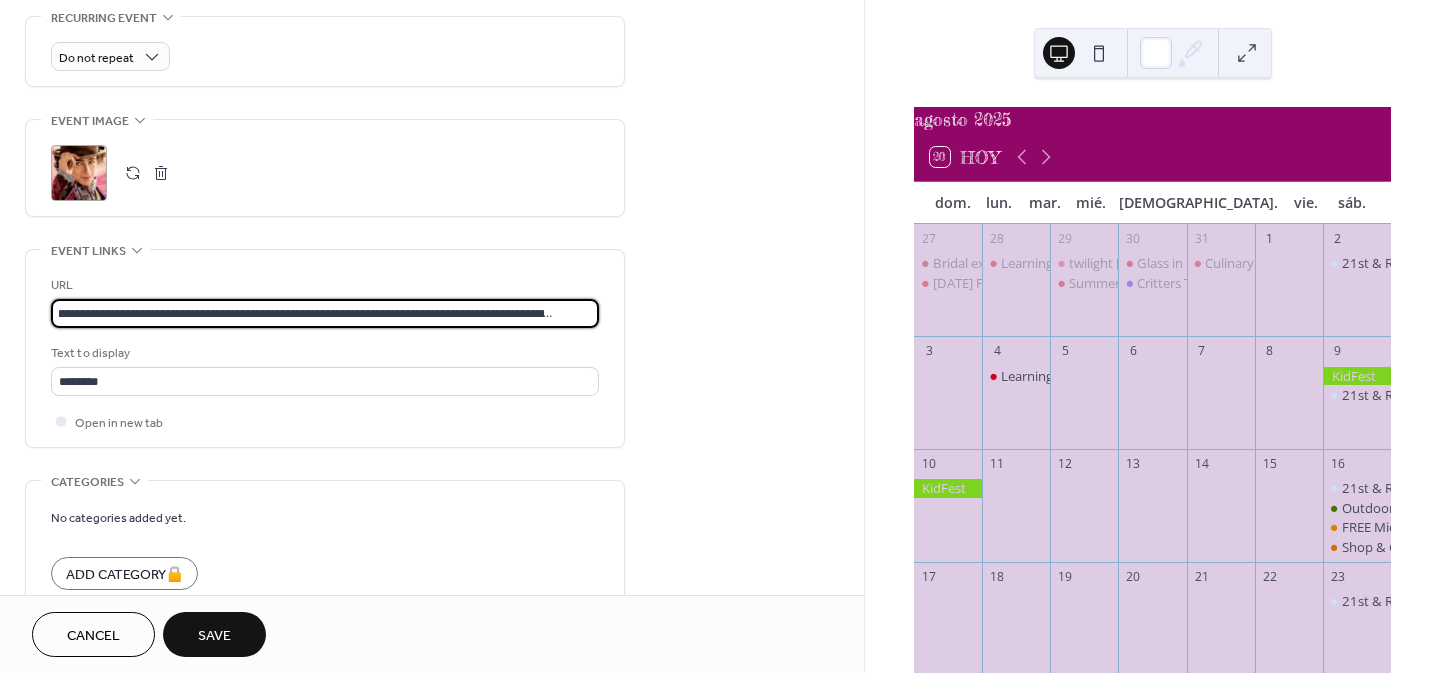 scroll, scrollTop: 0, scrollLeft: 0, axis: both 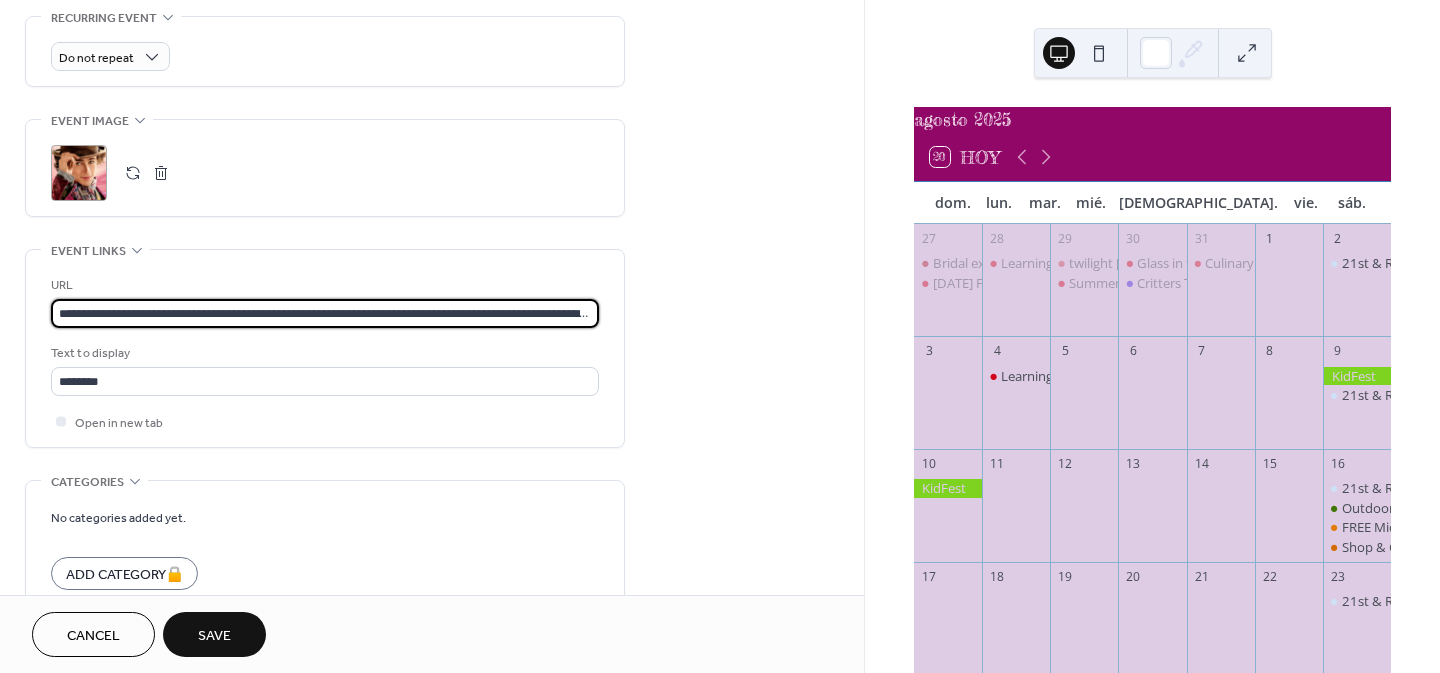 drag, startPoint x: 586, startPoint y: 305, endPoint x: 54, endPoint y: 289, distance: 532.24054 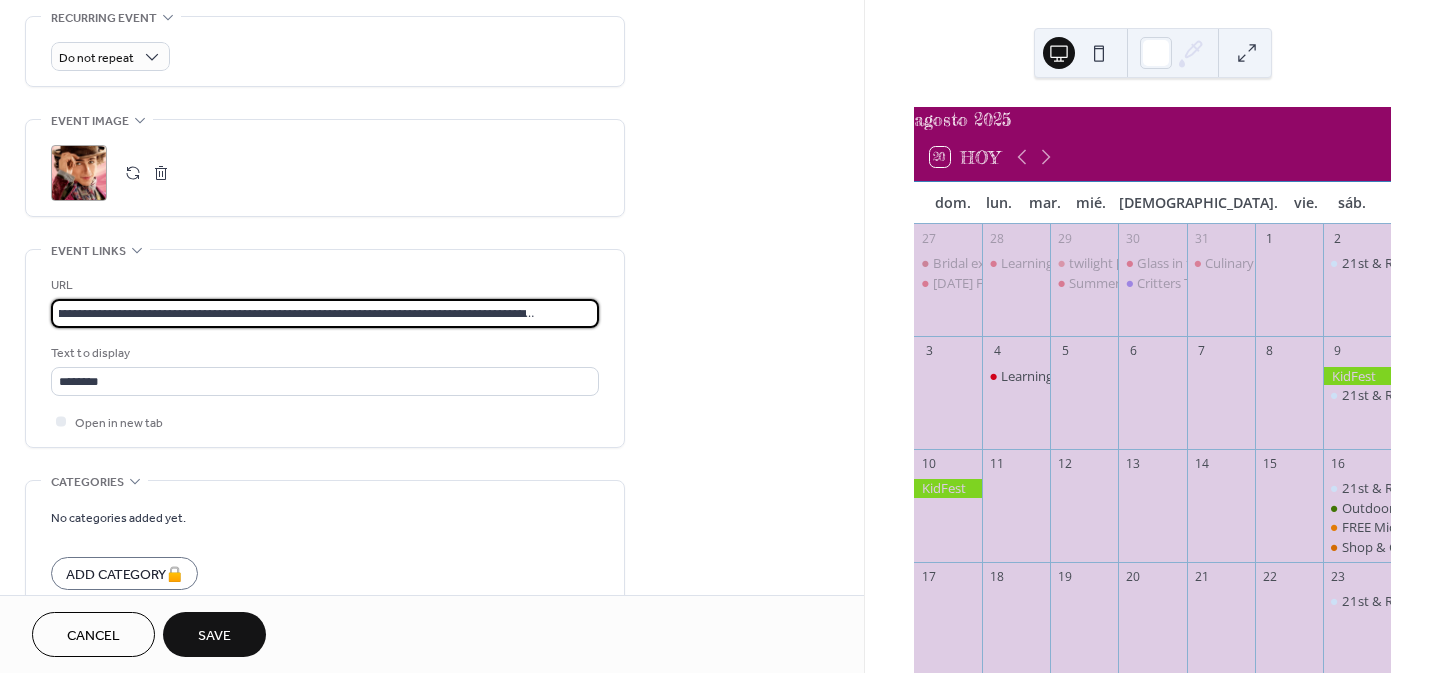scroll, scrollTop: 1, scrollLeft: 0, axis: vertical 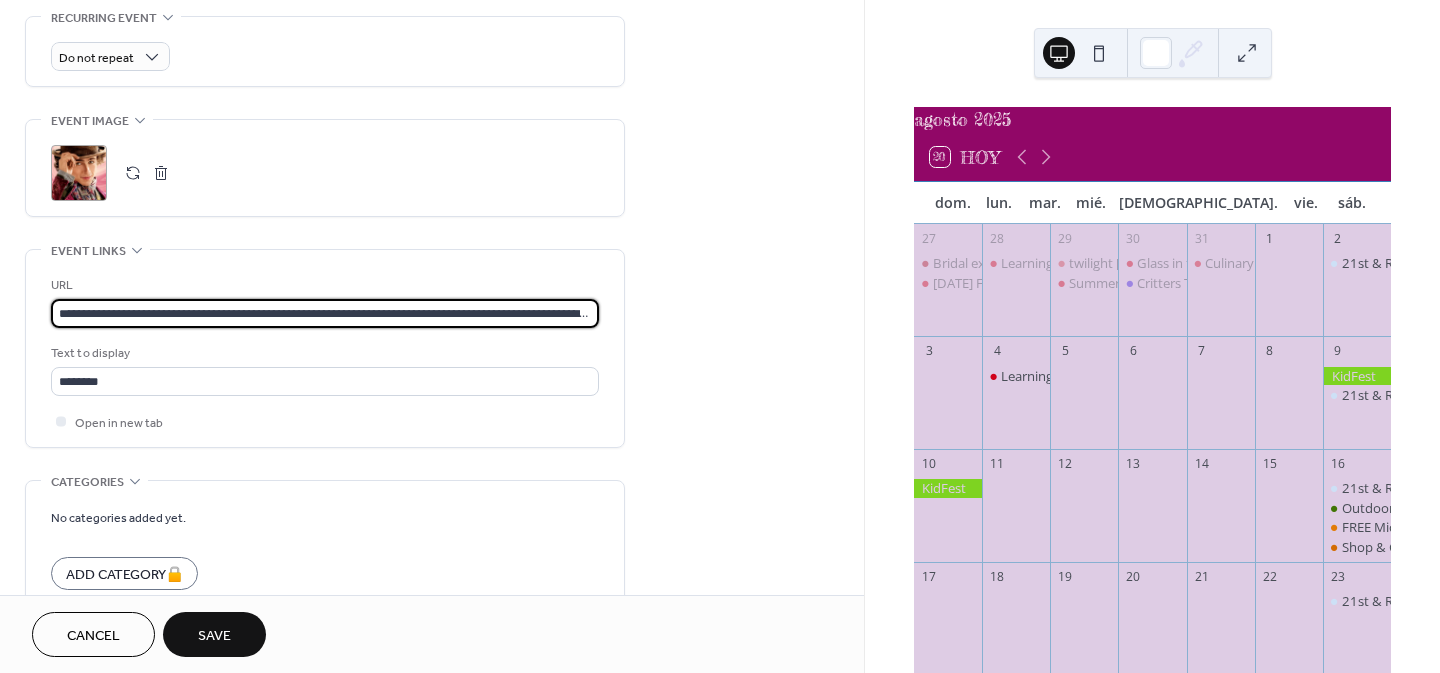 drag, startPoint x: 591, startPoint y: 305, endPoint x: 4, endPoint y: 328, distance: 587.45044 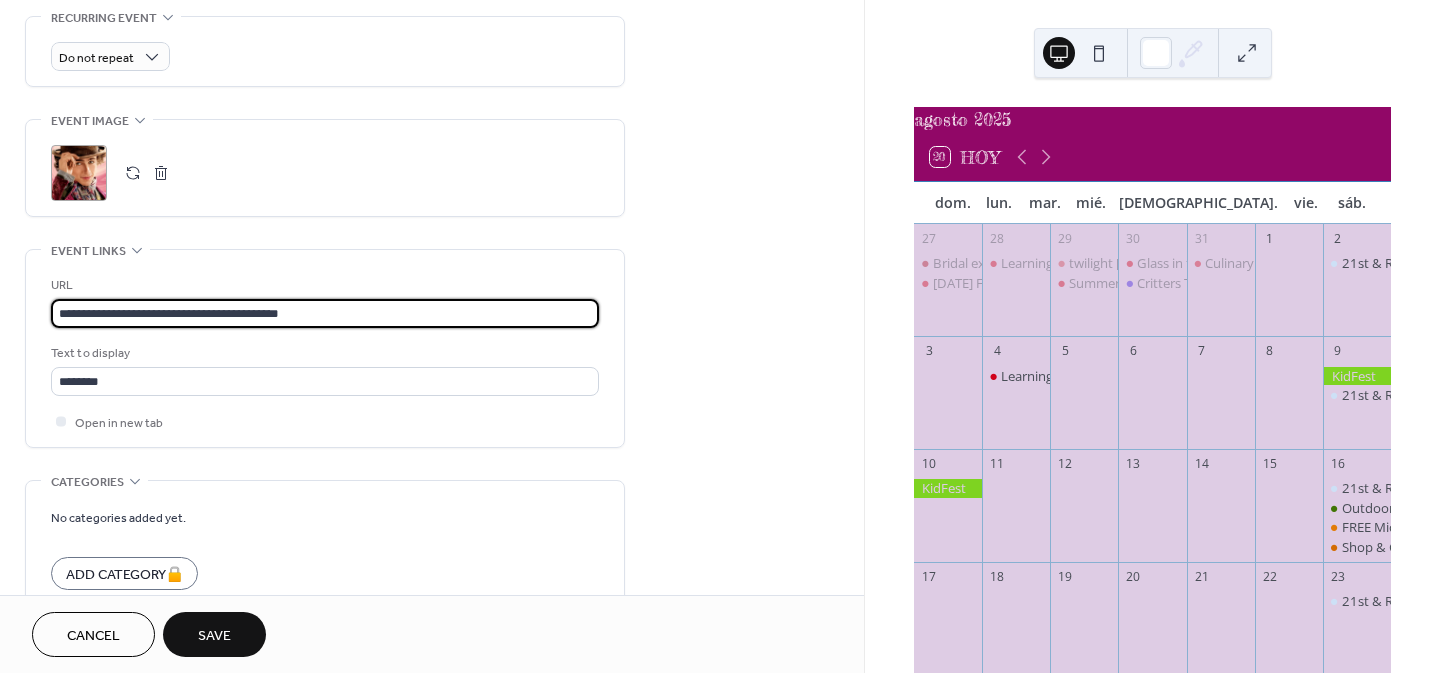 scroll, scrollTop: 0, scrollLeft: 0, axis: both 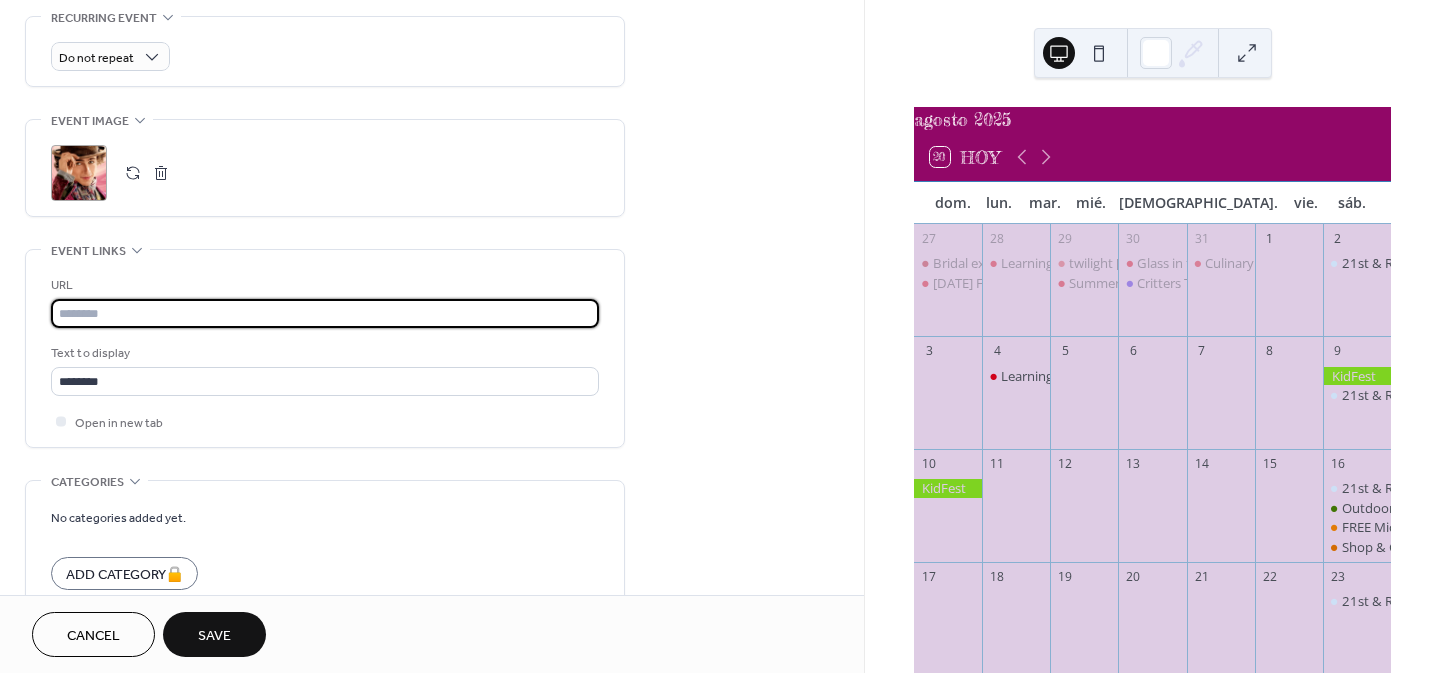 paste on "**********" 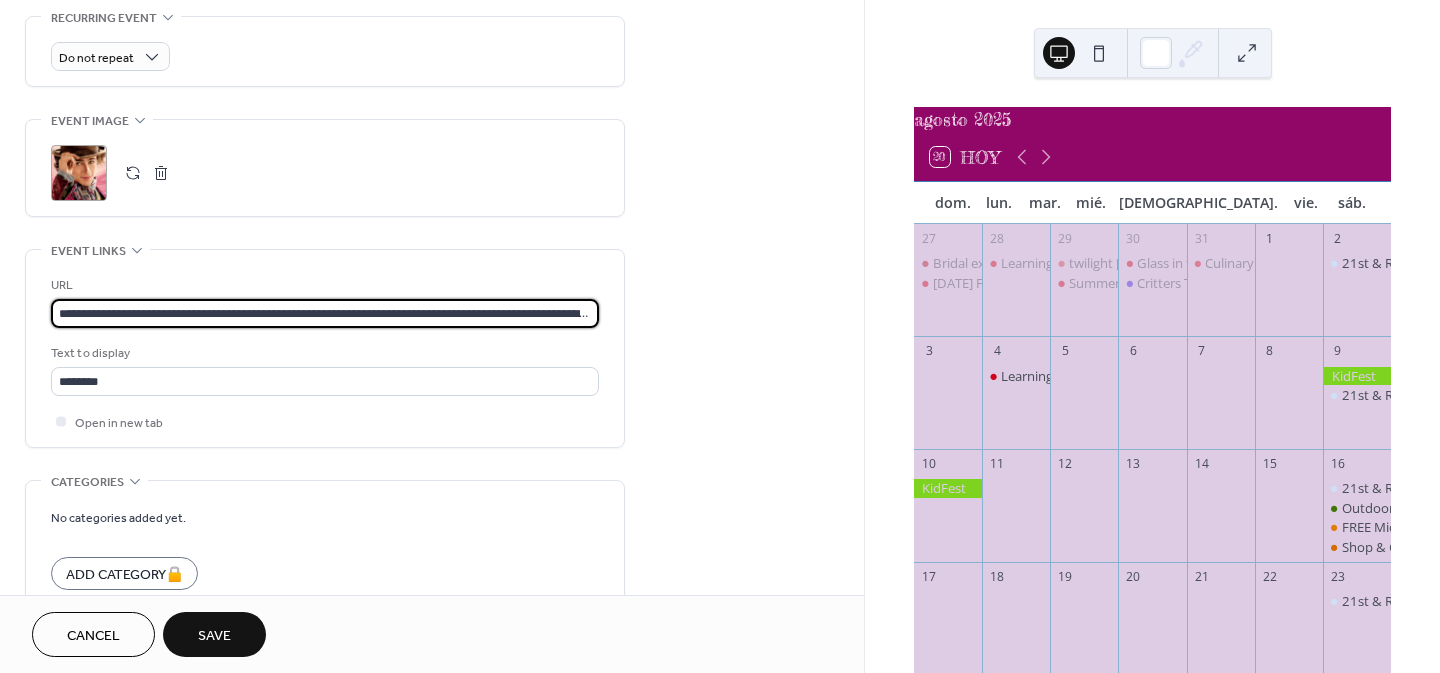 scroll, scrollTop: 0, scrollLeft: 863, axis: horizontal 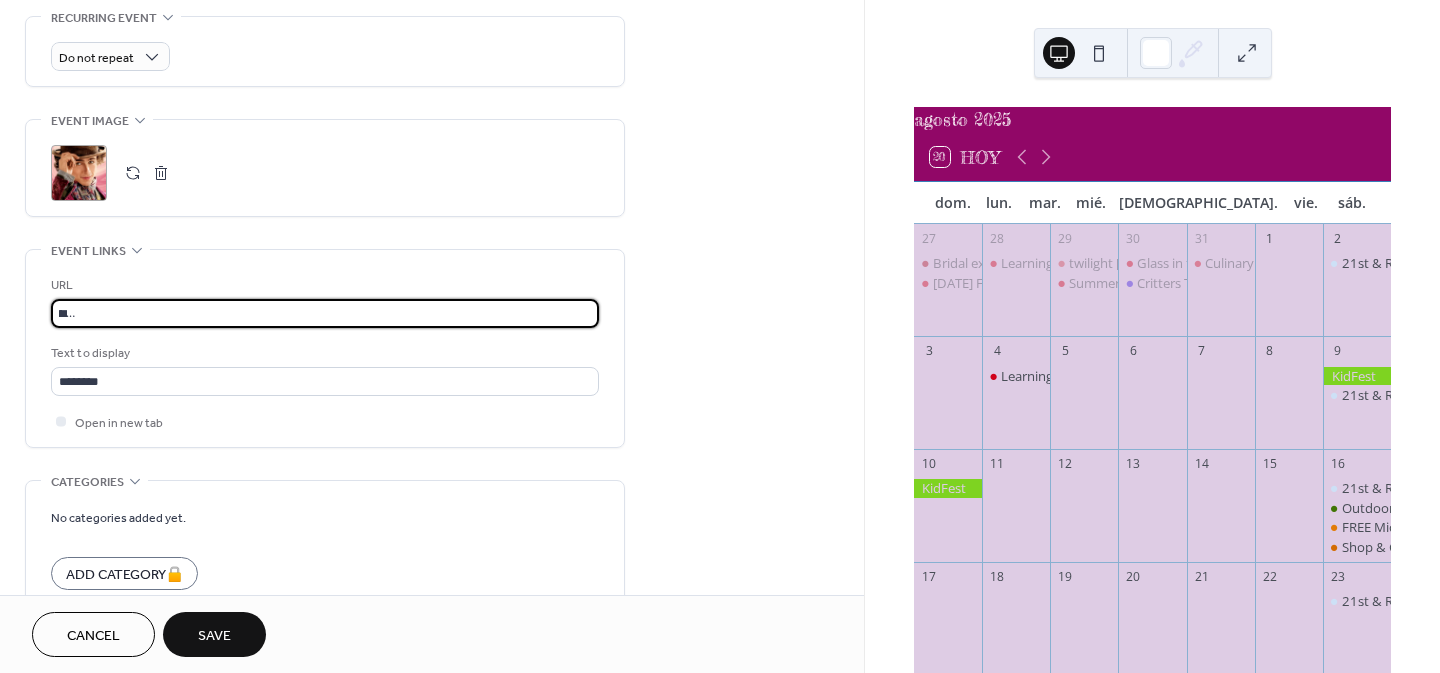 type on "**********" 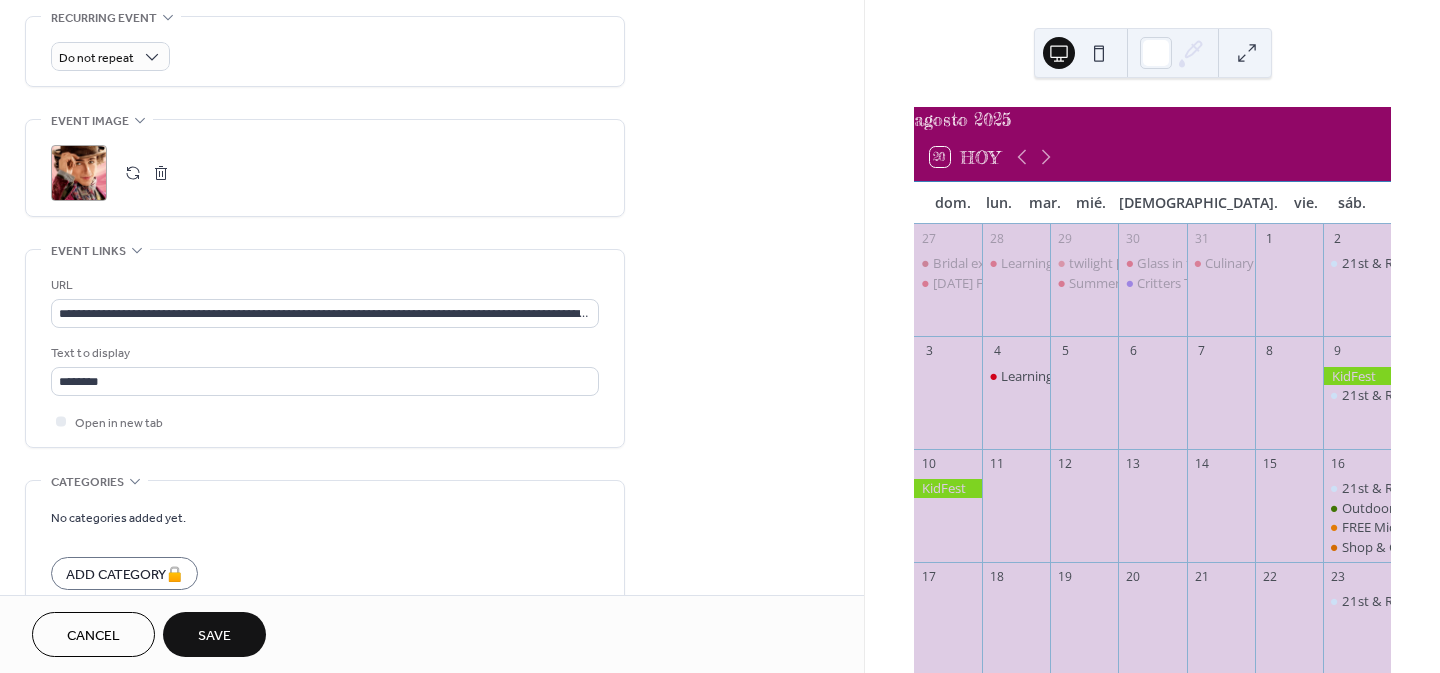 click on "Save" at bounding box center (214, 636) 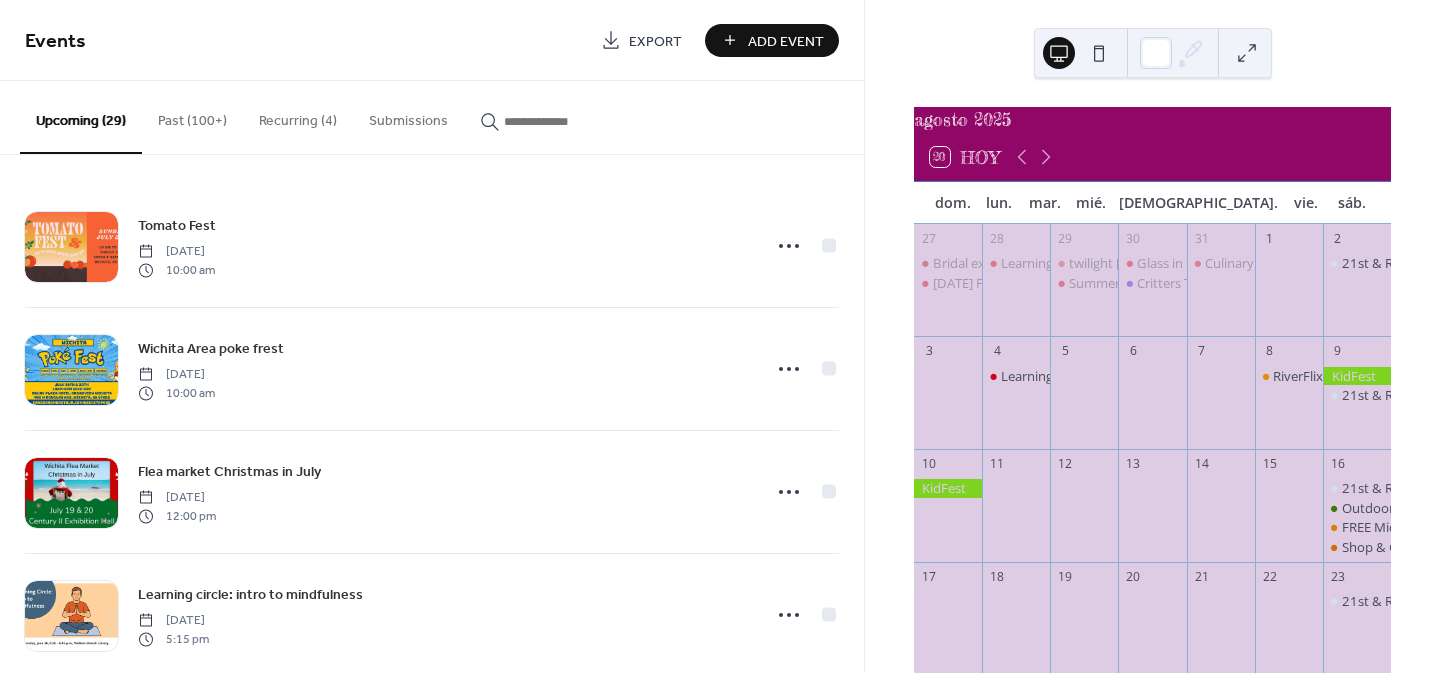click on "Add Event" at bounding box center (786, 41) 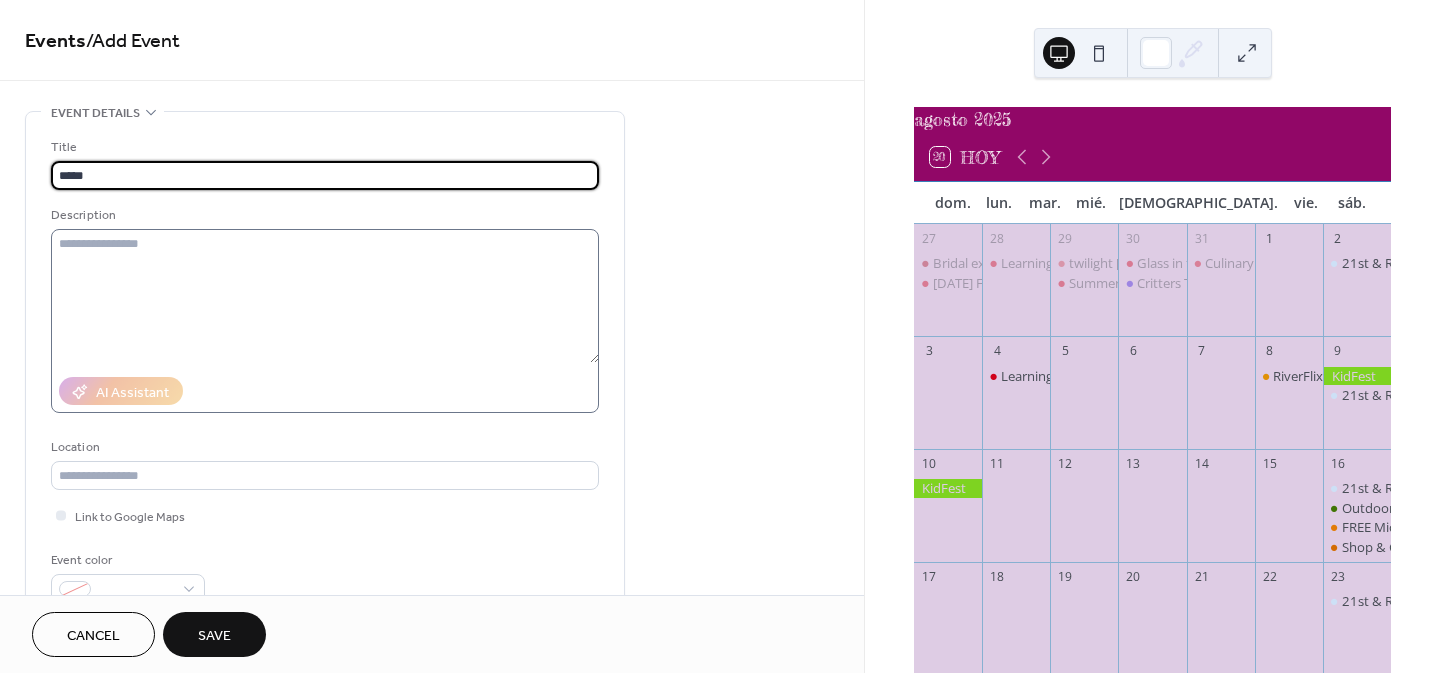 type on "****" 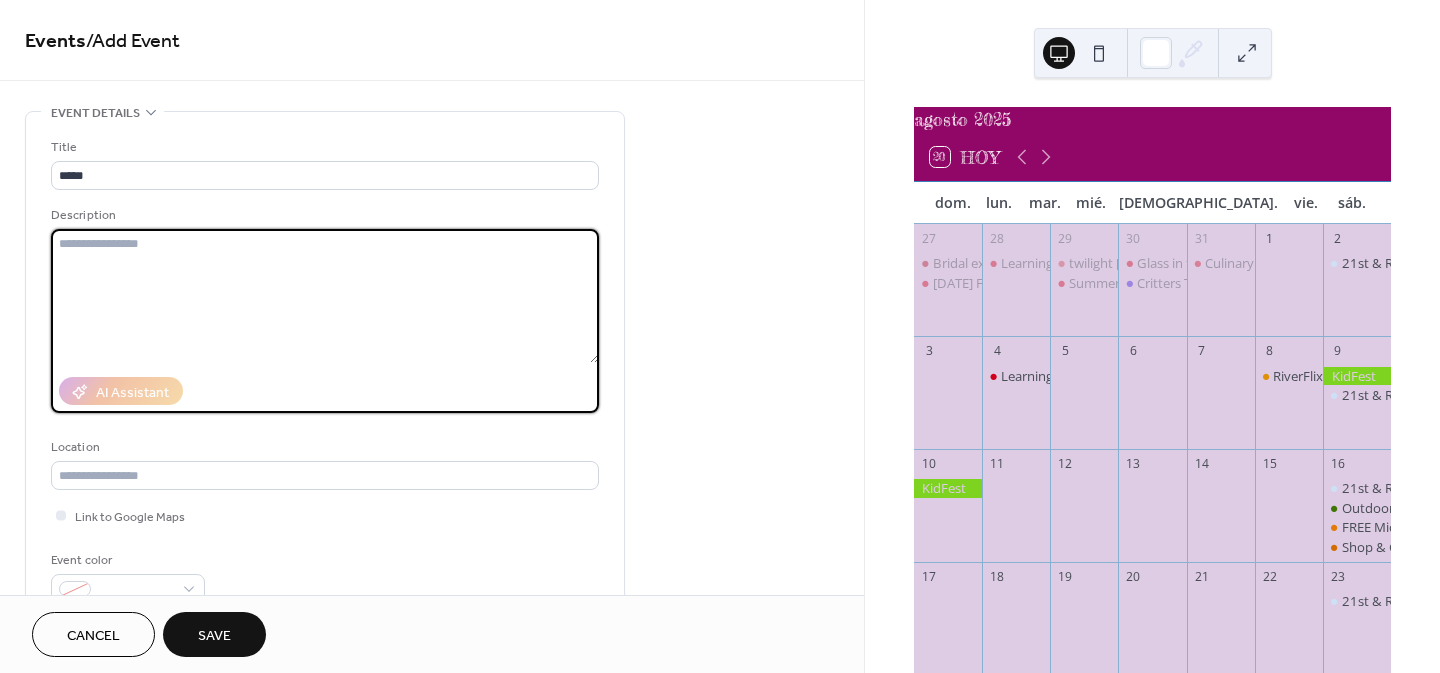 click at bounding box center [325, 296] 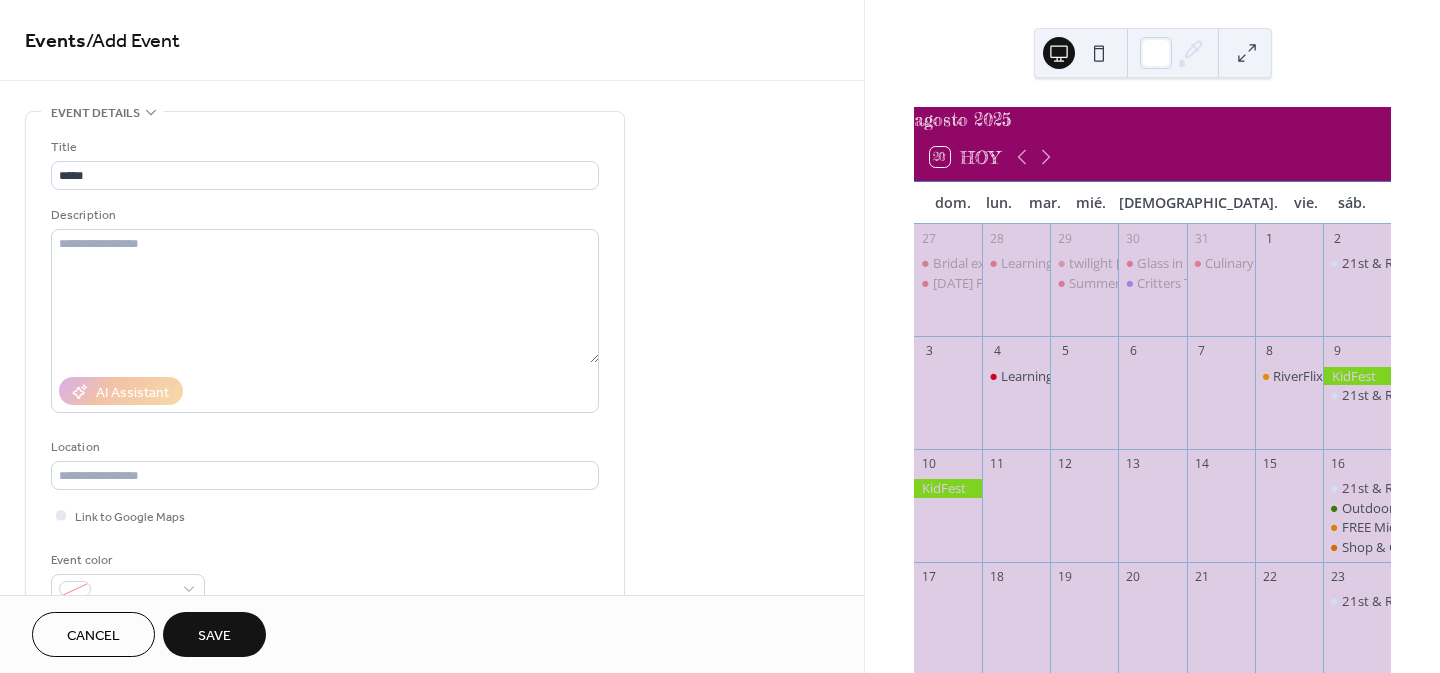 click on "Cancel" at bounding box center [93, 636] 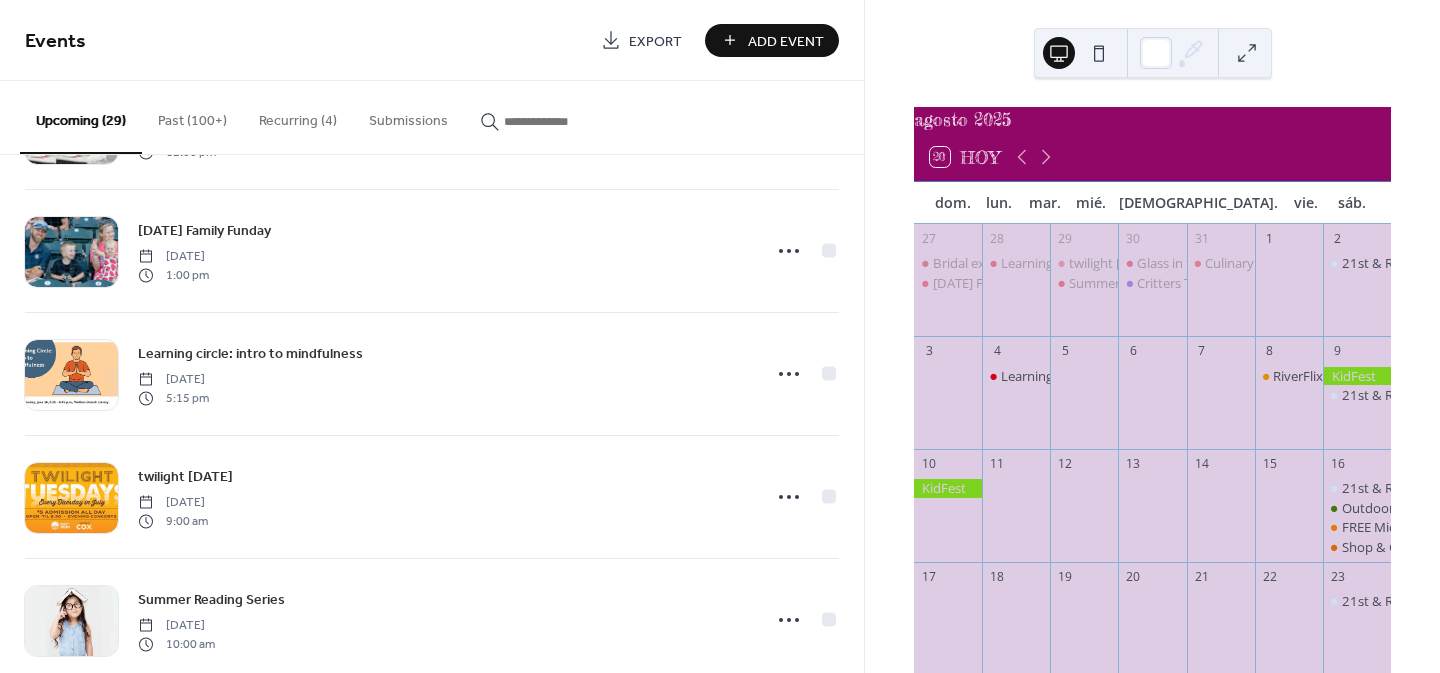scroll, scrollTop: 2266, scrollLeft: 0, axis: vertical 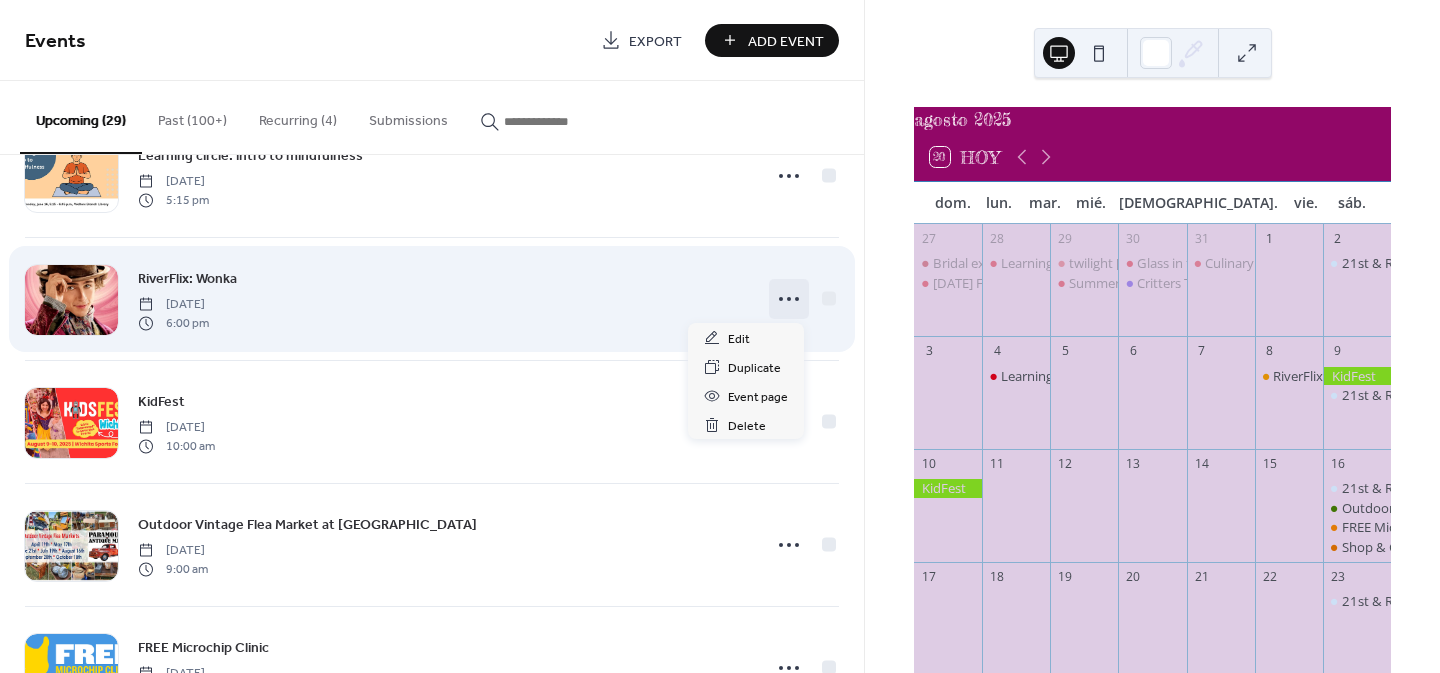 click 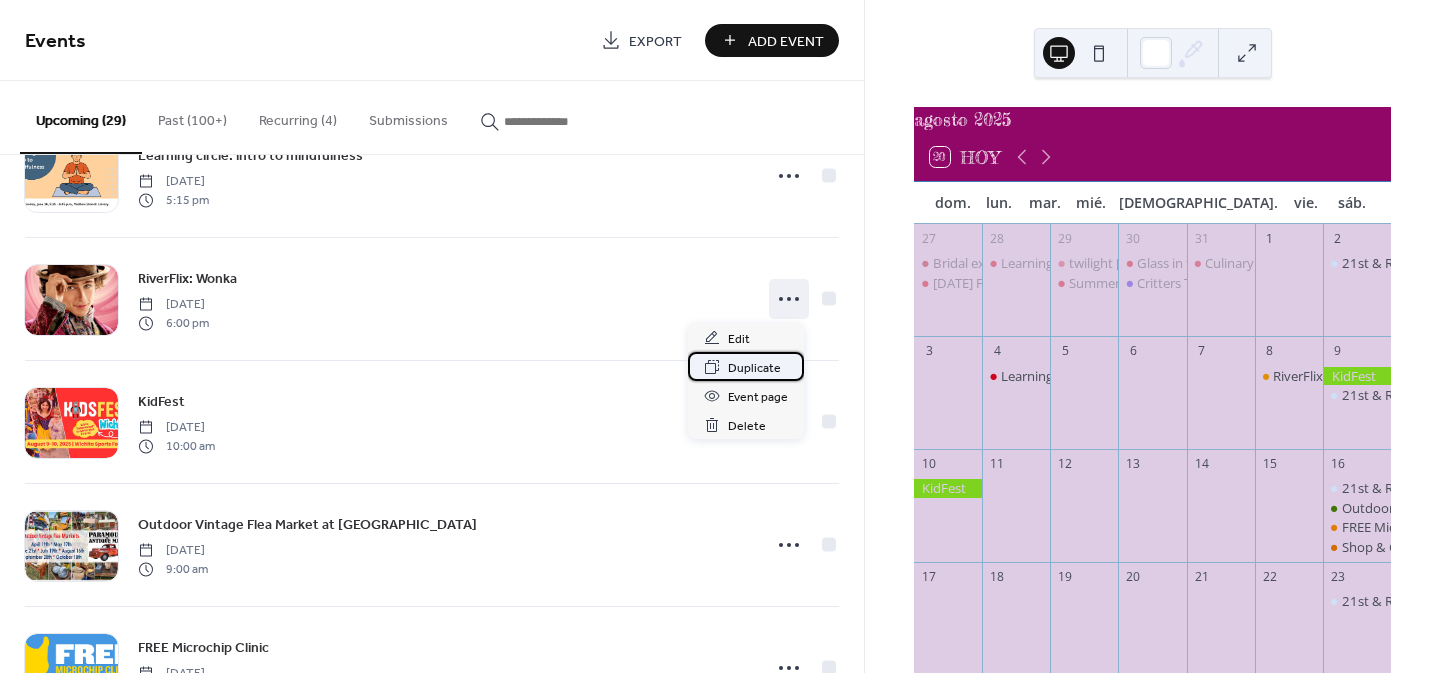 click on "Duplicate" at bounding box center (754, 368) 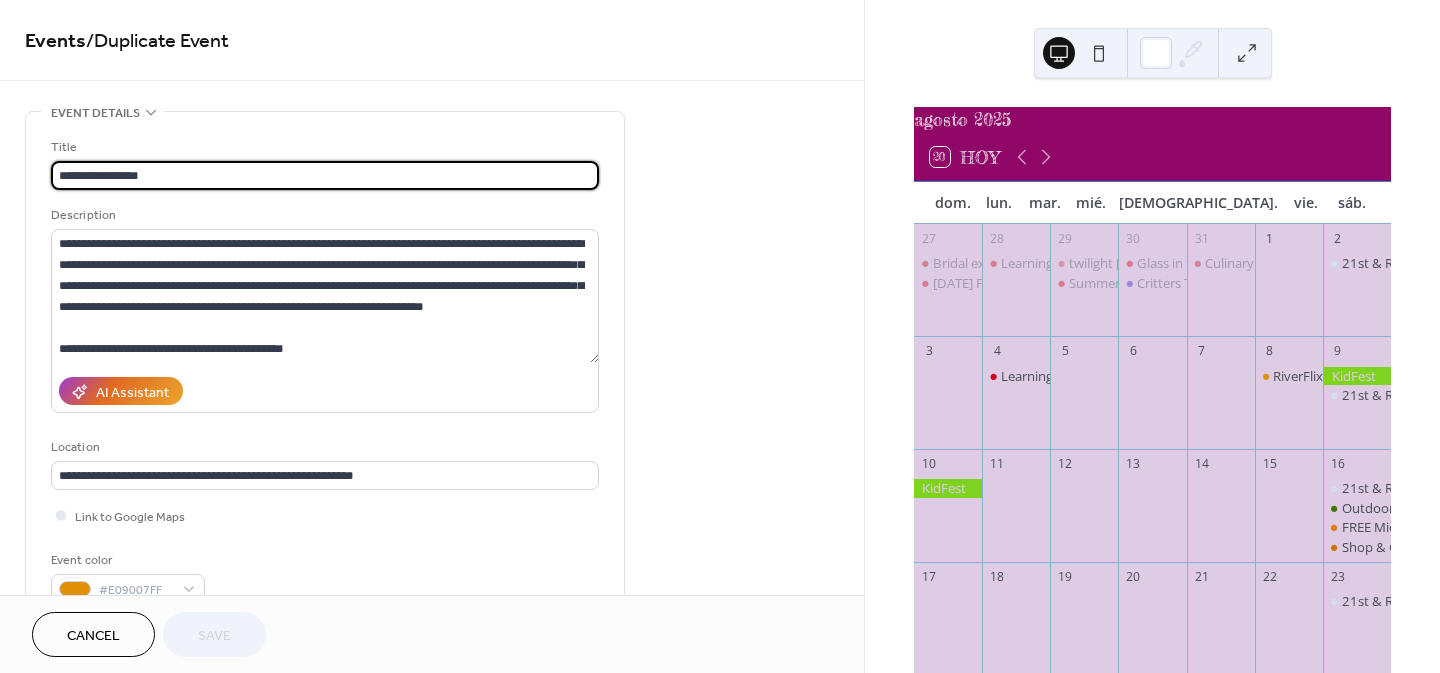 scroll, scrollTop: 521, scrollLeft: 0, axis: vertical 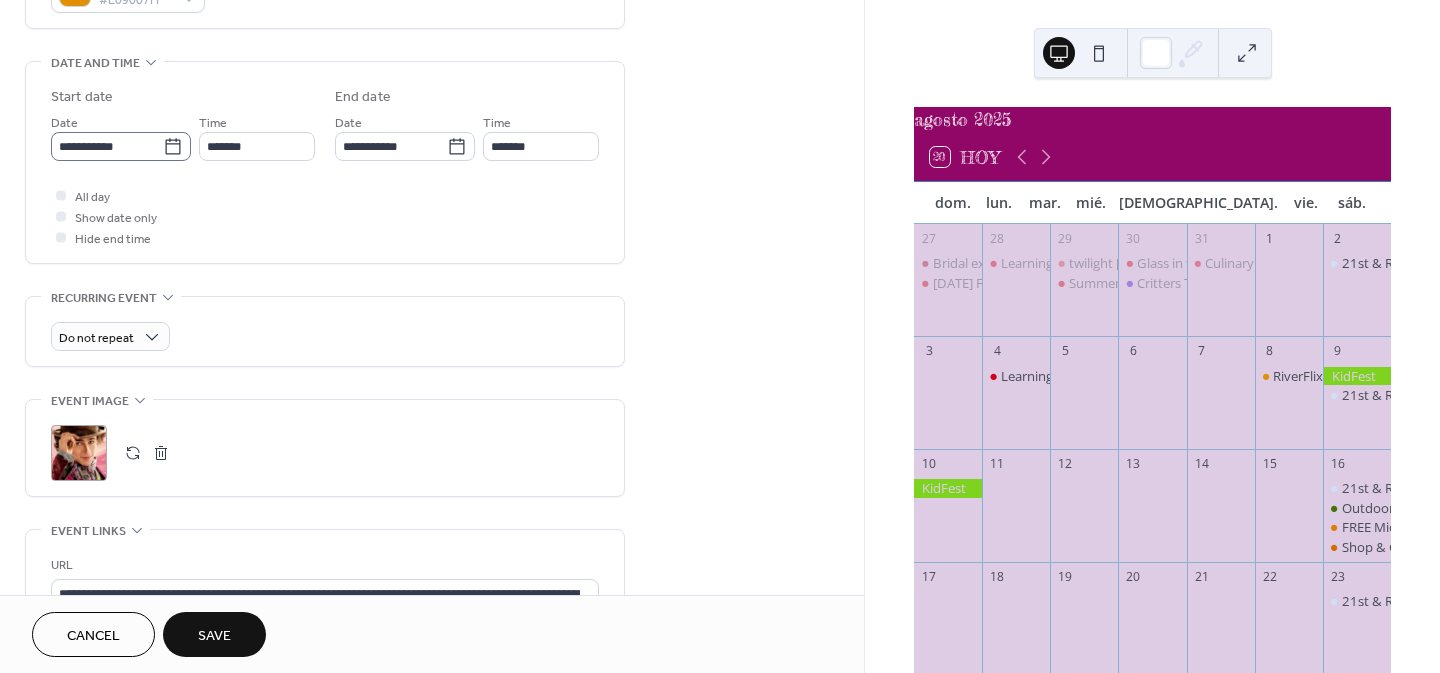 type on "**********" 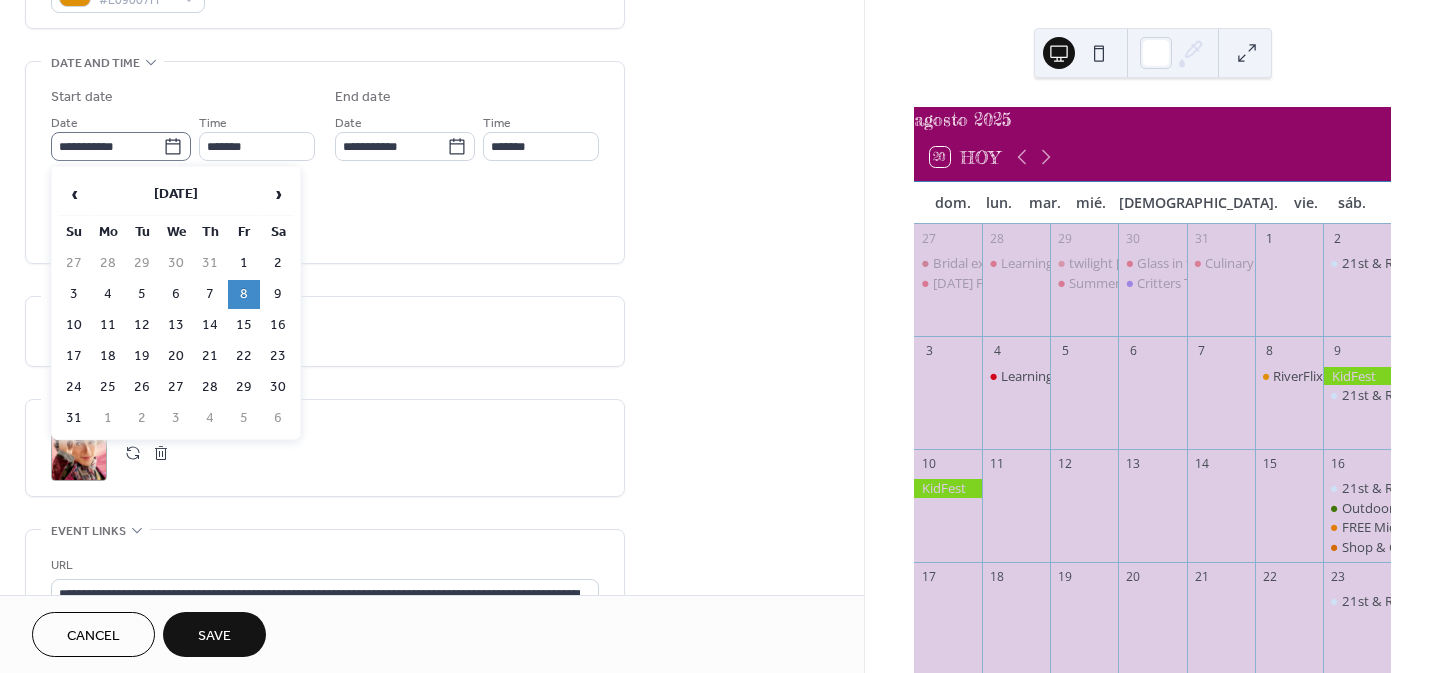 click 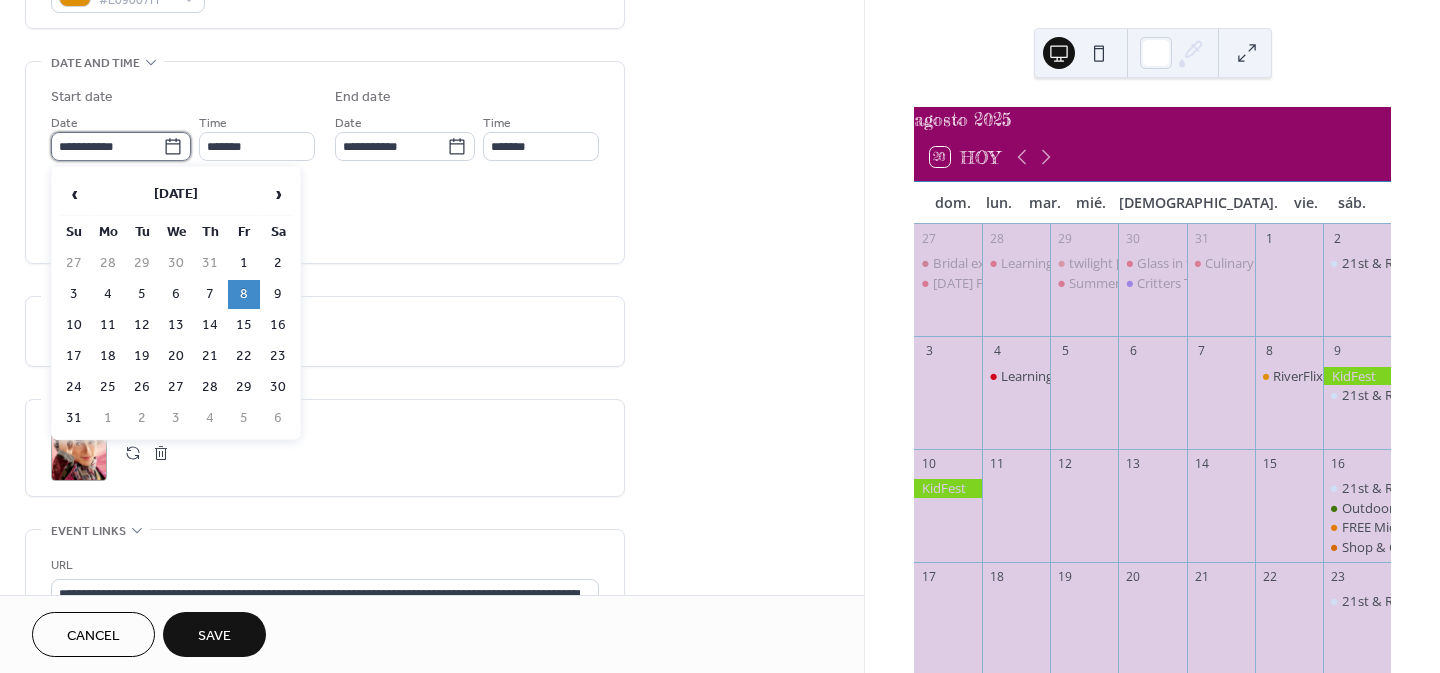 click on "**********" at bounding box center (107, 146) 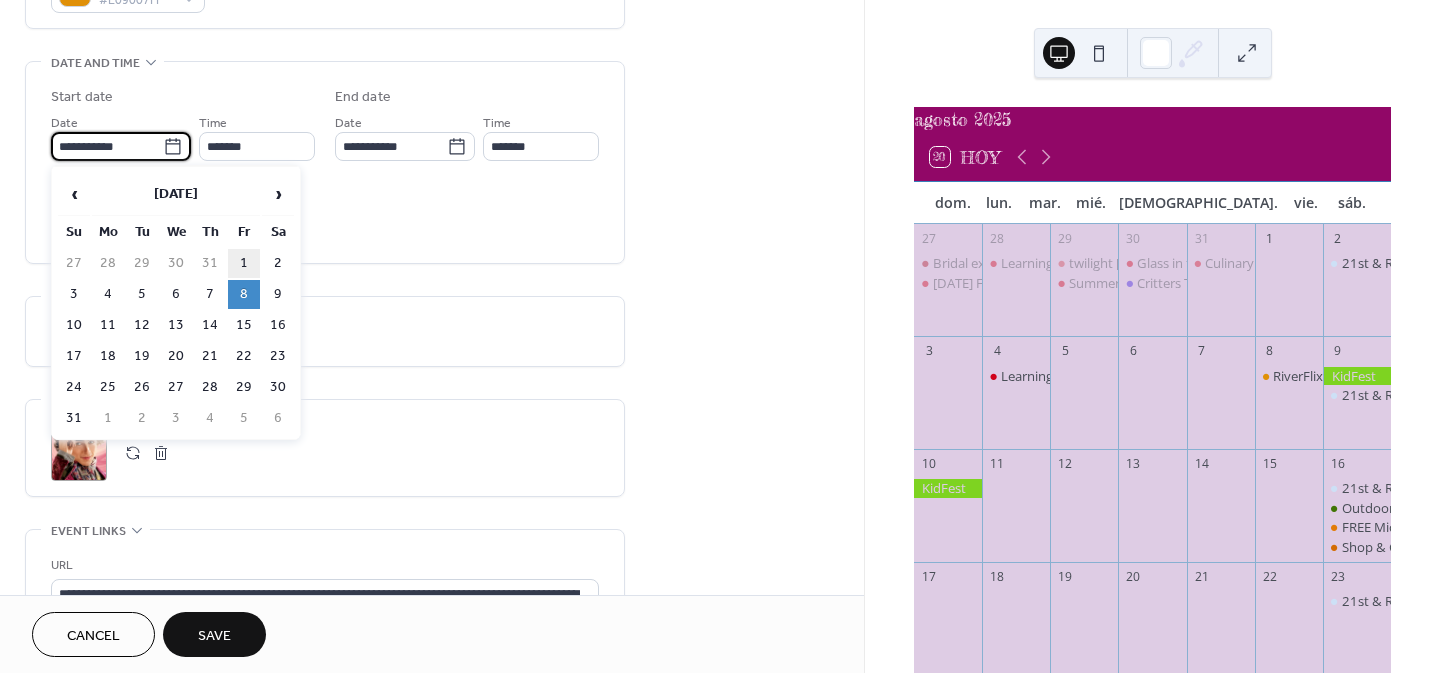 click on "1" at bounding box center [244, 263] 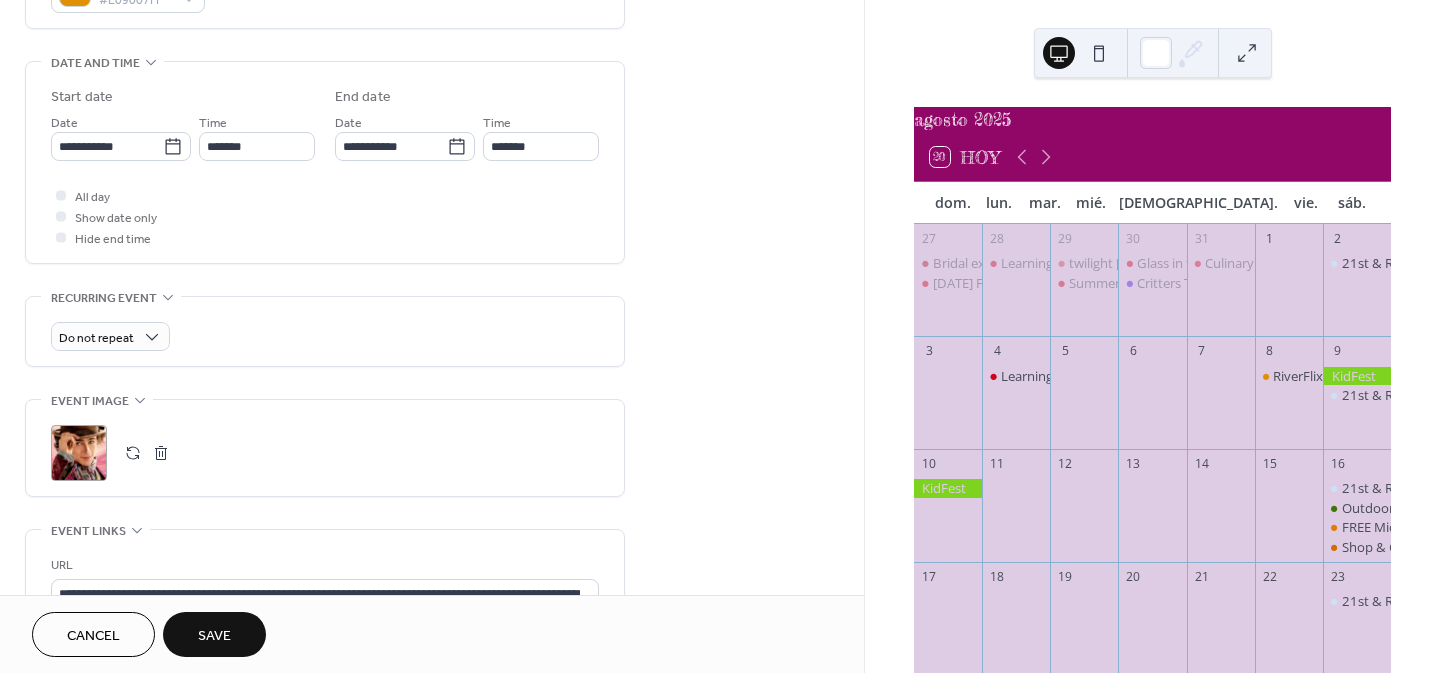 click at bounding box center [161, 453] 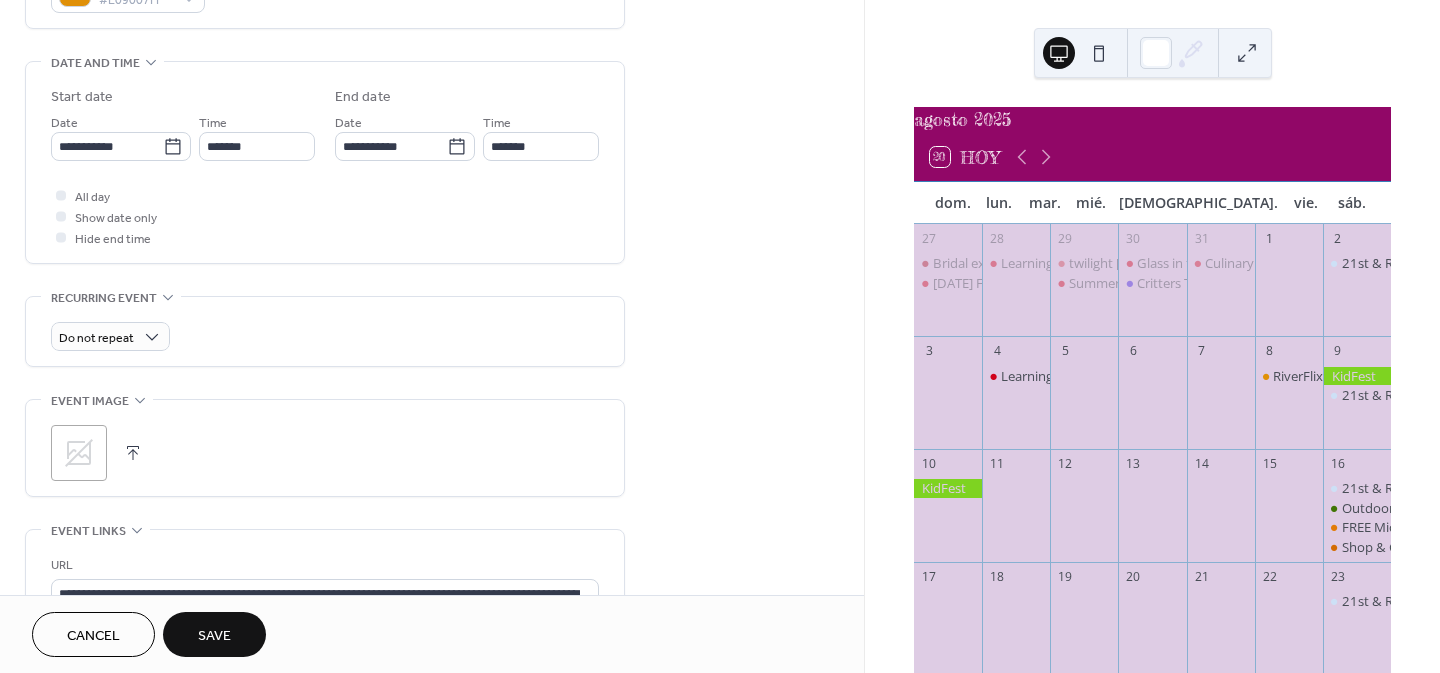 click at bounding box center (133, 453) 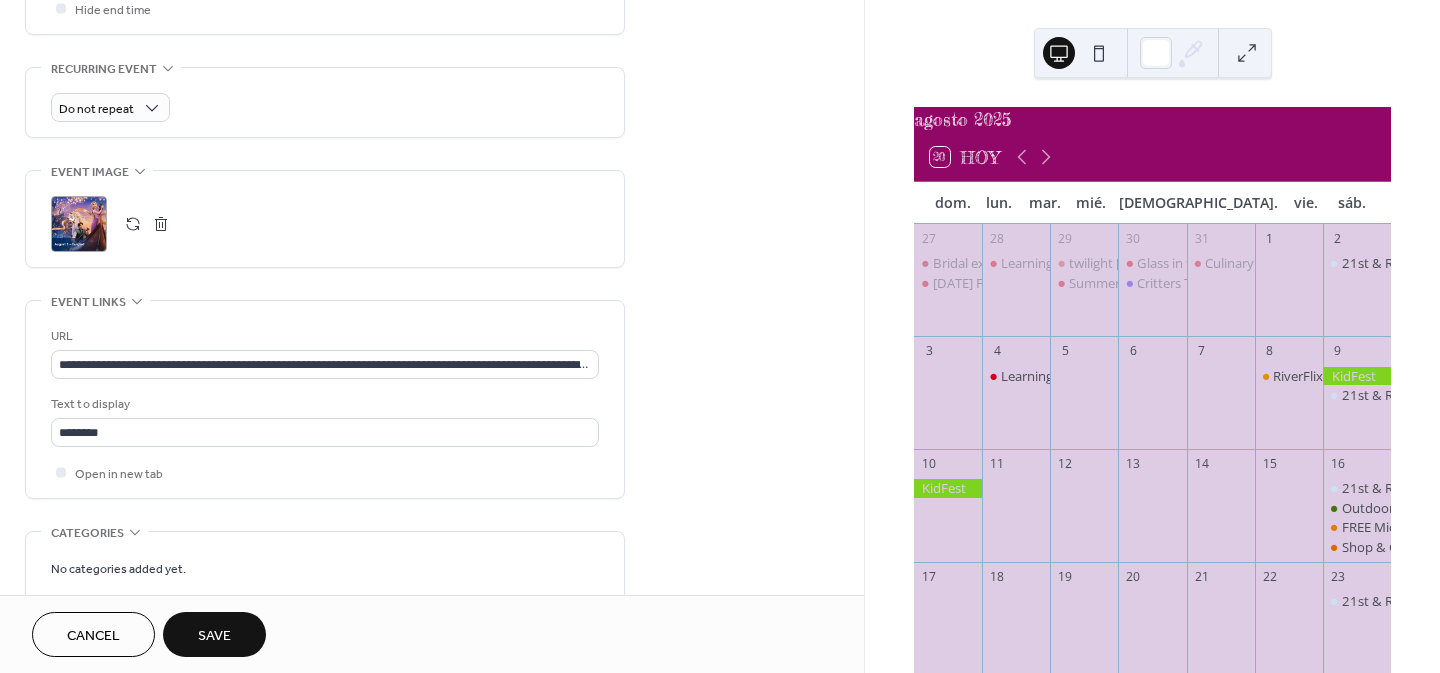 scroll, scrollTop: 821, scrollLeft: 0, axis: vertical 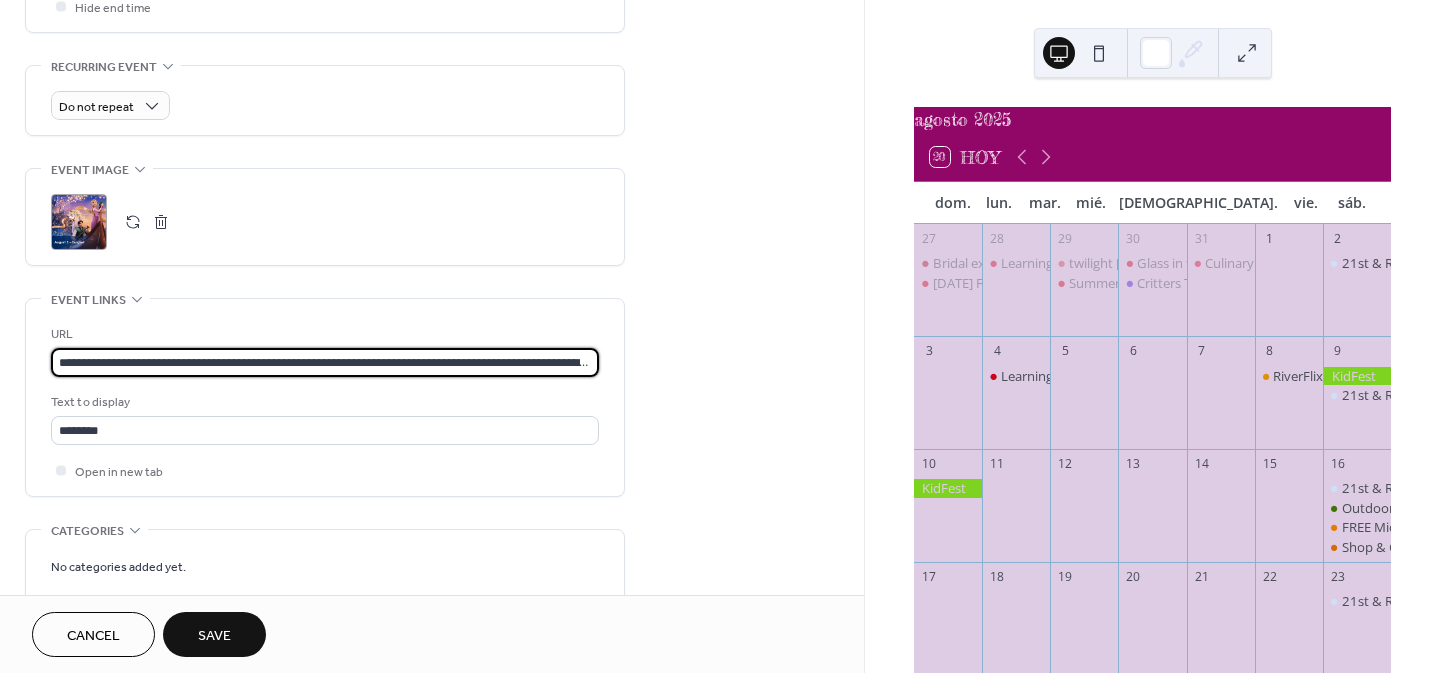 click on "**********" at bounding box center (325, 362) 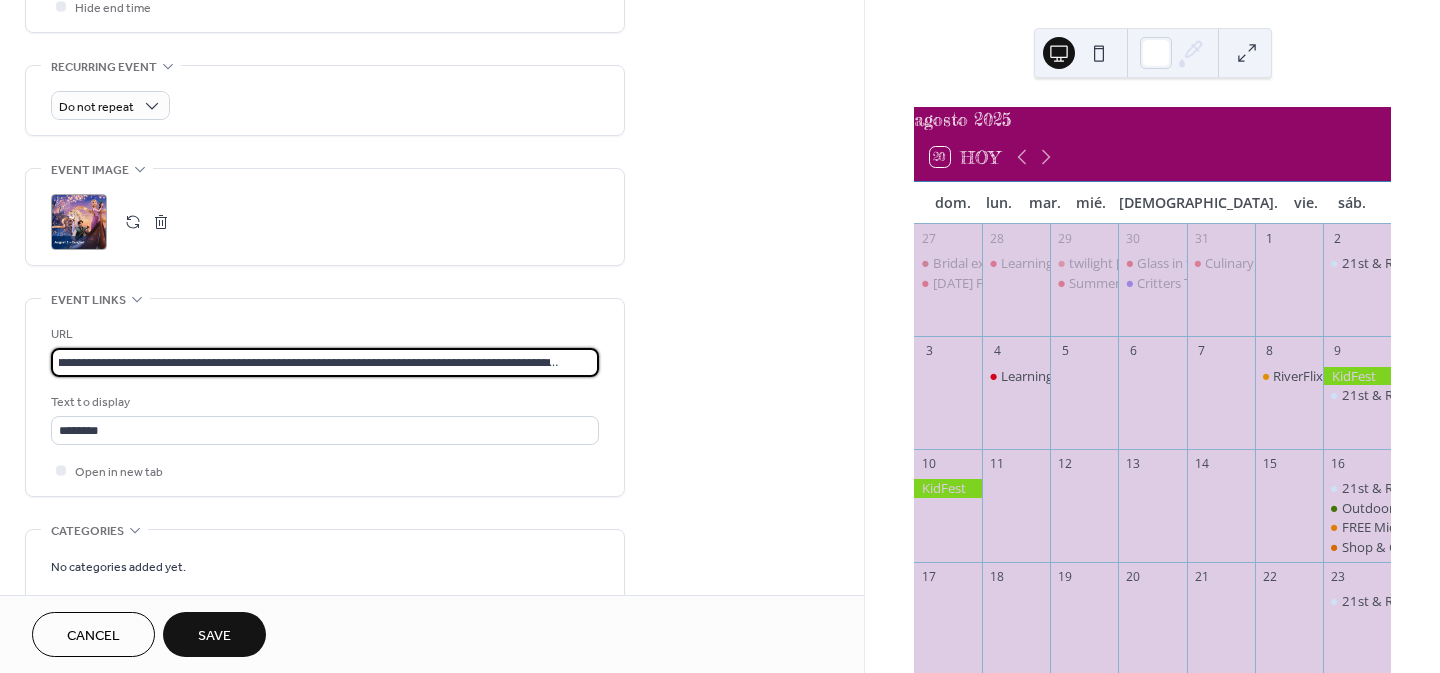 scroll, scrollTop: 0, scrollLeft: 0, axis: both 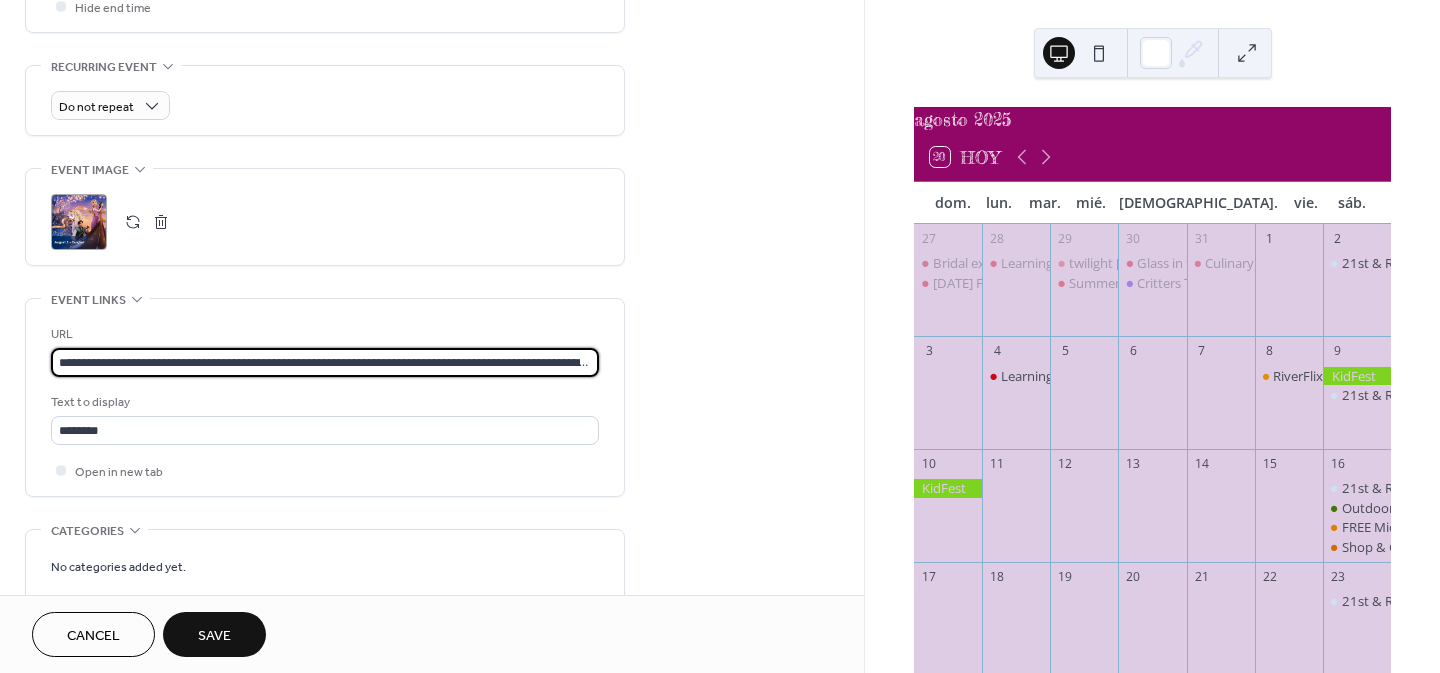 drag, startPoint x: 593, startPoint y: 364, endPoint x: 51, endPoint y: 359, distance: 542.0231 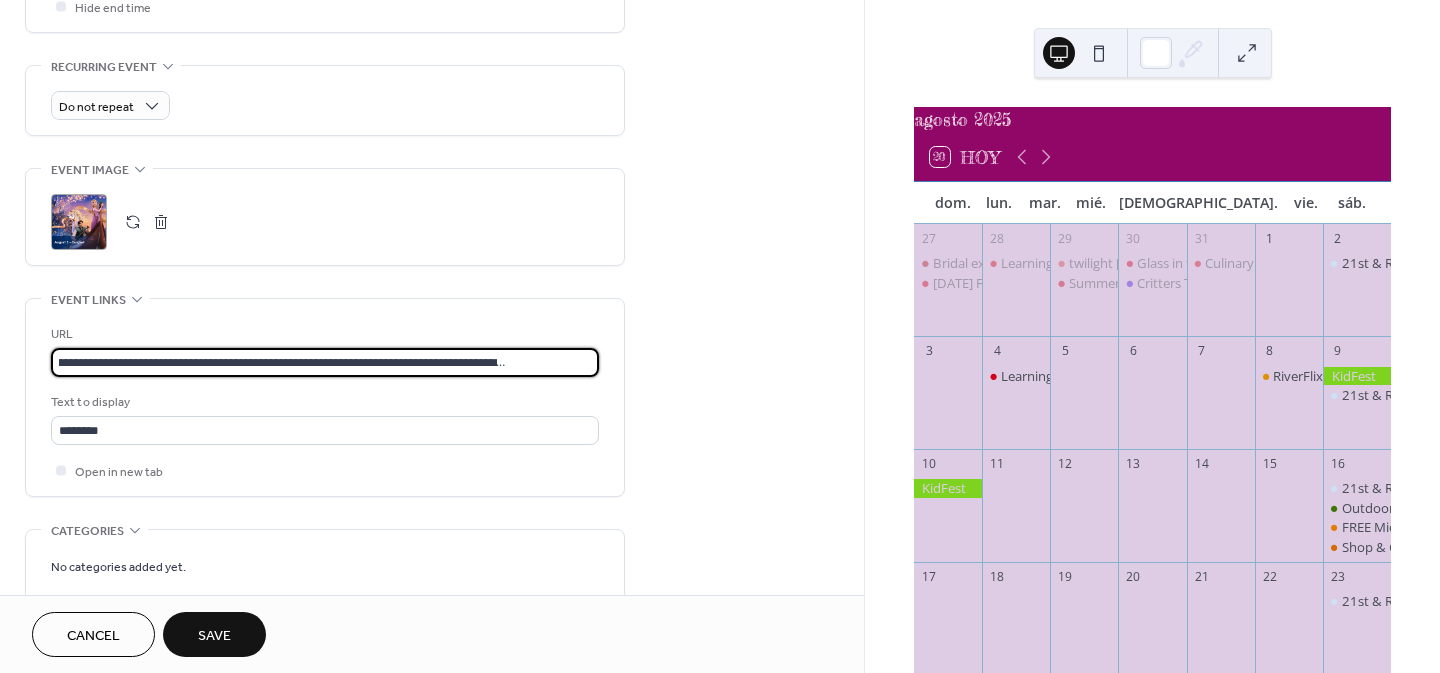 scroll, scrollTop: 0, scrollLeft: 332, axis: horizontal 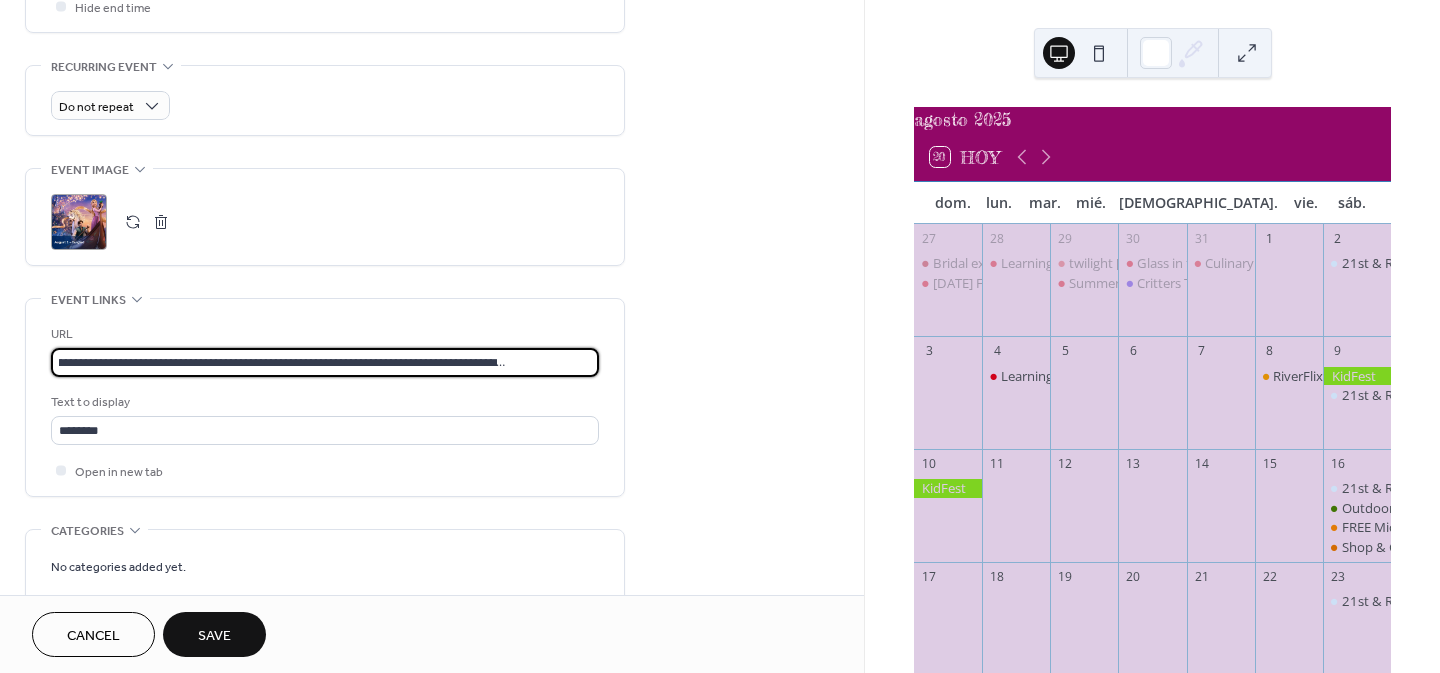 drag, startPoint x: 55, startPoint y: 358, endPoint x: 630, endPoint y: 368, distance: 575.087 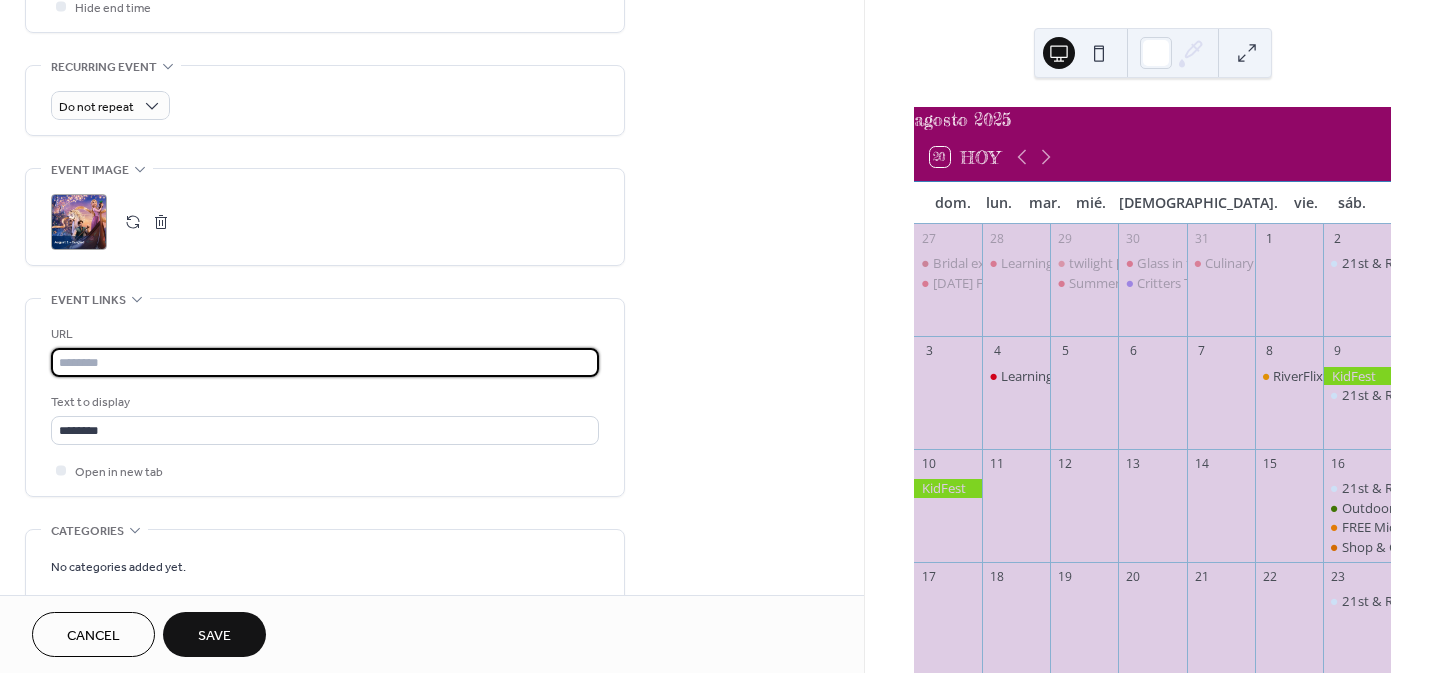 scroll, scrollTop: 0, scrollLeft: 0, axis: both 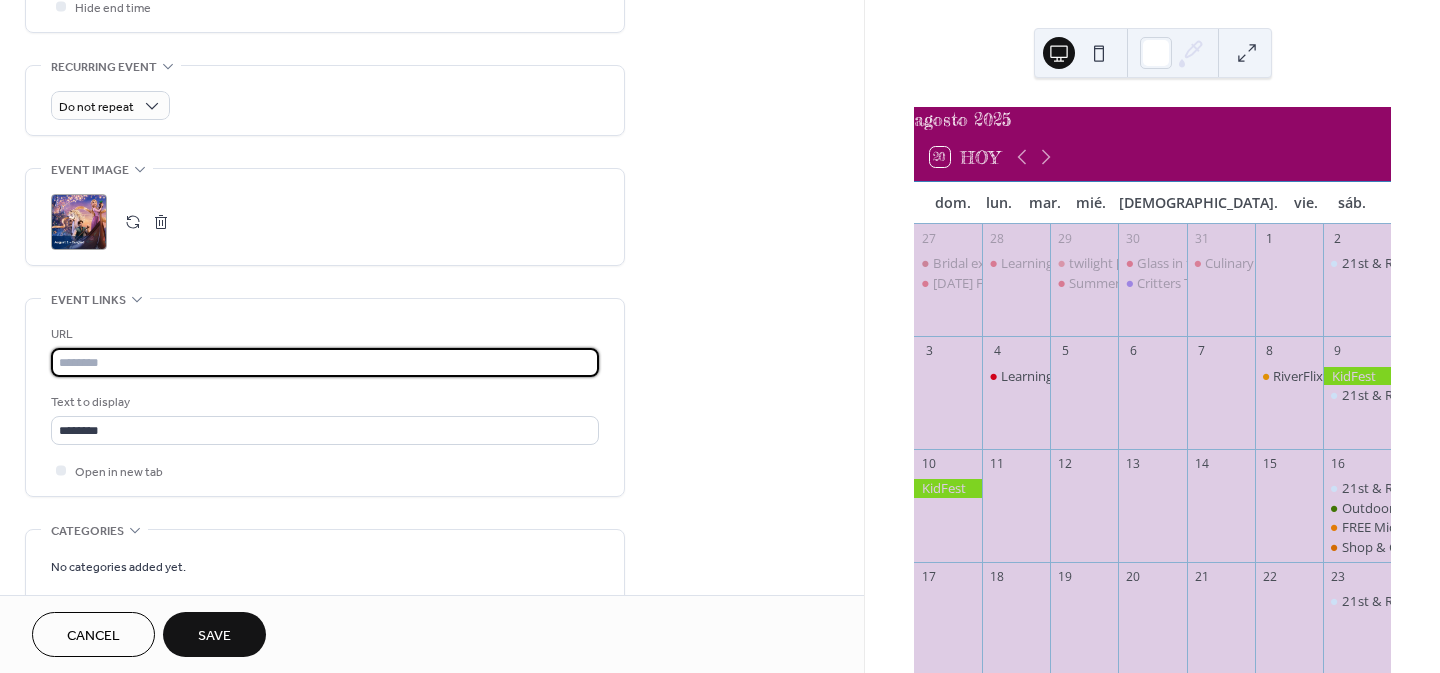 paste on "**********" 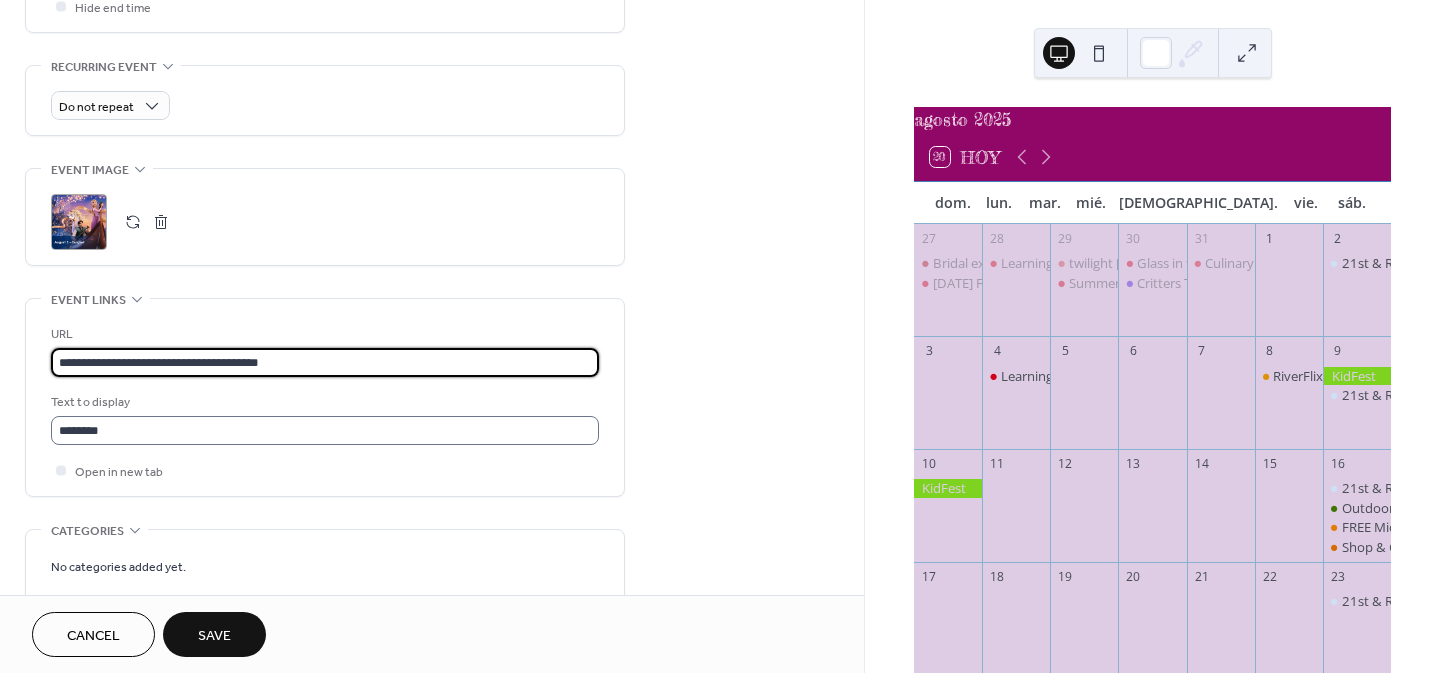 type on "**********" 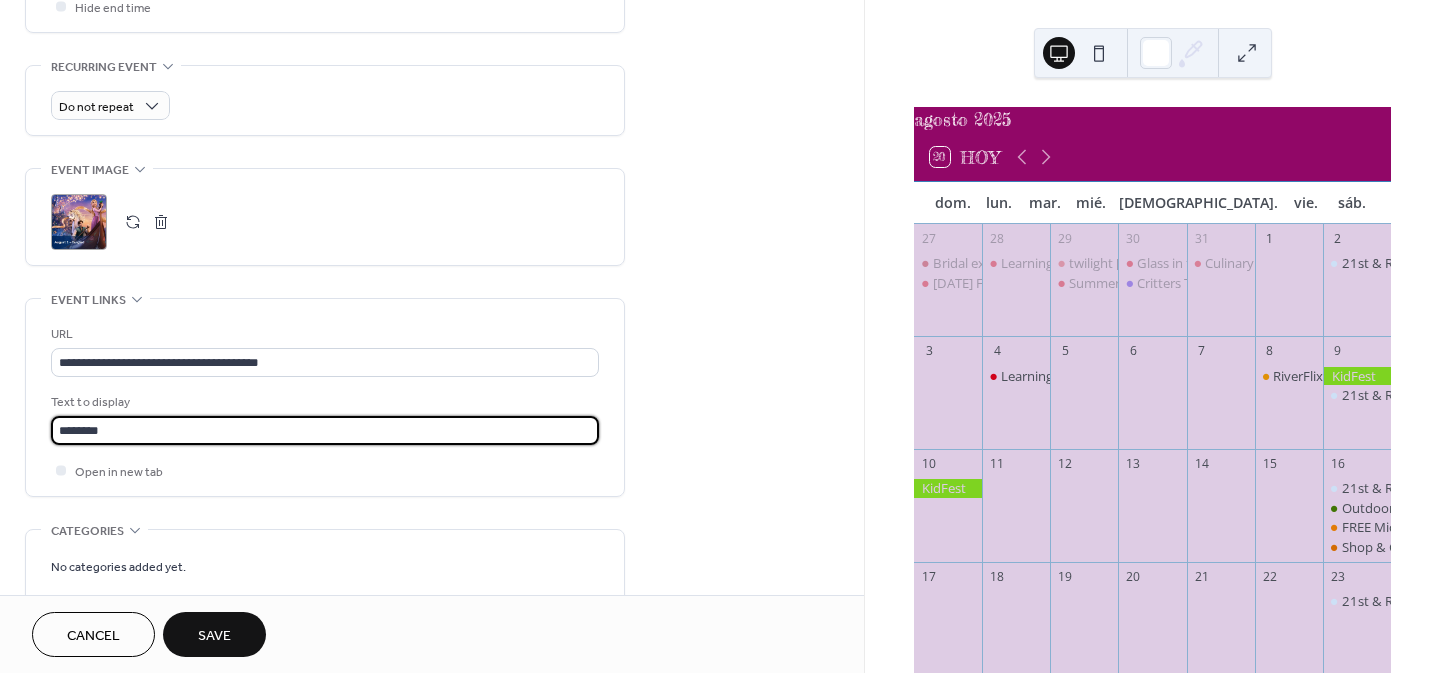 click on "********" at bounding box center (325, 430) 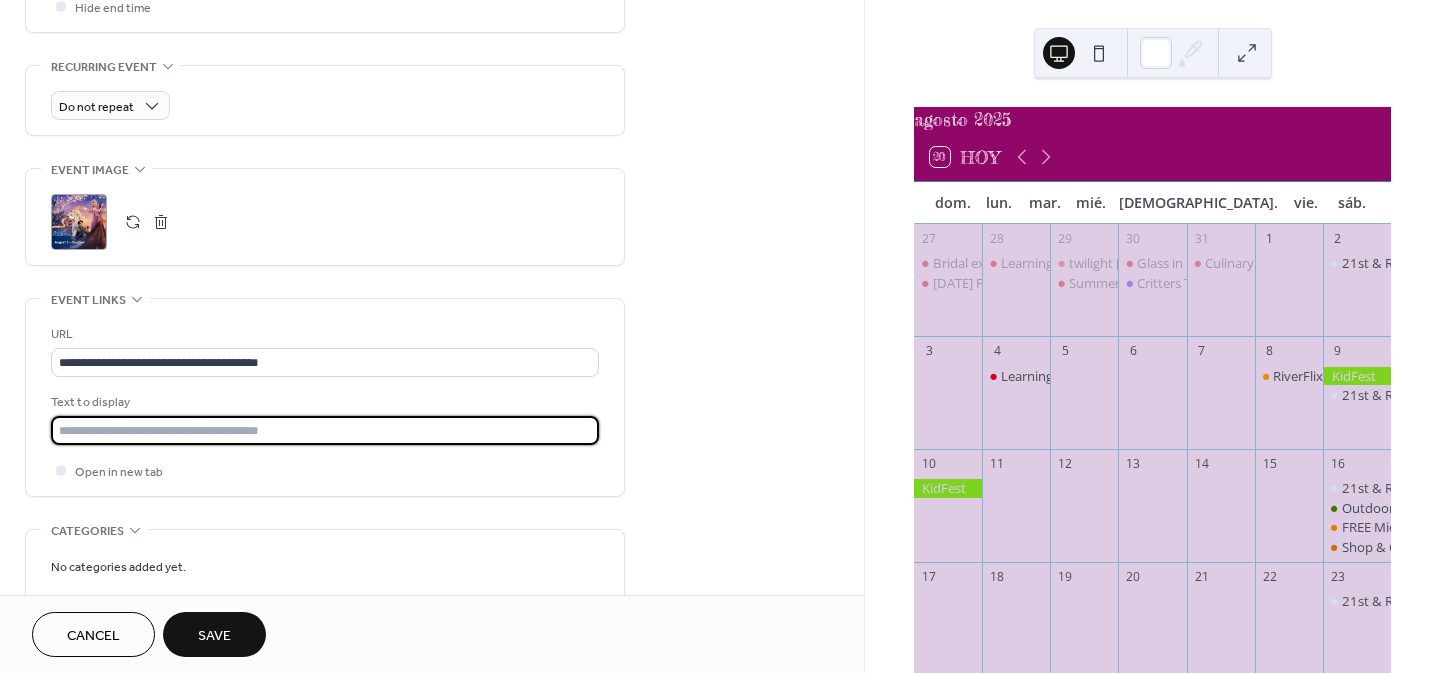 click on "**********" at bounding box center (325, 397) 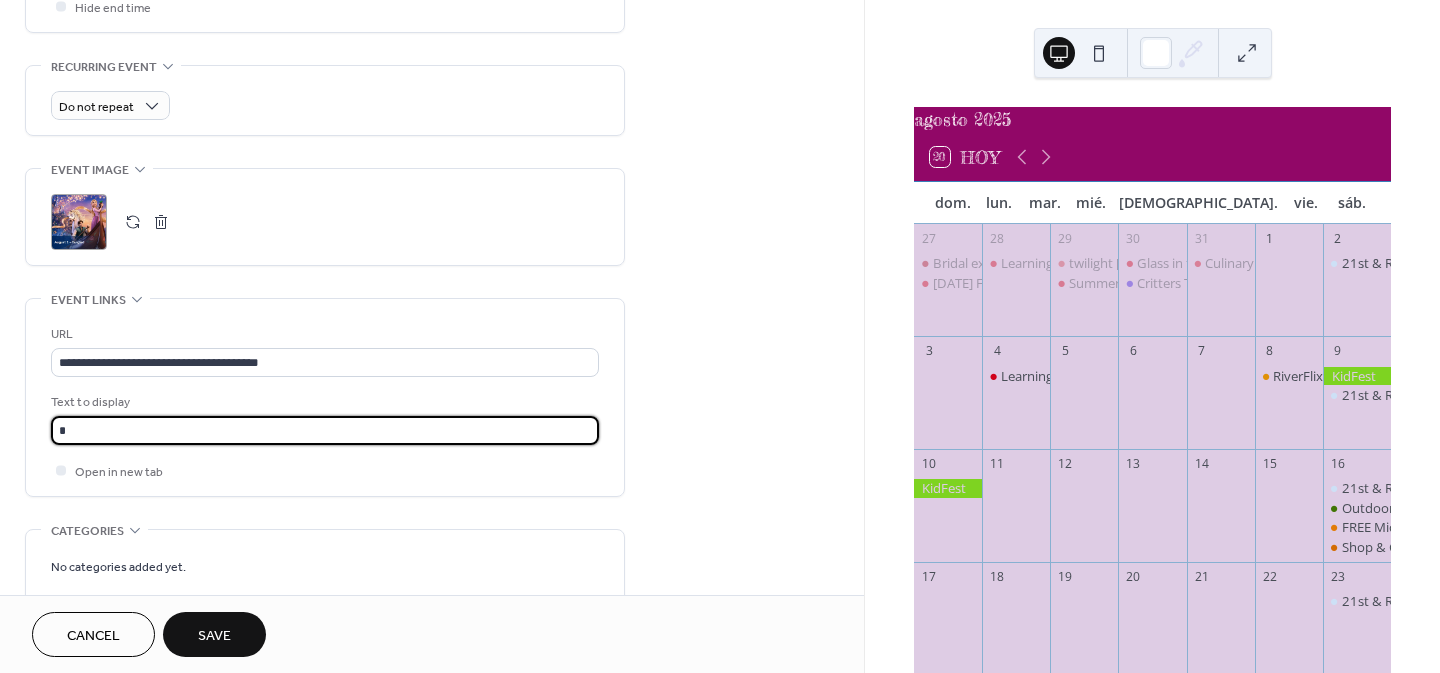 type on "**********" 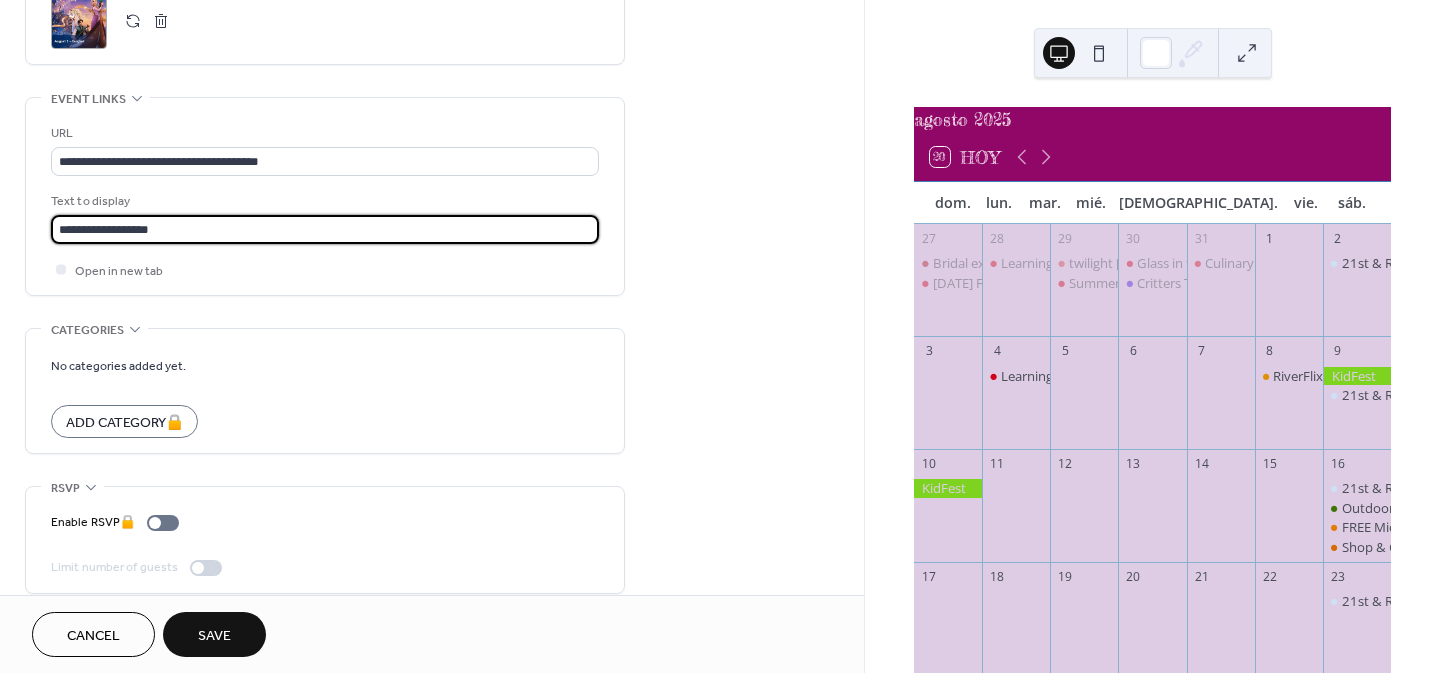 scroll, scrollTop: 1041, scrollLeft: 0, axis: vertical 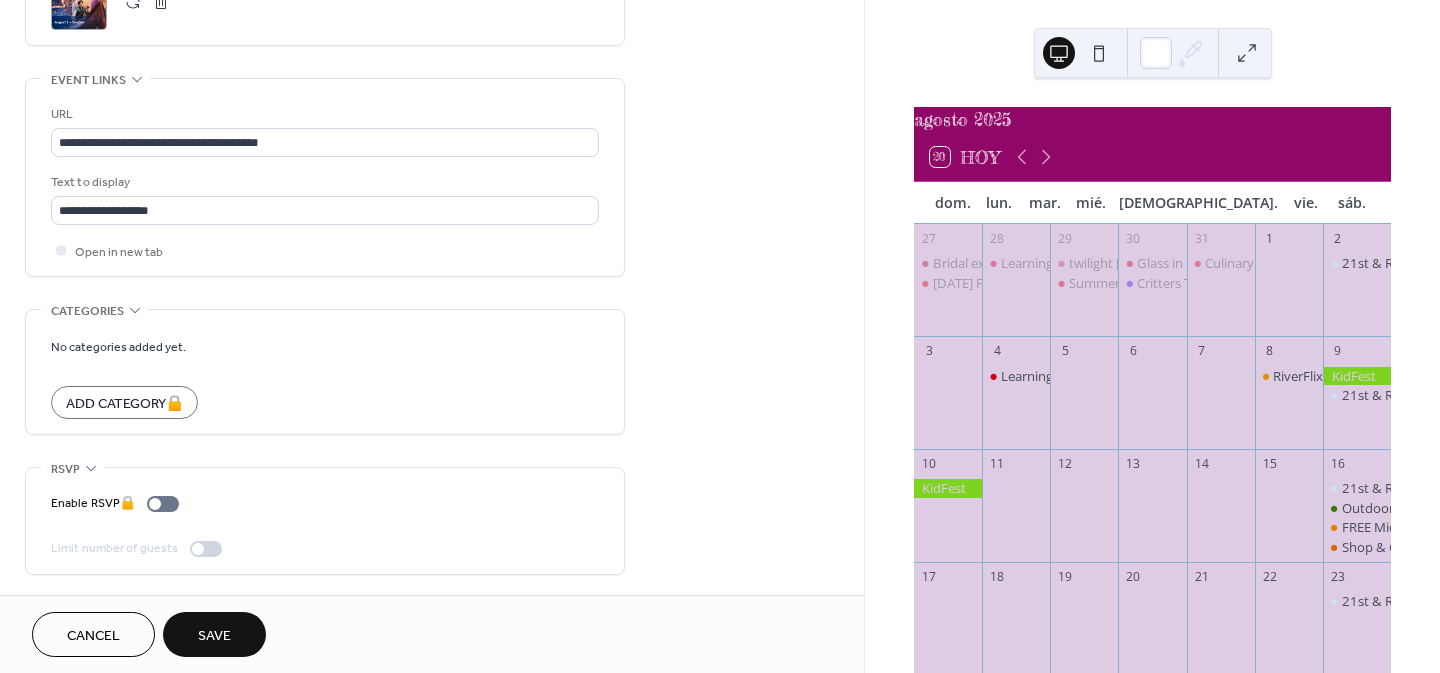 click on "Save" at bounding box center (214, 636) 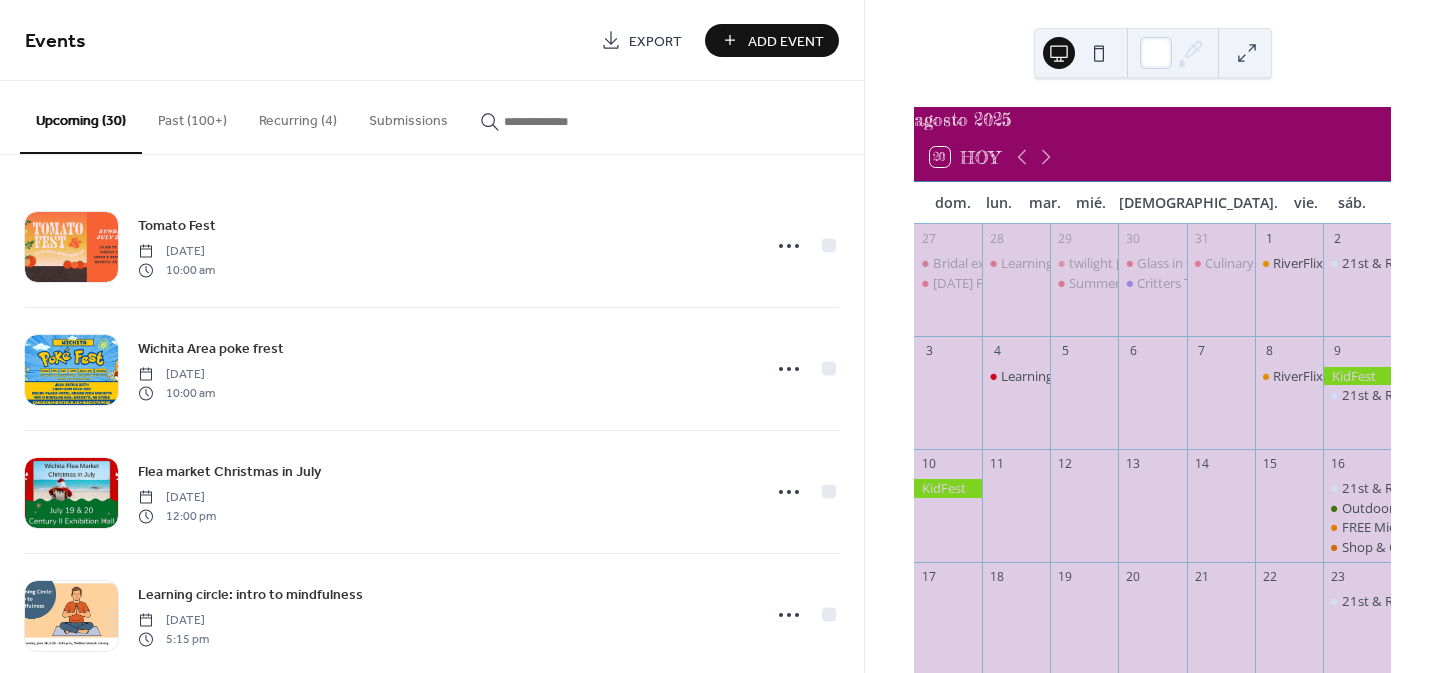 click on "Add Event" at bounding box center (786, 41) 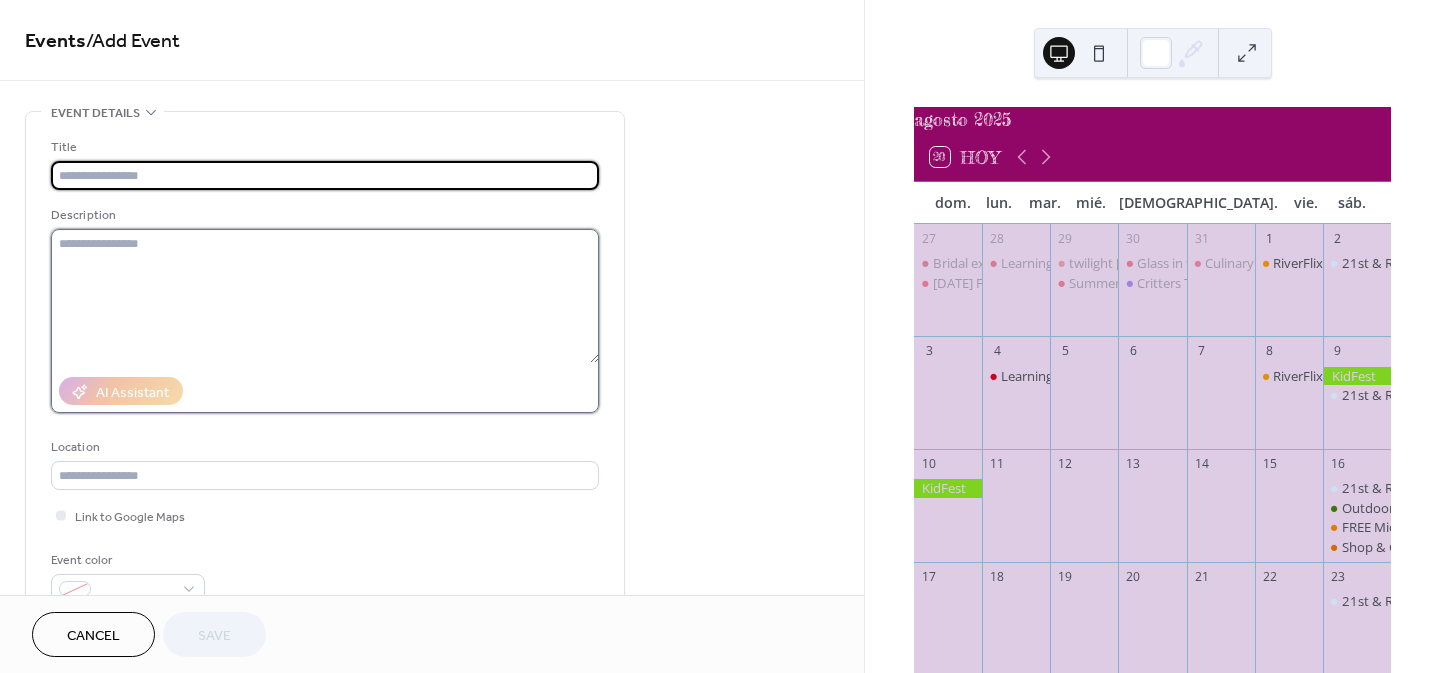 click at bounding box center [325, 296] 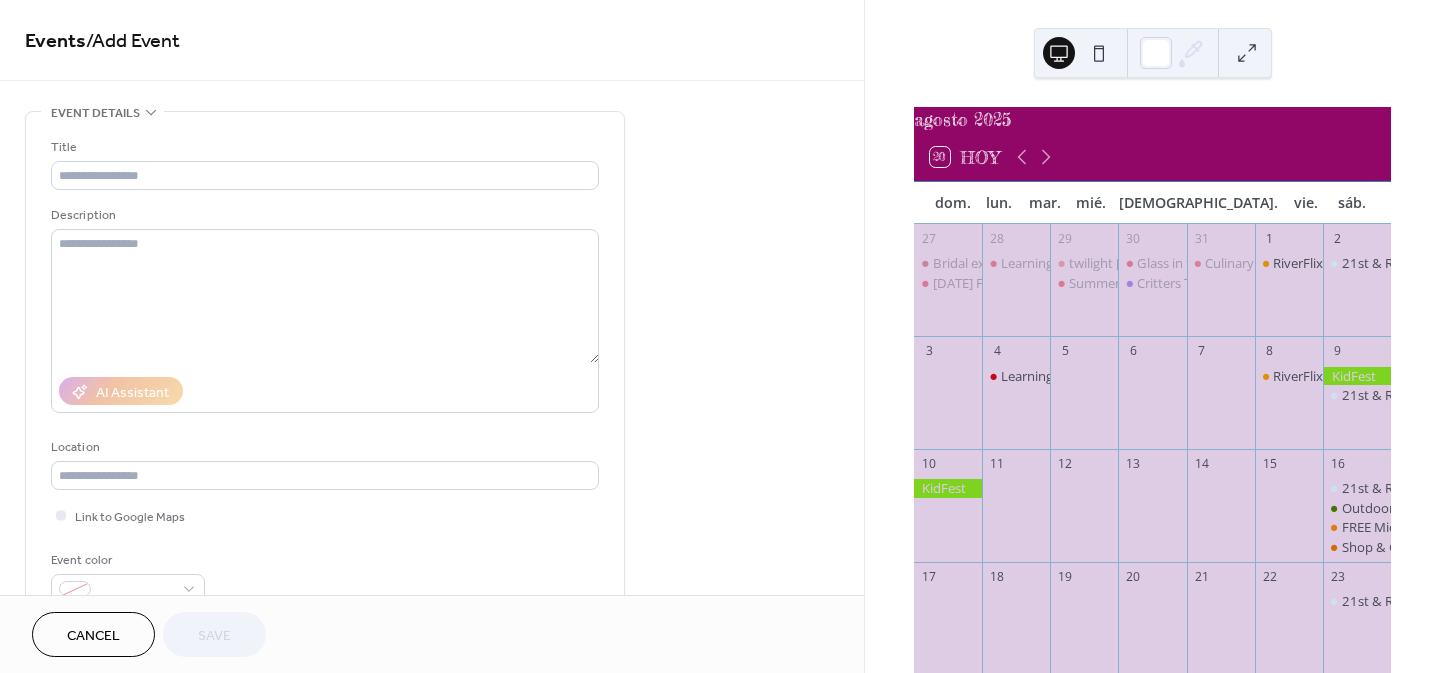 click on "Cancel" at bounding box center [93, 636] 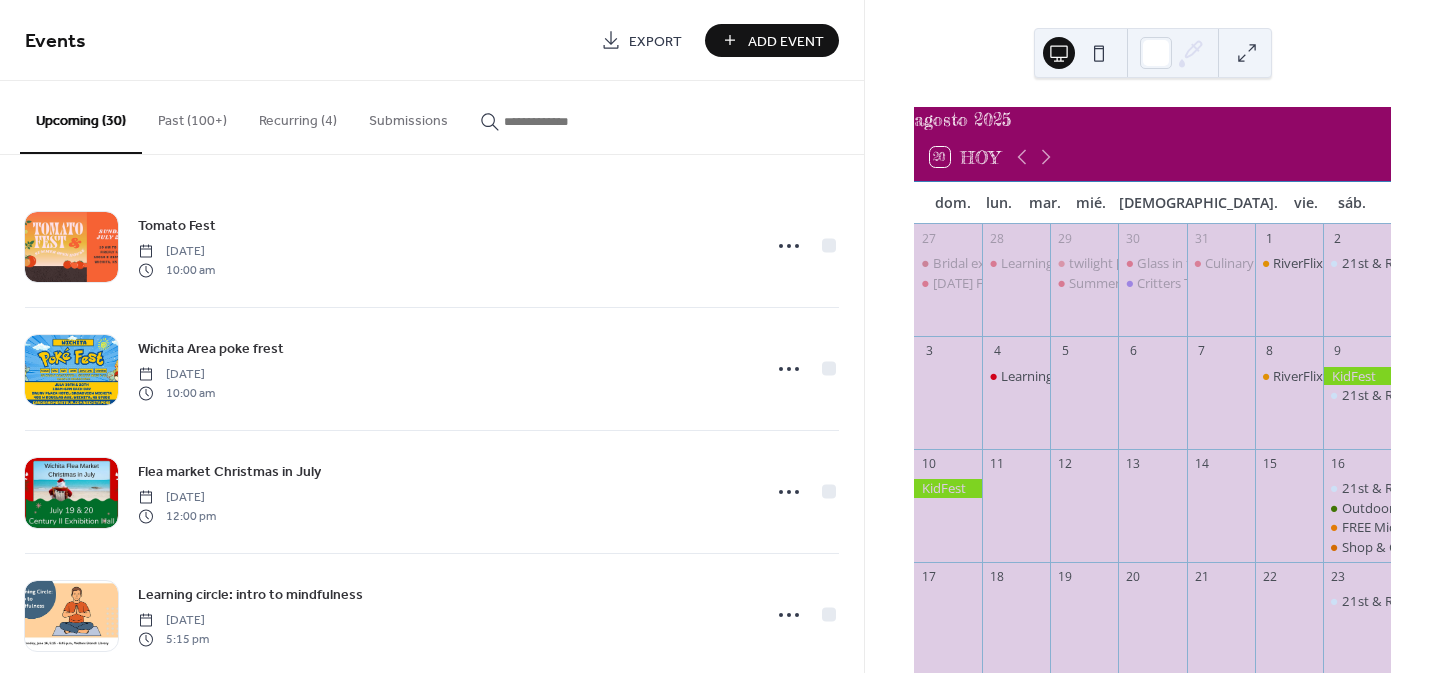 click on "agosto 2025 20 Hoy dom. lun. mar. mié. jue. vie. sáb. 27 Bridal expo at century 2 [DATE] Family Funday 28 Learning circle: intro to mindfulness 29 twilight [DATE] Summer Reading Series 30 Glass in flight at botanica, the [GEOGRAPHIC_DATA] Critters Tales 31 Culinary workshop: Wok Fried  Rice  1 RiverFlix: Tangled 2 21st & Ridge Farmers Market  3 4 Learning circle: intro to mindfulness 5 6 7 8 RiverFlix: Wonka 9 21st & Ridge [GEOGRAPHIC_DATA]  10 11 12 13 14 15 16 21st & Ridge Farmers Market  Outdoor Vintage Flea Market at [GEOGRAPHIC_DATA] FREE Microchip Clinic Shop & Grub  17 18 19 20 21 [GEOGRAPHIC_DATA]  24 25 26 27 28 29 [GEOGRAPHIC_DATA]  31 1 2 3 Critters Tales 4 5 6 21st & Ridge Farmers Market" at bounding box center (1152, 336) 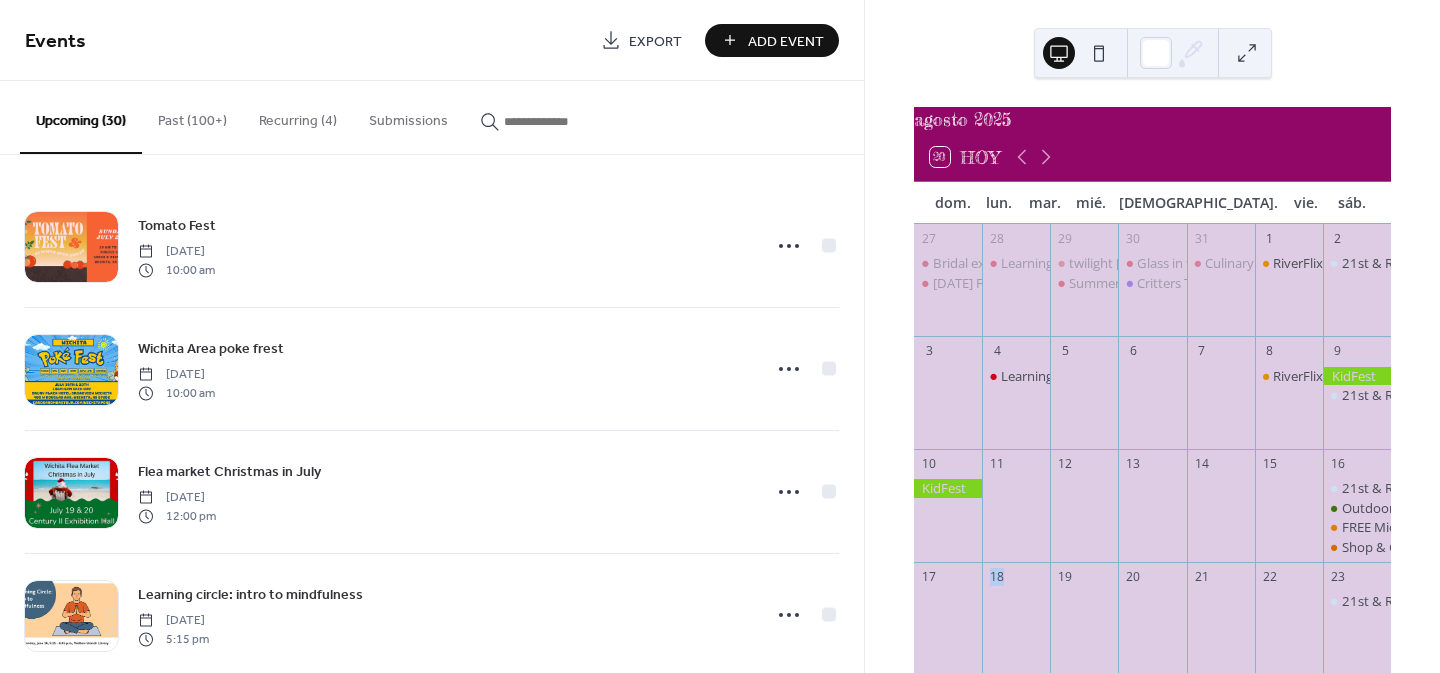 click on "agosto 2025 20 Hoy dom. lun. mar. mié. jue. vie. sáb. 27 Bridal expo at century 2 [DATE] Family Funday 28 Learning circle: intro to mindfulness 29 twilight [DATE] Summer Reading Series 30 Glass in flight at botanica, the [GEOGRAPHIC_DATA] Critters Tales 31 Culinary workshop: Wok Fried  Rice  1 RiverFlix: Tangled 2 21st & Ridge Farmers Market  3 4 Learning circle: intro to mindfulness 5 6 7 8 RiverFlix: Wonka 9 21st & Ridge [GEOGRAPHIC_DATA]  10 11 12 13 14 15 16 21st & Ridge Farmers Market  Outdoor Vintage Flea Market at [GEOGRAPHIC_DATA] FREE Microchip Clinic Shop & Grub  17 18 19 20 21 [GEOGRAPHIC_DATA]  24 25 26 27 28 29 [GEOGRAPHIC_DATA]  31 1 2 3 Critters Tales 4 5 6 21st & Ridge Farmers Market" at bounding box center (1152, 336) 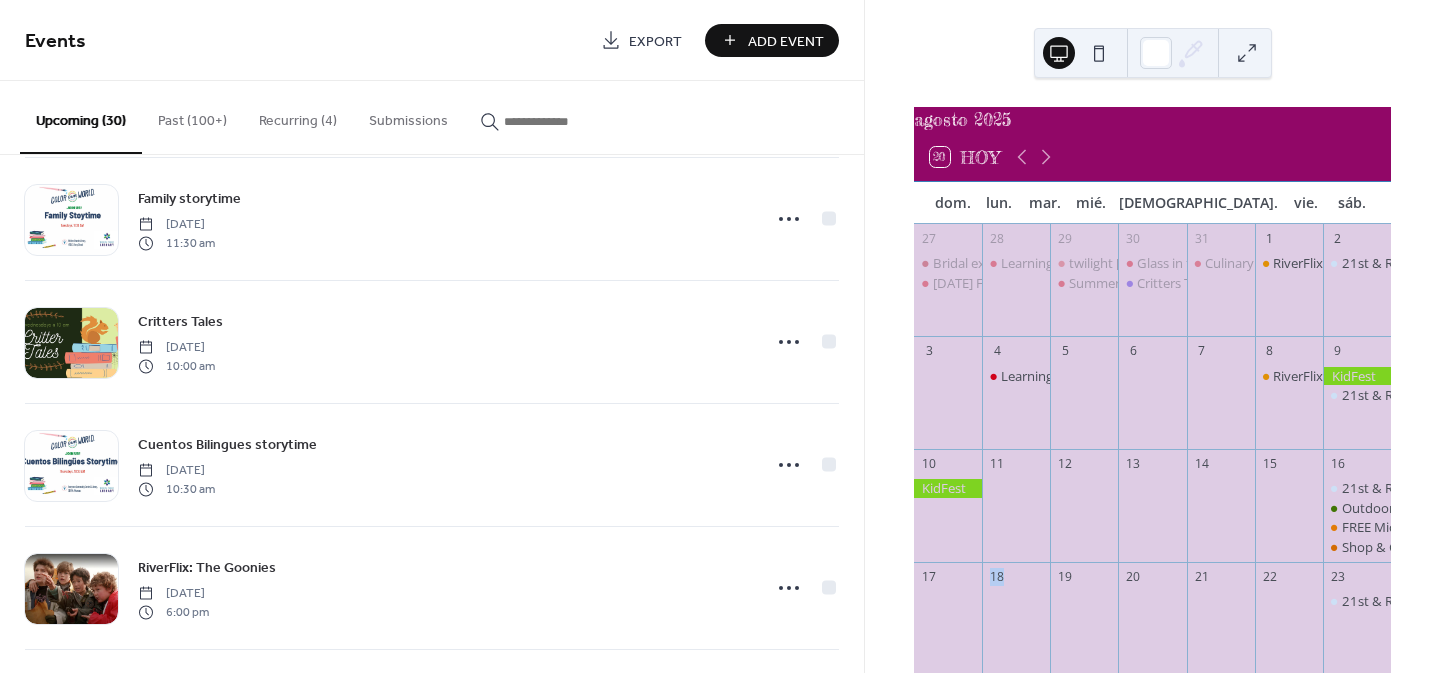 scroll, scrollTop: 907, scrollLeft: 0, axis: vertical 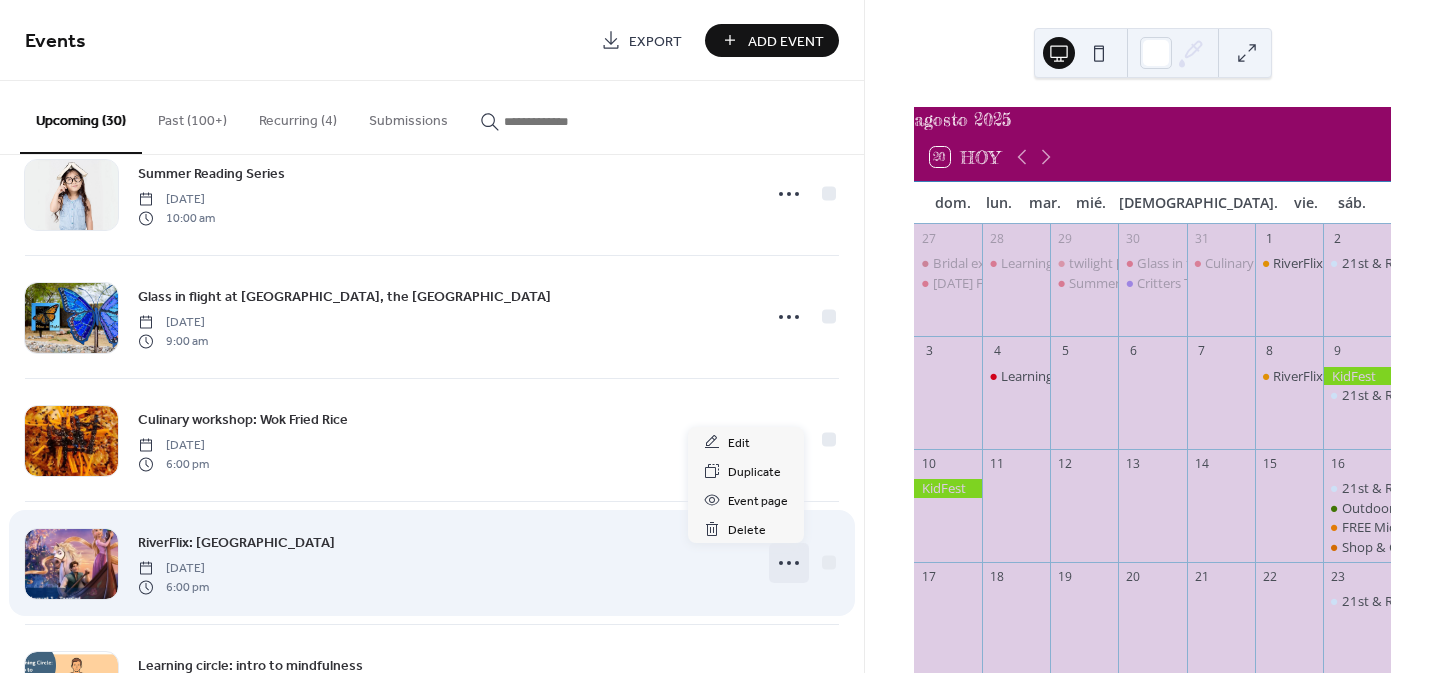 click 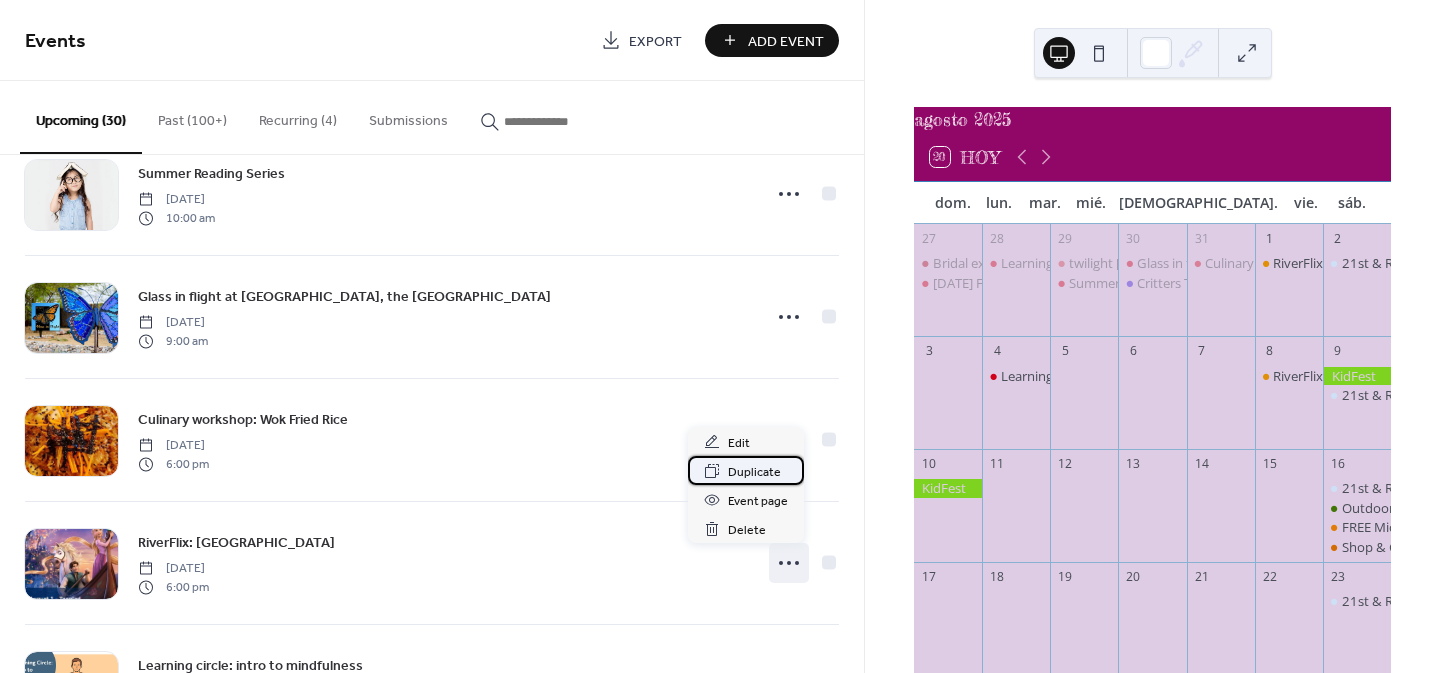 click on "Duplicate" at bounding box center (754, 472) 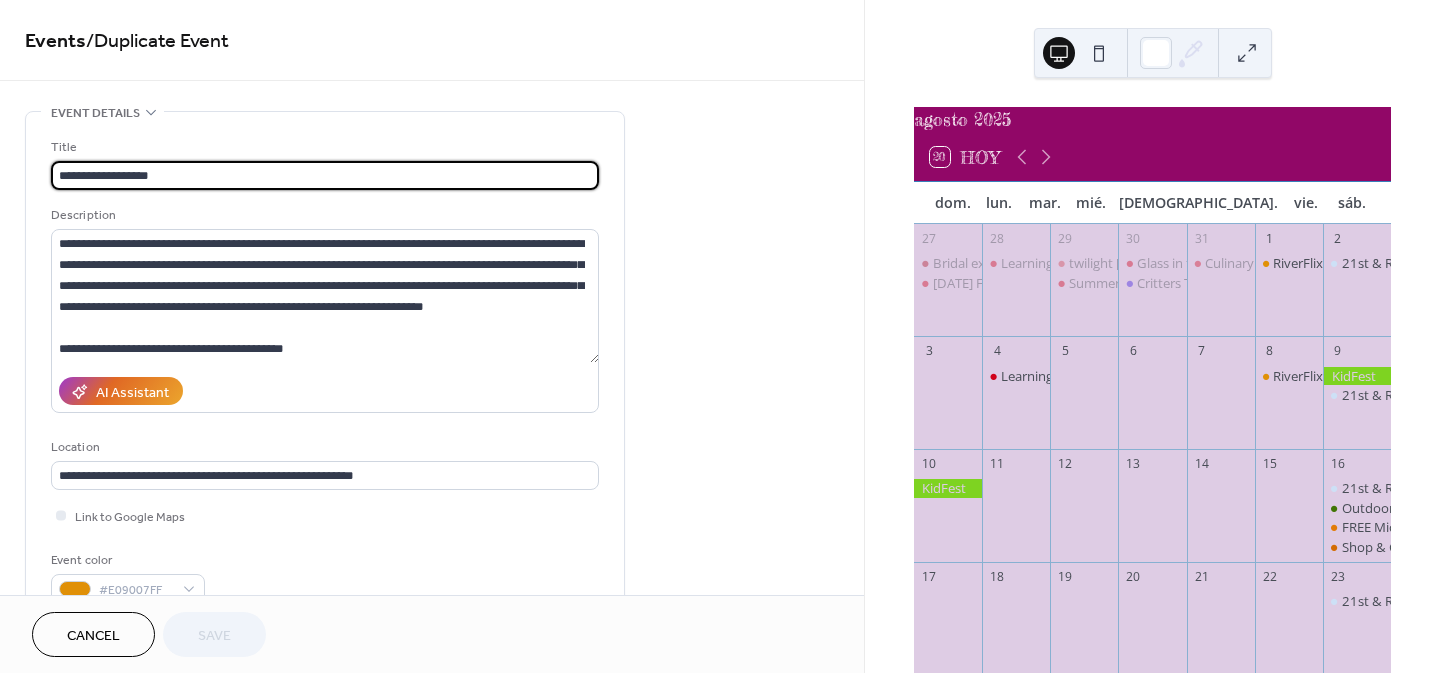 scroll, scrollTop: 521, scrollLeft: 0, axis: vertical 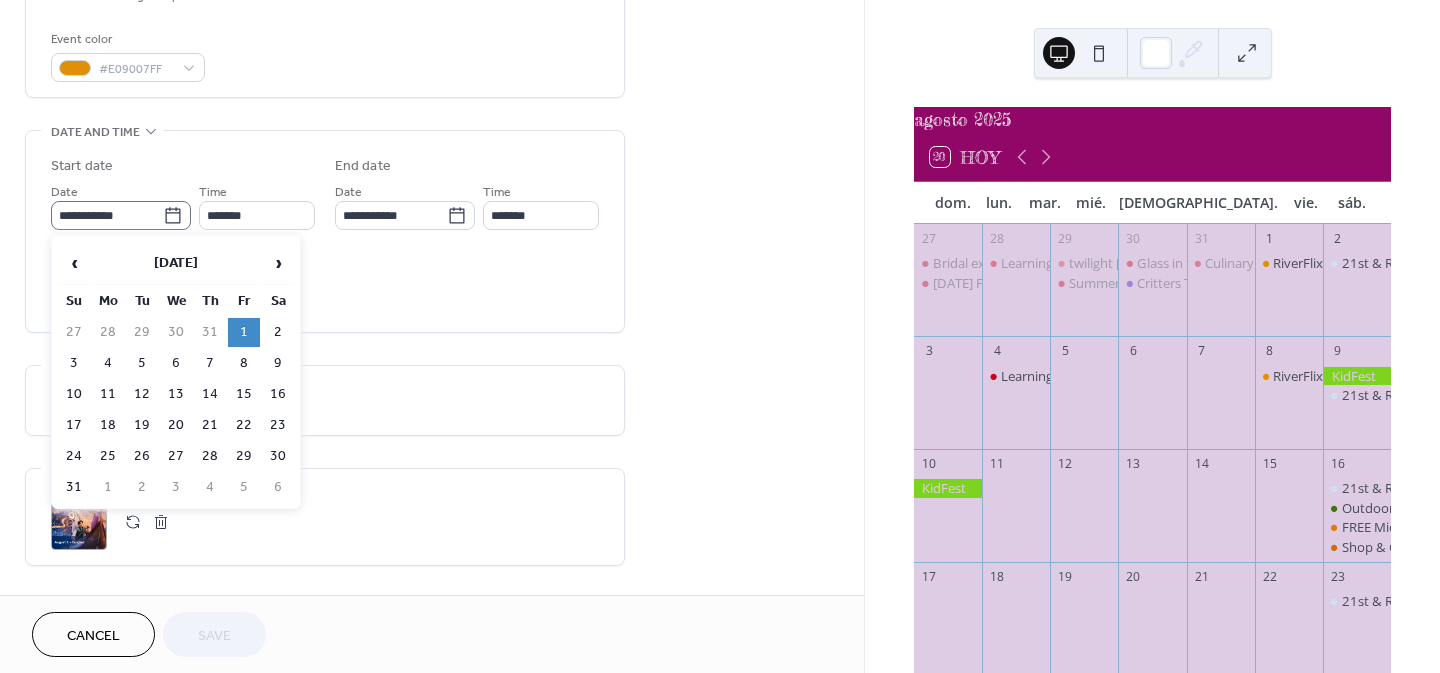 click 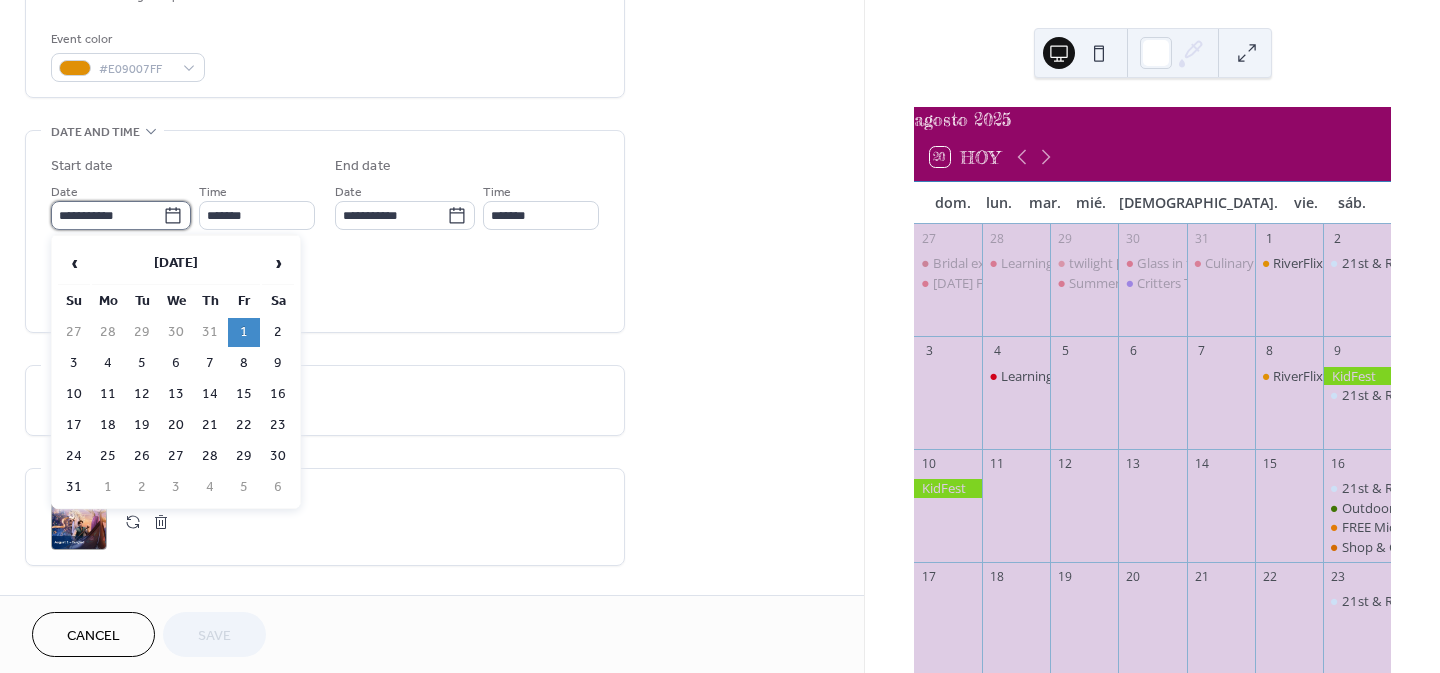 click on "**********" at bounding box center [107, 215] 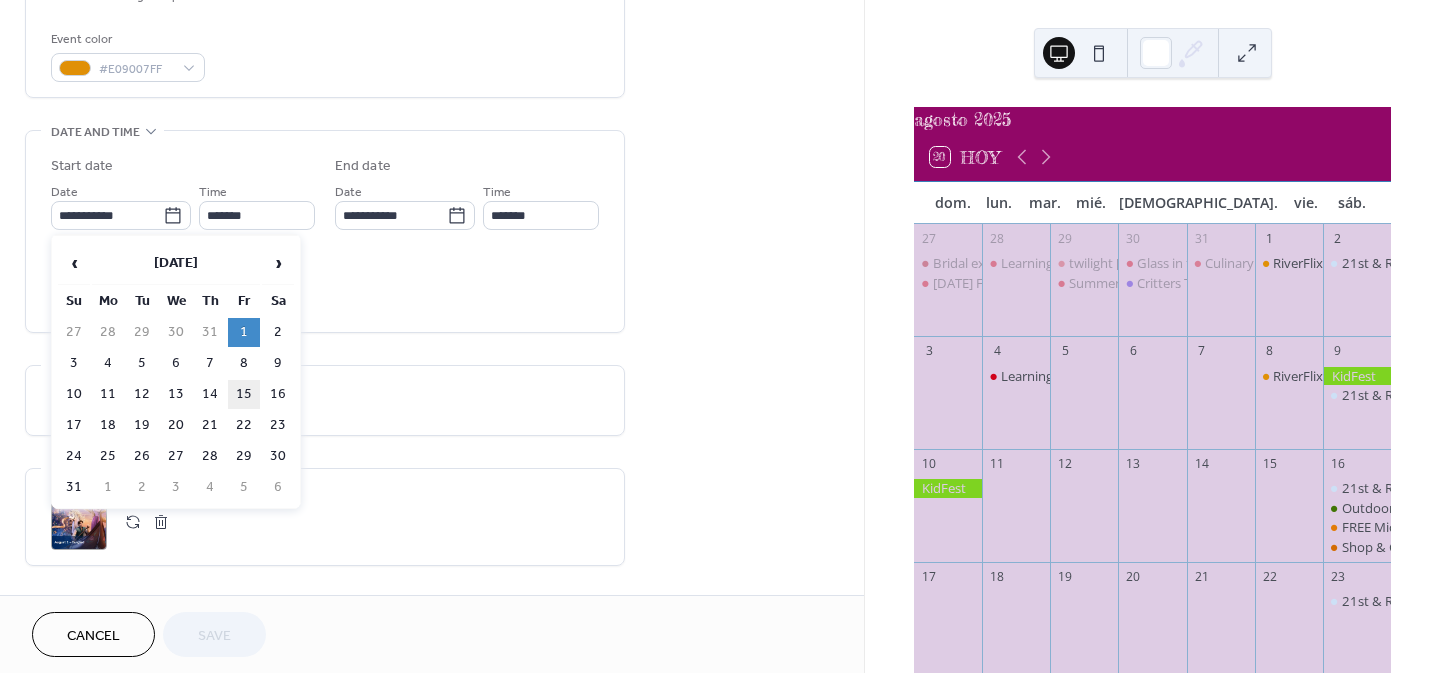 click on "15" at bounding box center (244, 394) 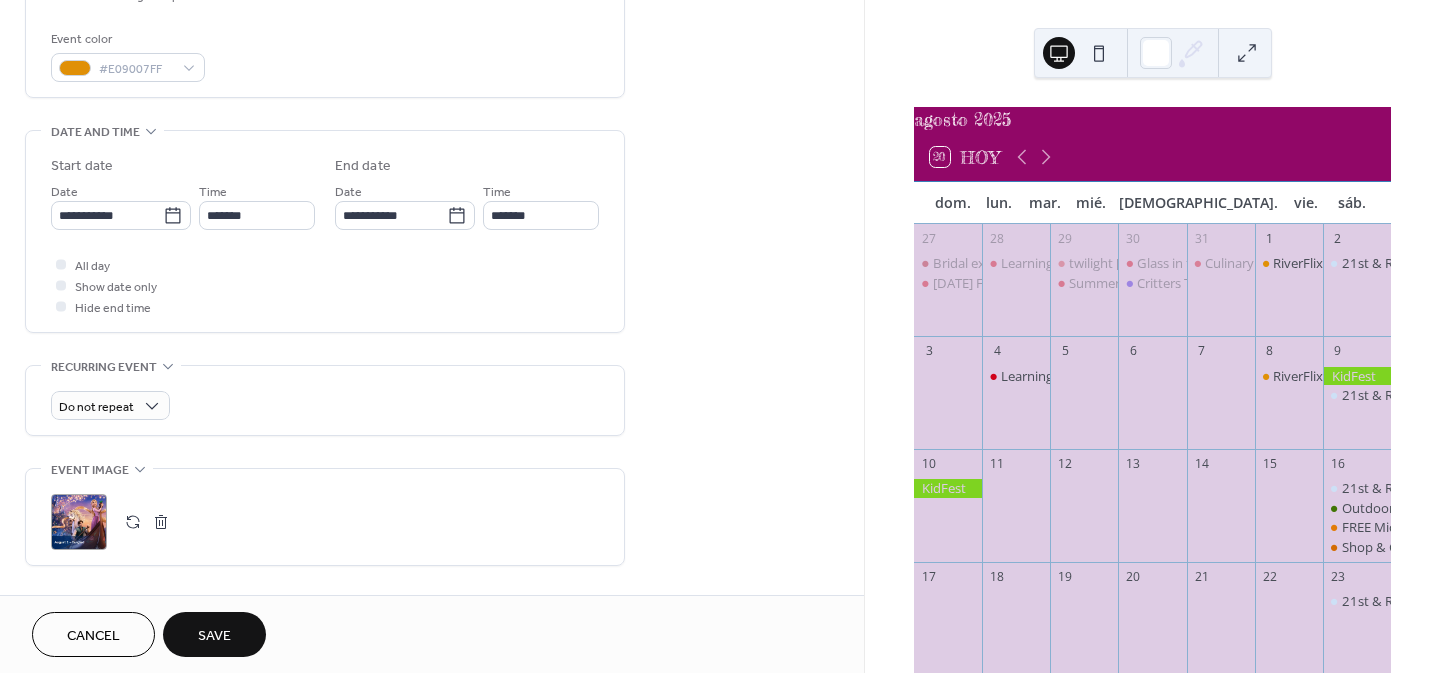 click at bounding box center (161, 522) 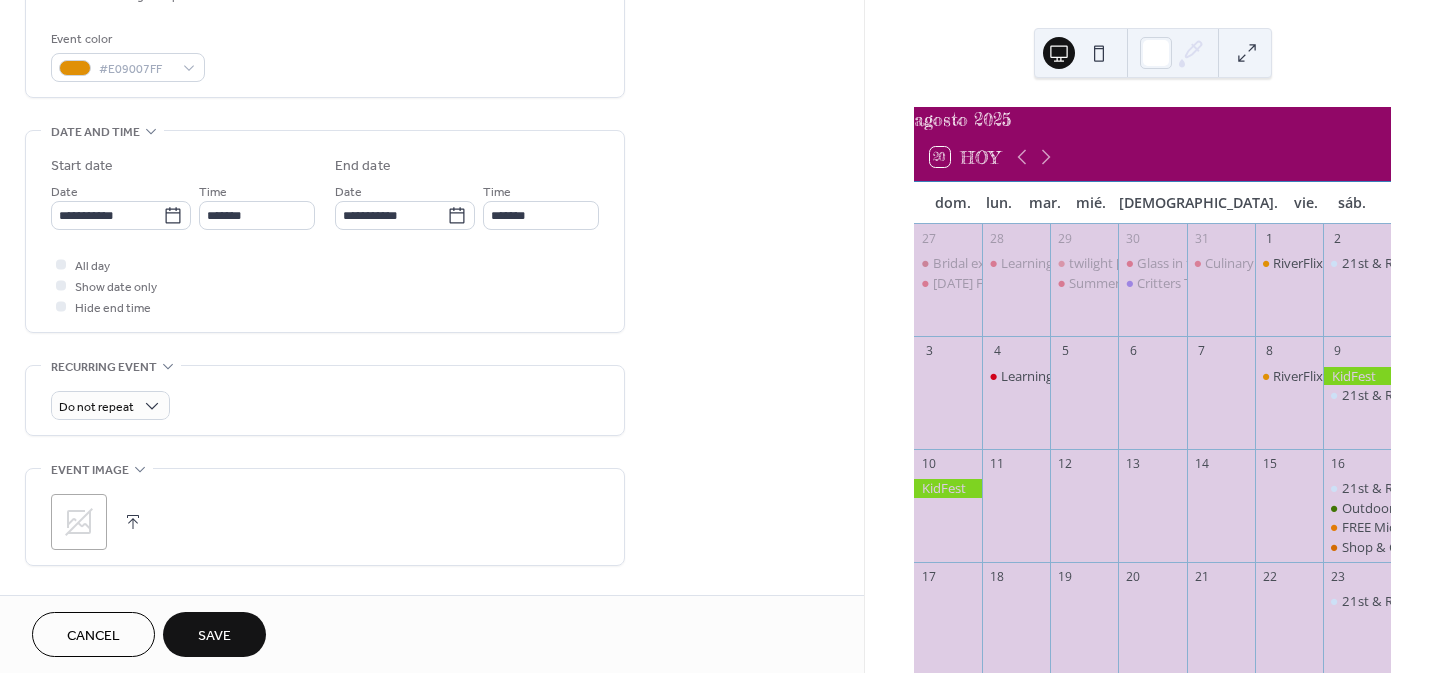 click 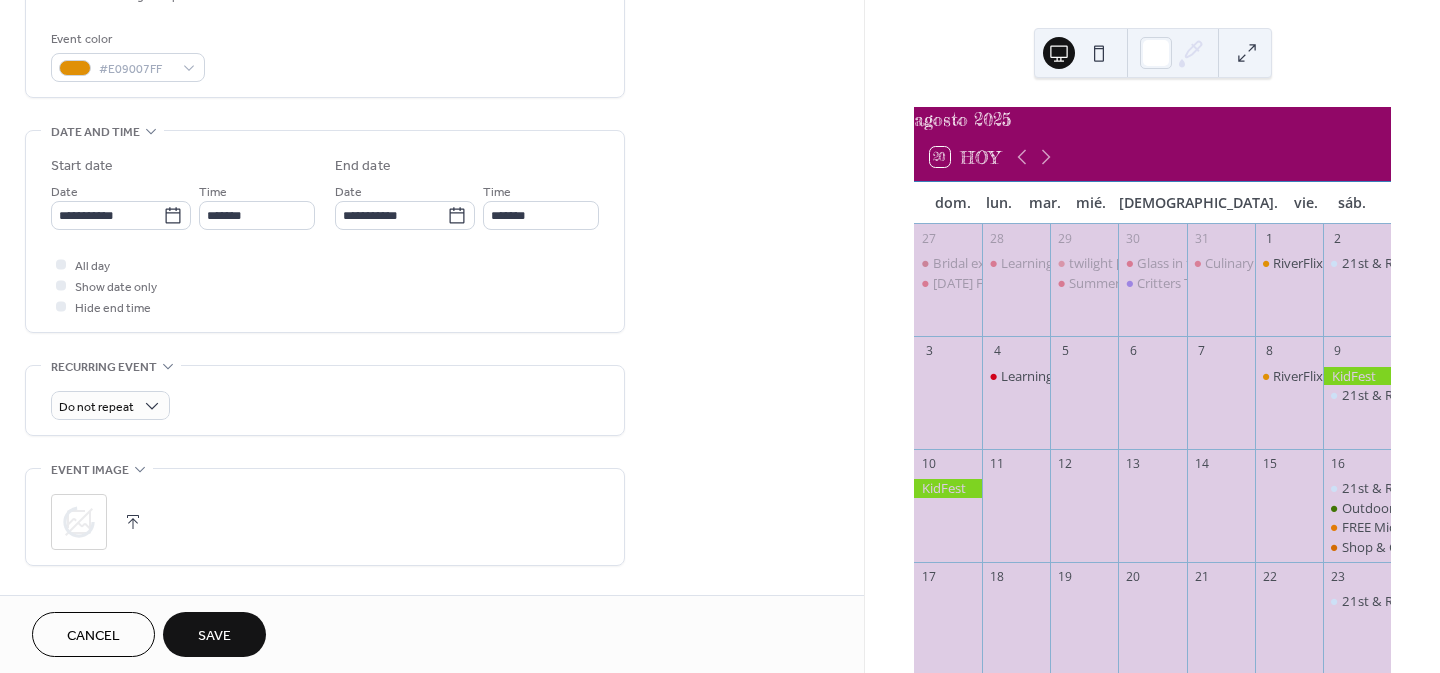 scroll, scrollTop: 0, scrollLeft: 0, axis: both 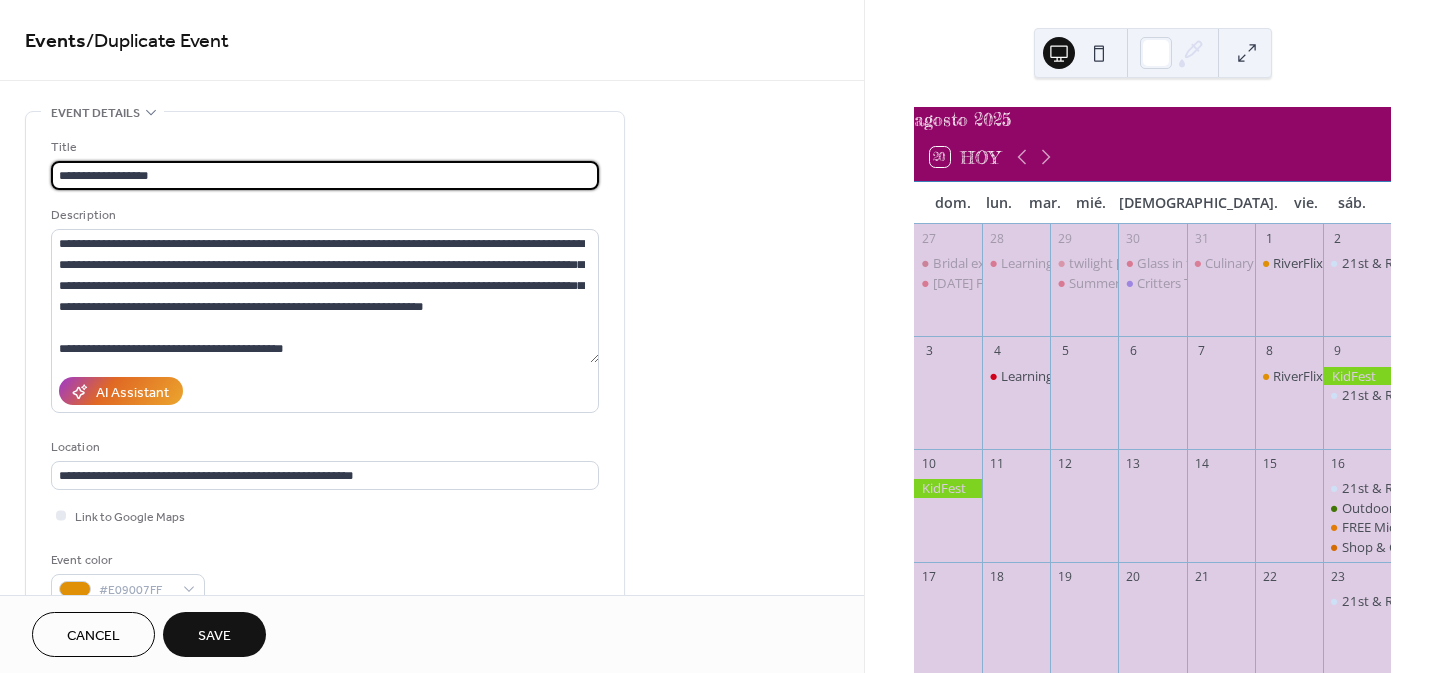 drag, startPoint x: 387, startPoint y: 184, endPoint x: 110, endPoint y: 182, distance: 277.00723 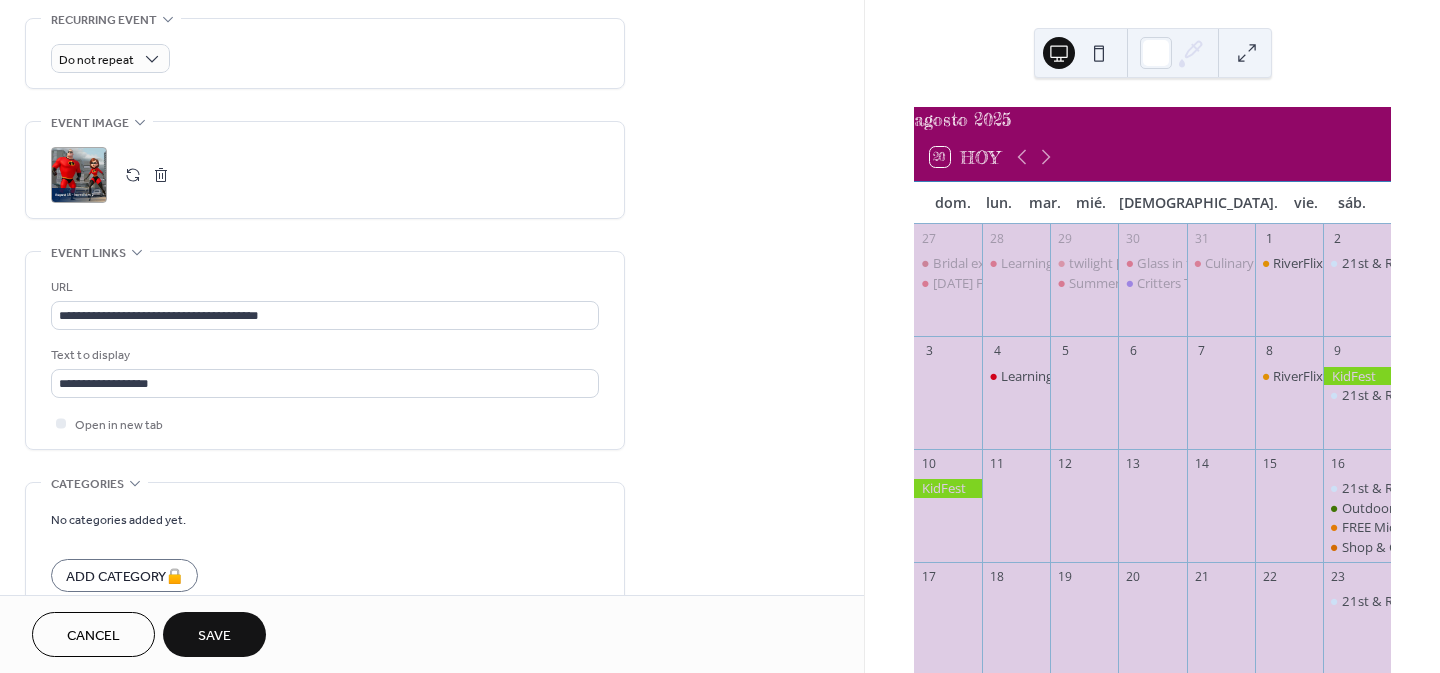 scroll, scrollTop: 912, scrollLeft: 0, axis: vertical 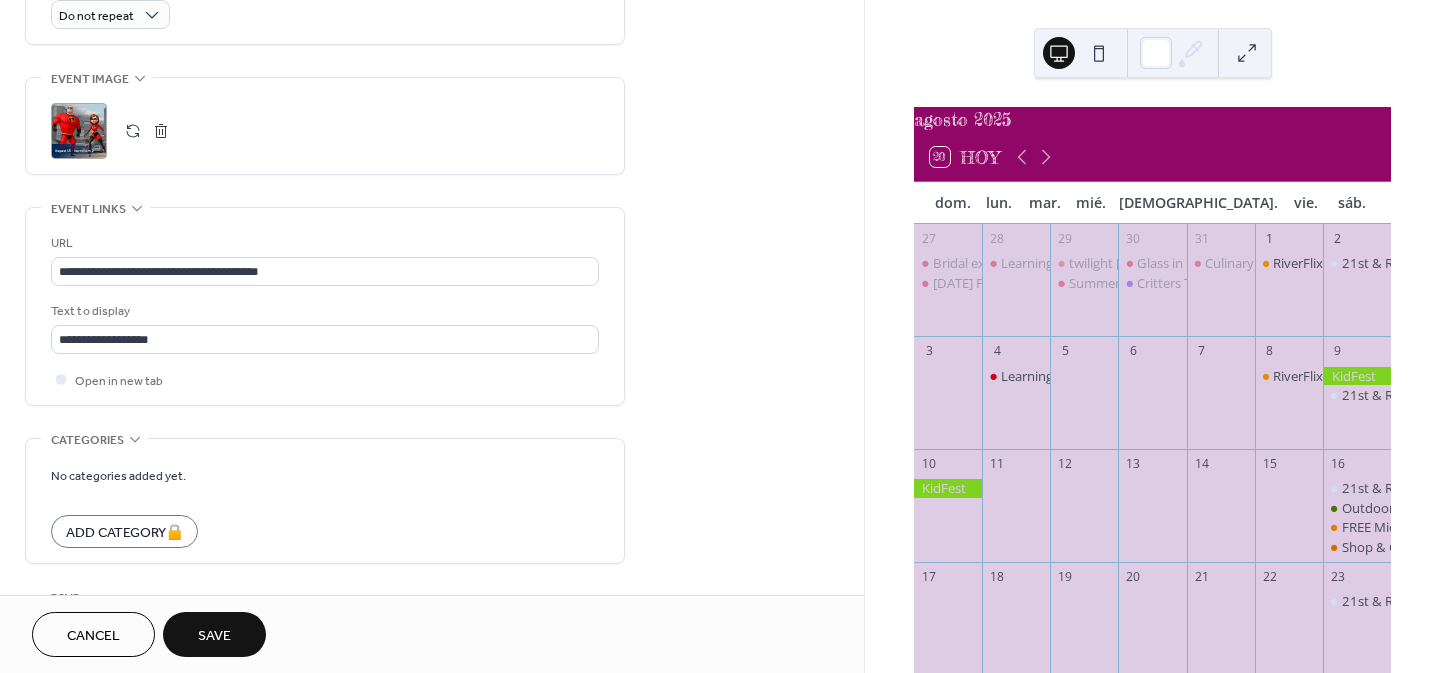 type on "**********" 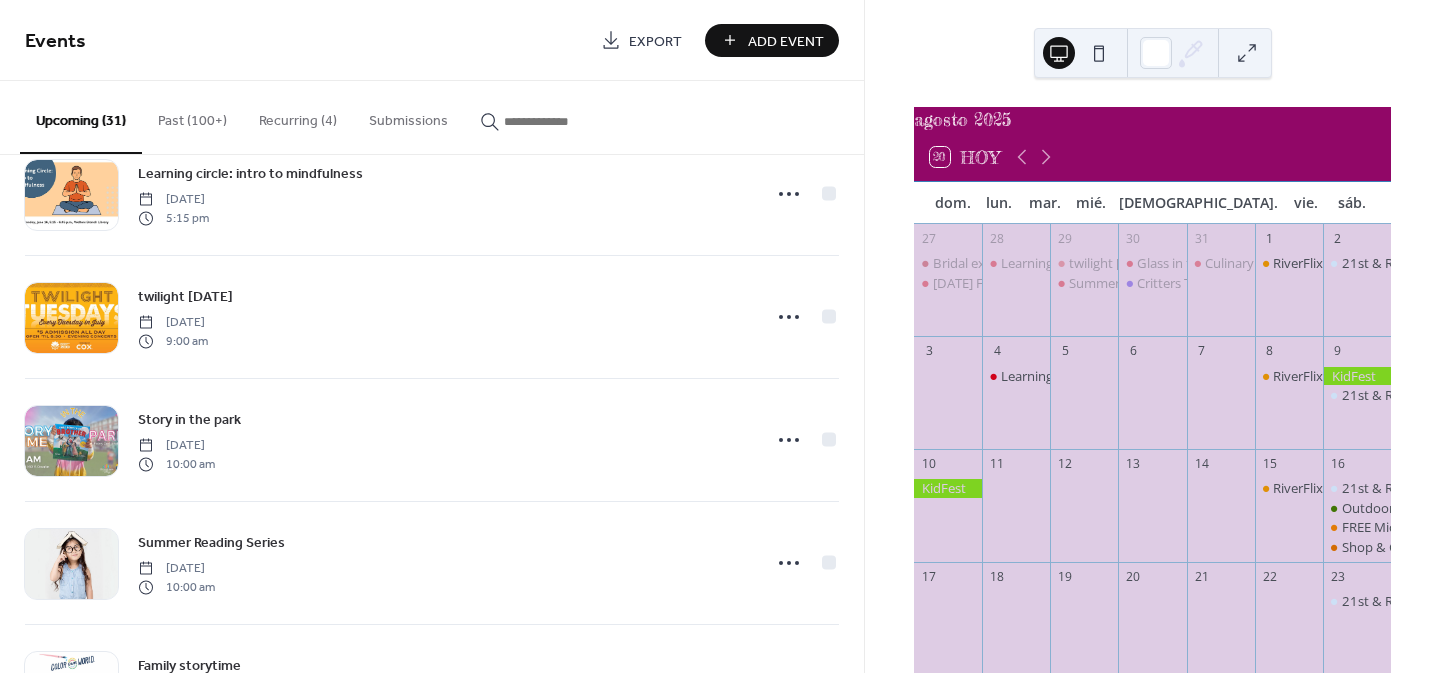 scroll, scrollTop: 453, scrollLeft: 0, axis: vertical 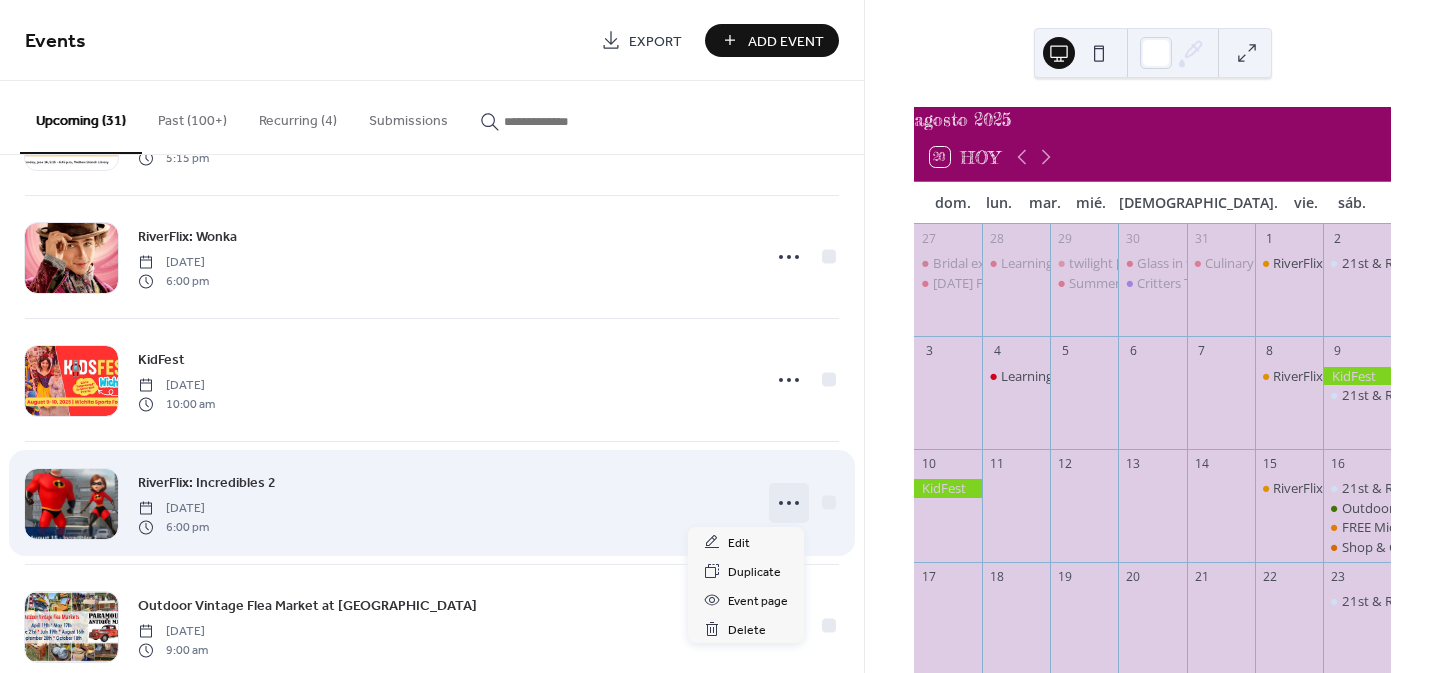 click at bounding box center [789, 503] 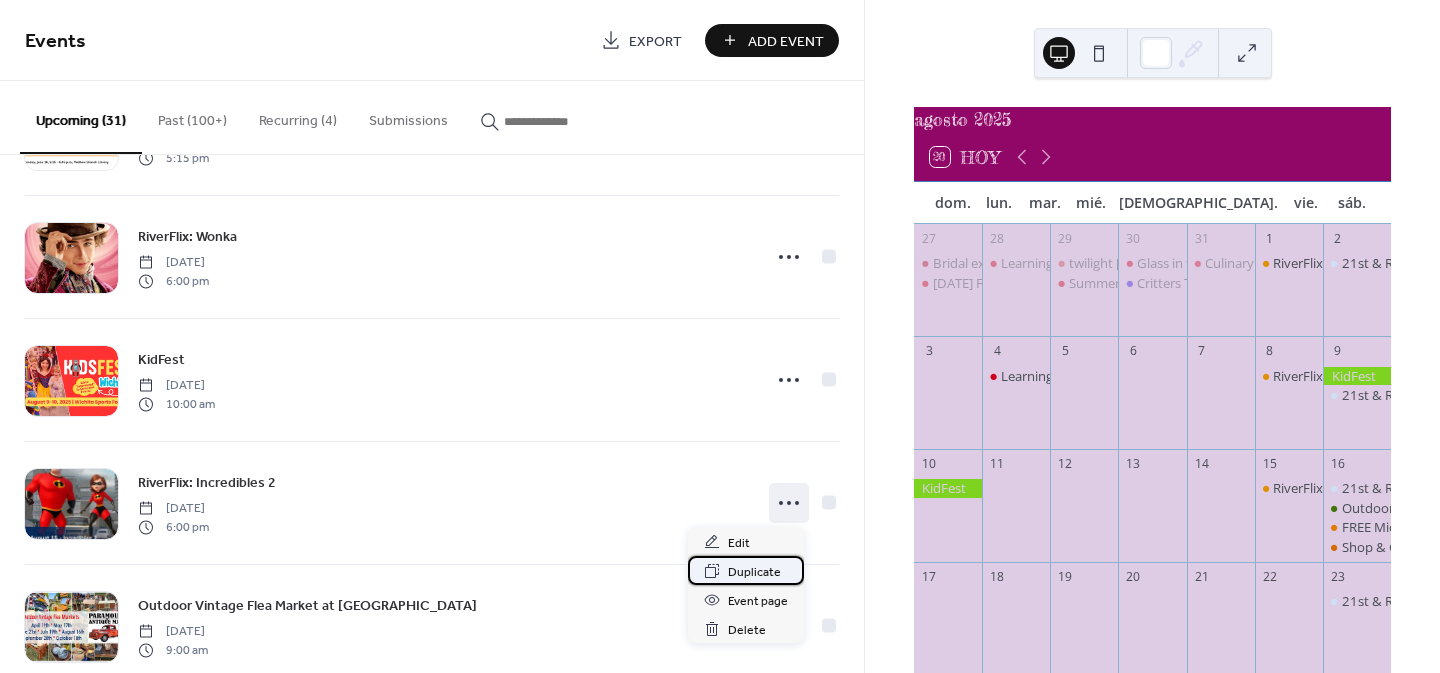click on "Duplicate" at bounding box center (754, 572) 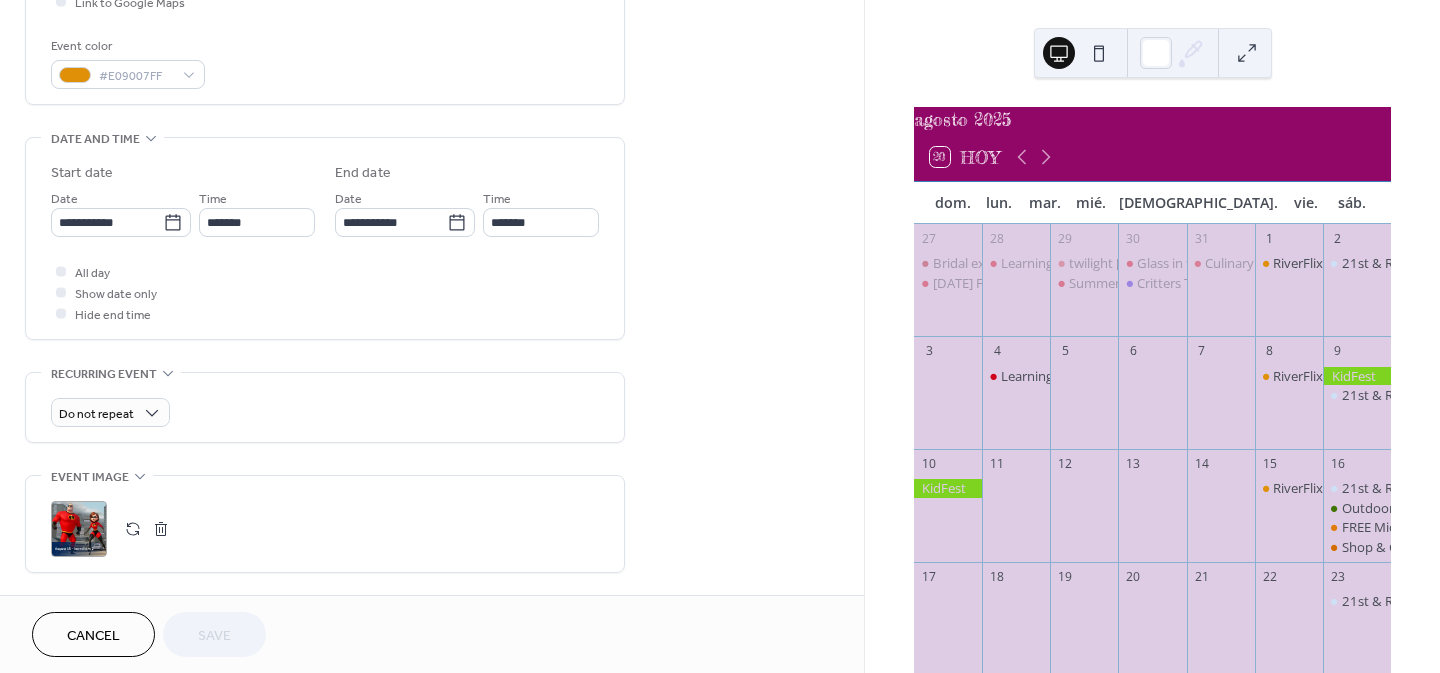 scroll, scrollTop: 521, scrollLeft: 0, axis: vertical 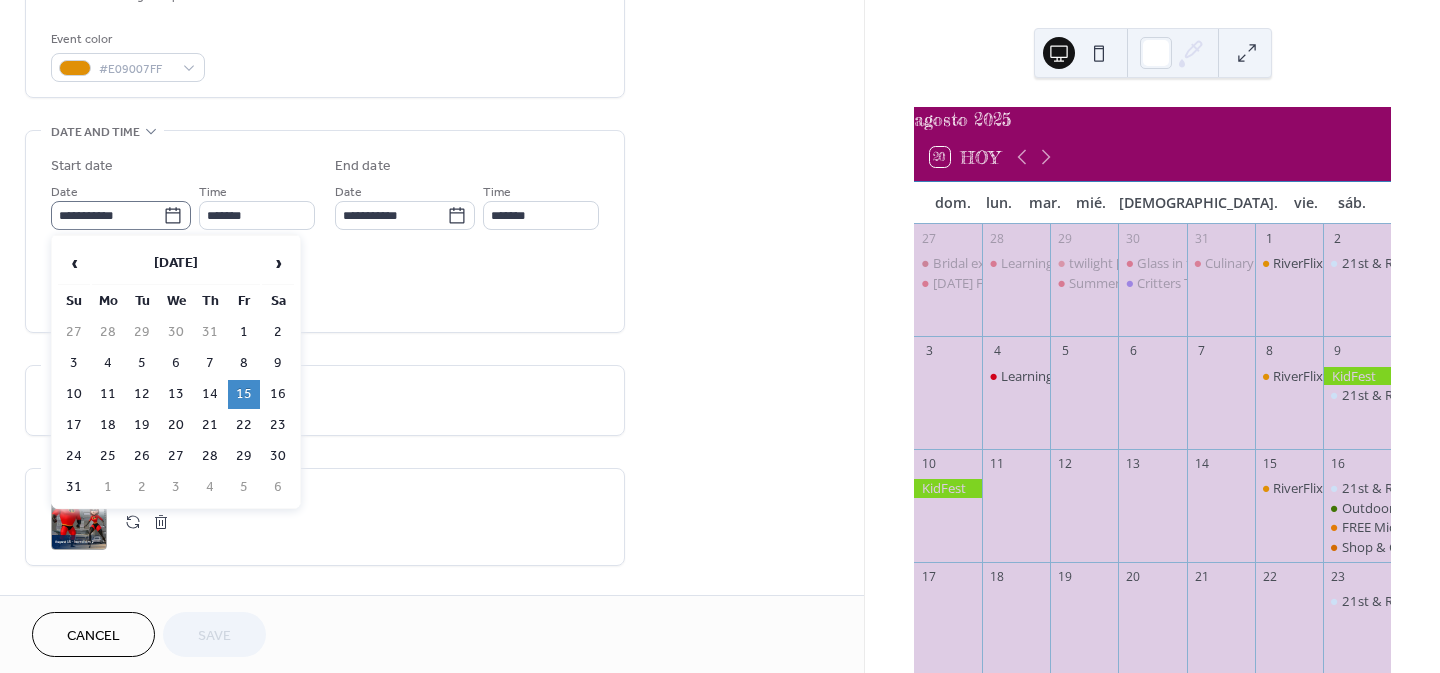 click 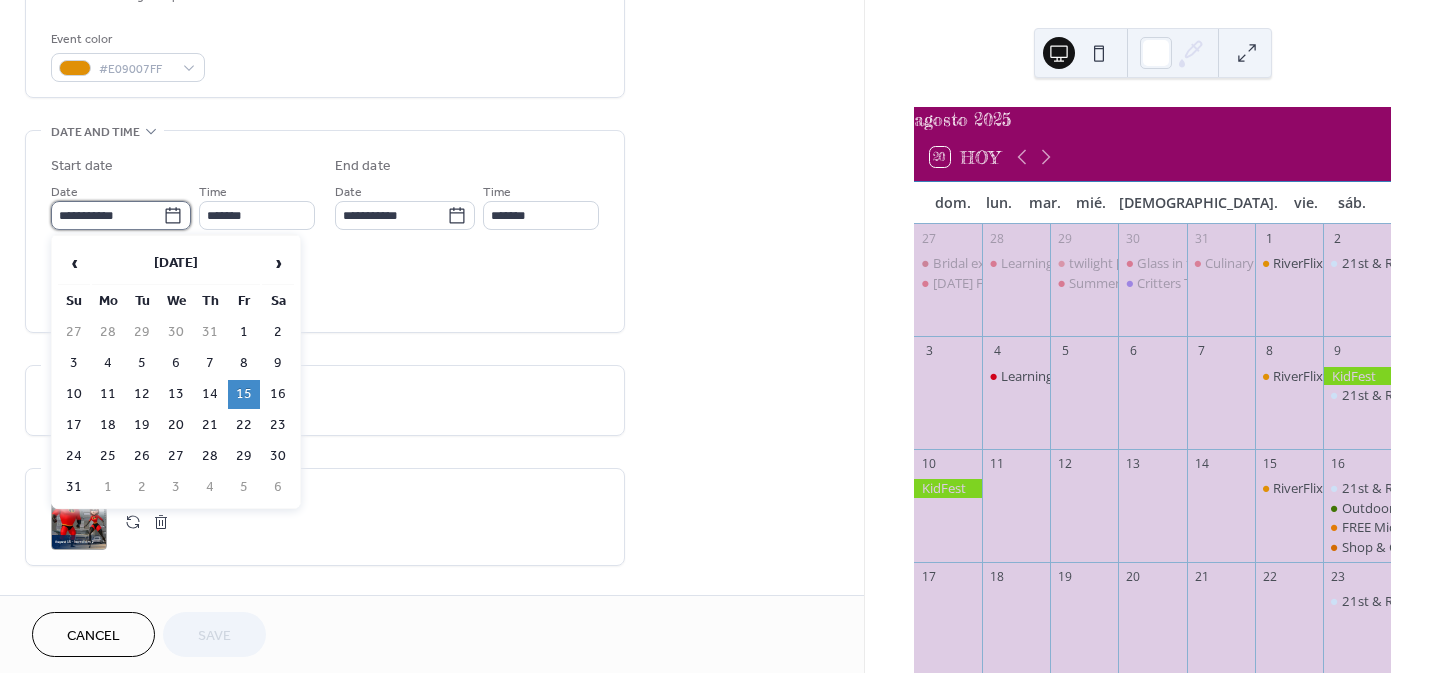 click on "**********" at bounding box center (107, 215) 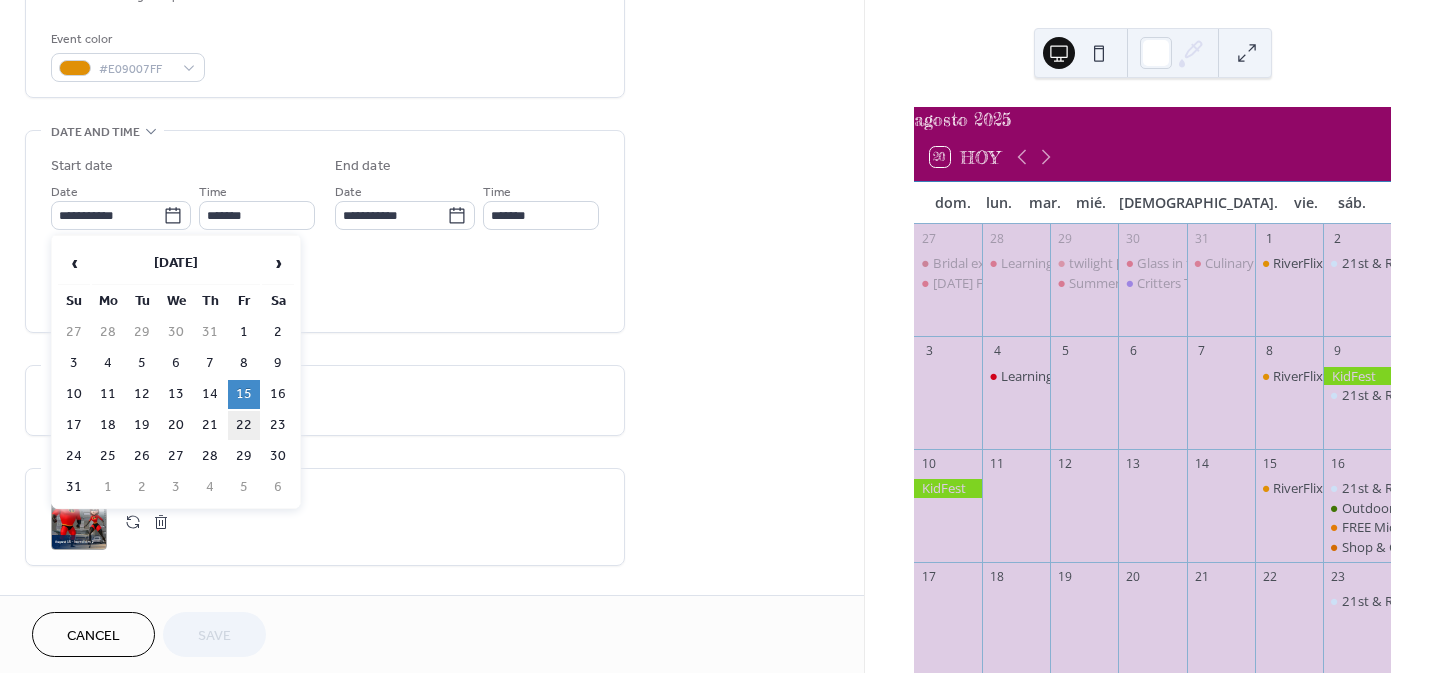click on "22" at bounding box center (244, 425) 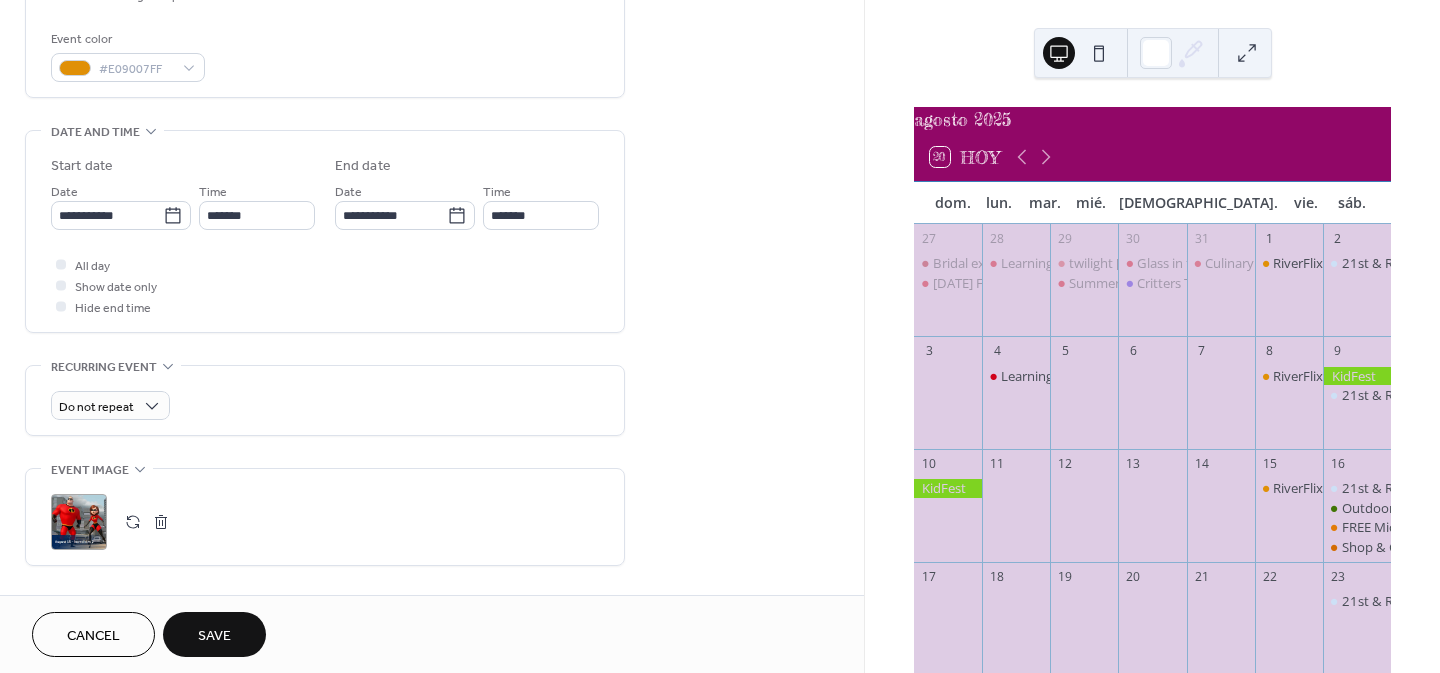 click at bounding box center (161, 522) 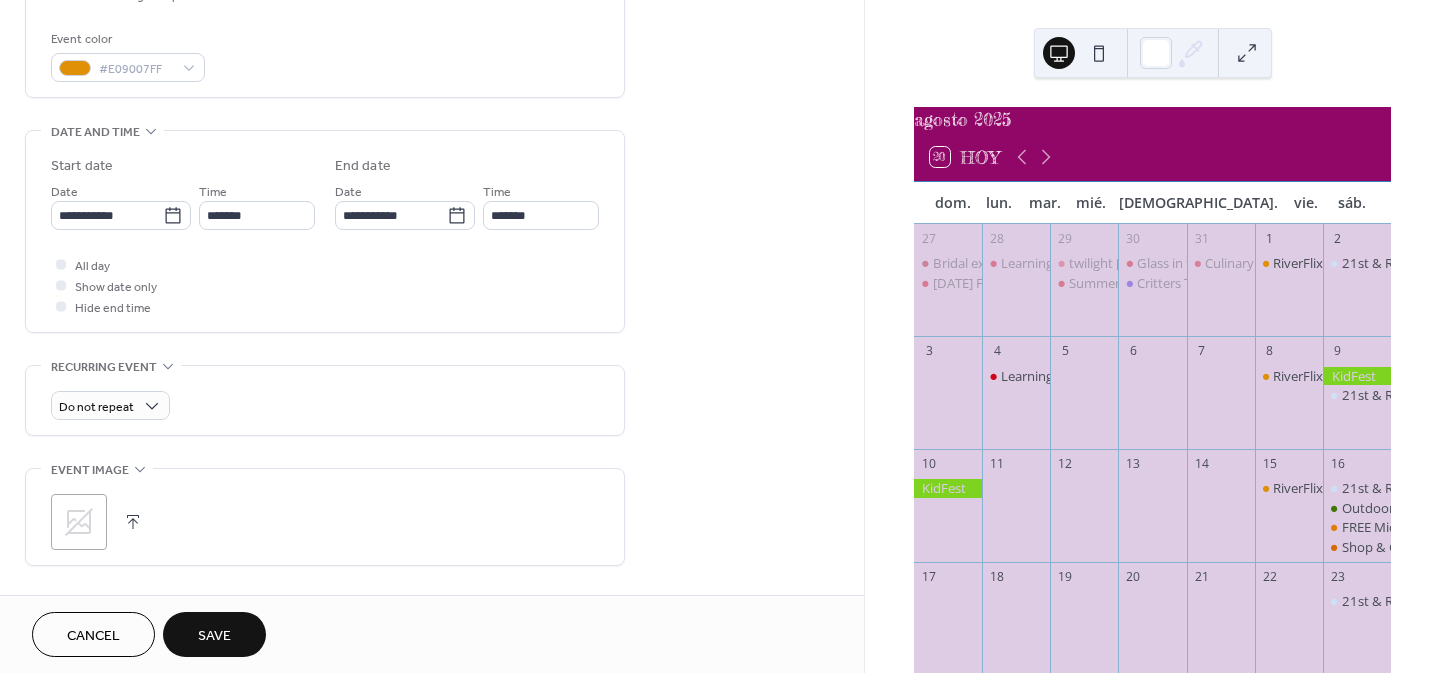 click at bounding box center [133, 522] 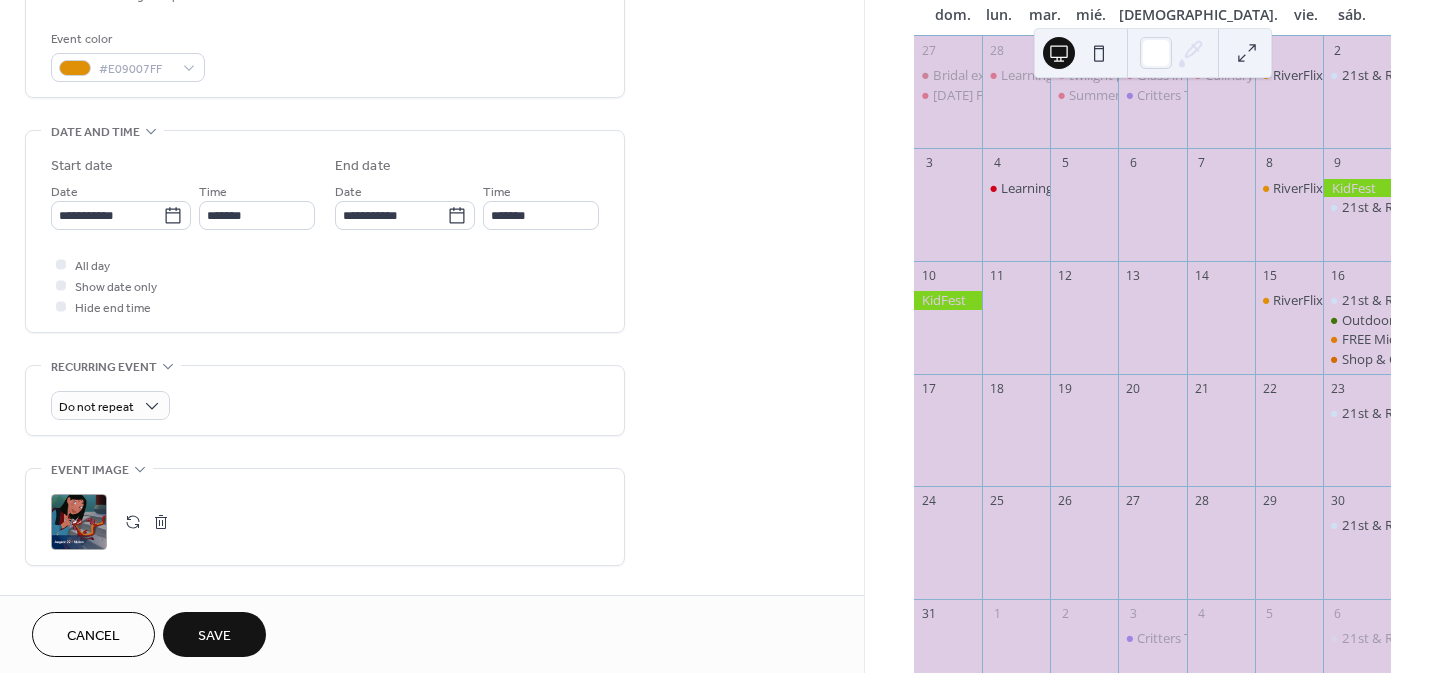 scroll, scrollTop: 189, scrollLeft: 0, axis: vertical 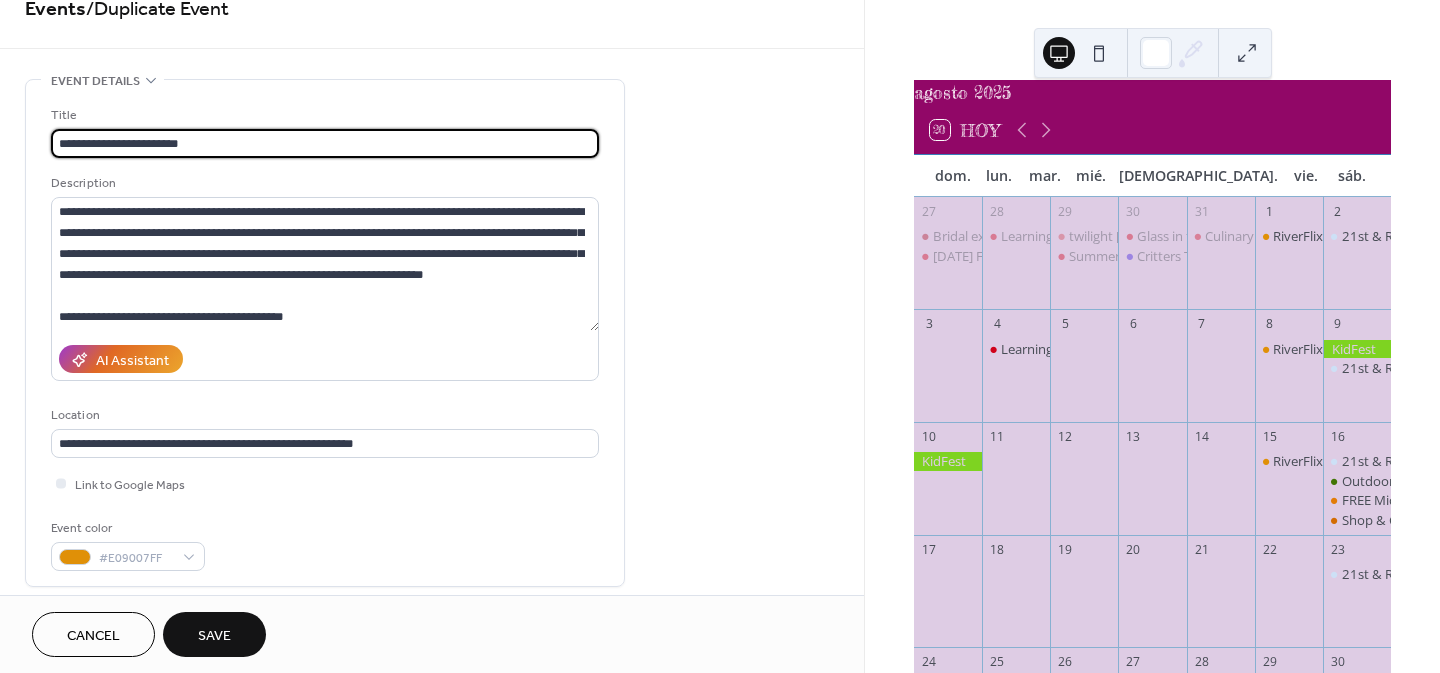 drag, startPoint x: 380, startPoint y: 139, endPoint x: 109, endPoint y: 147, distance: 271.11804 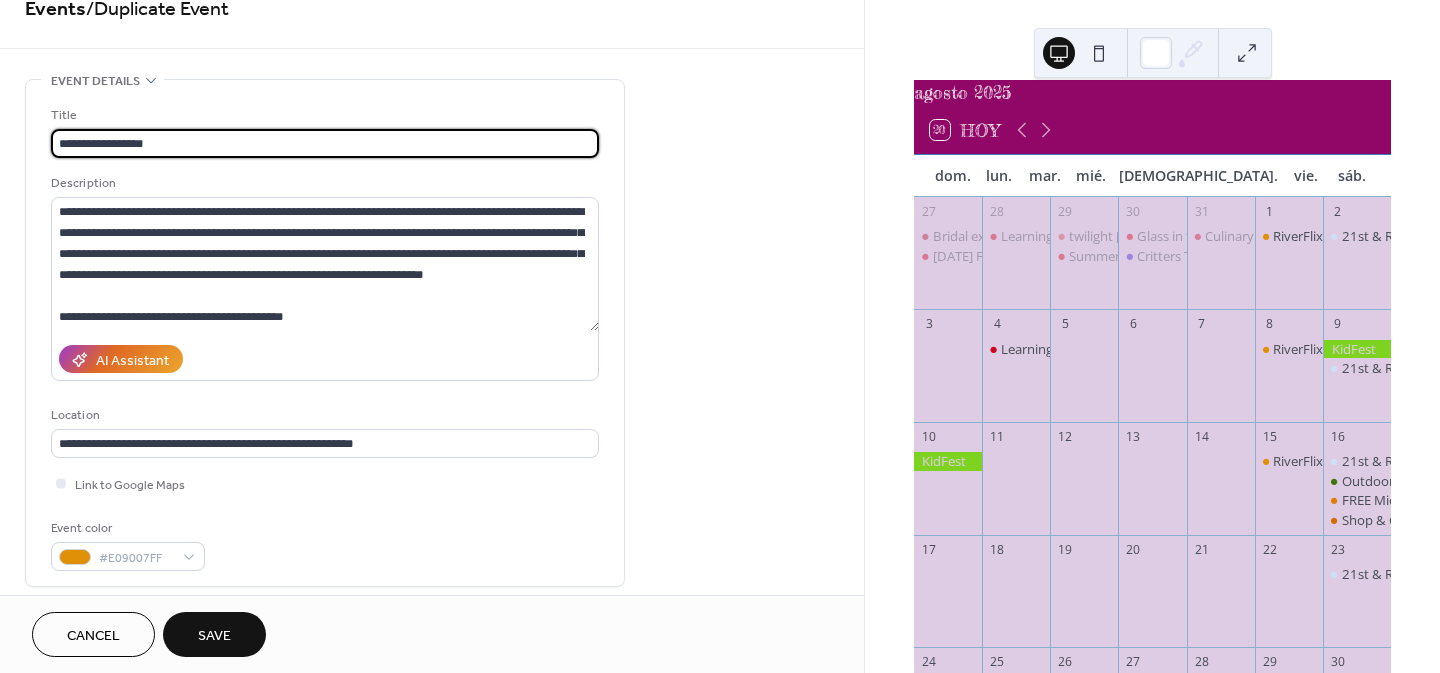 type on "**********" 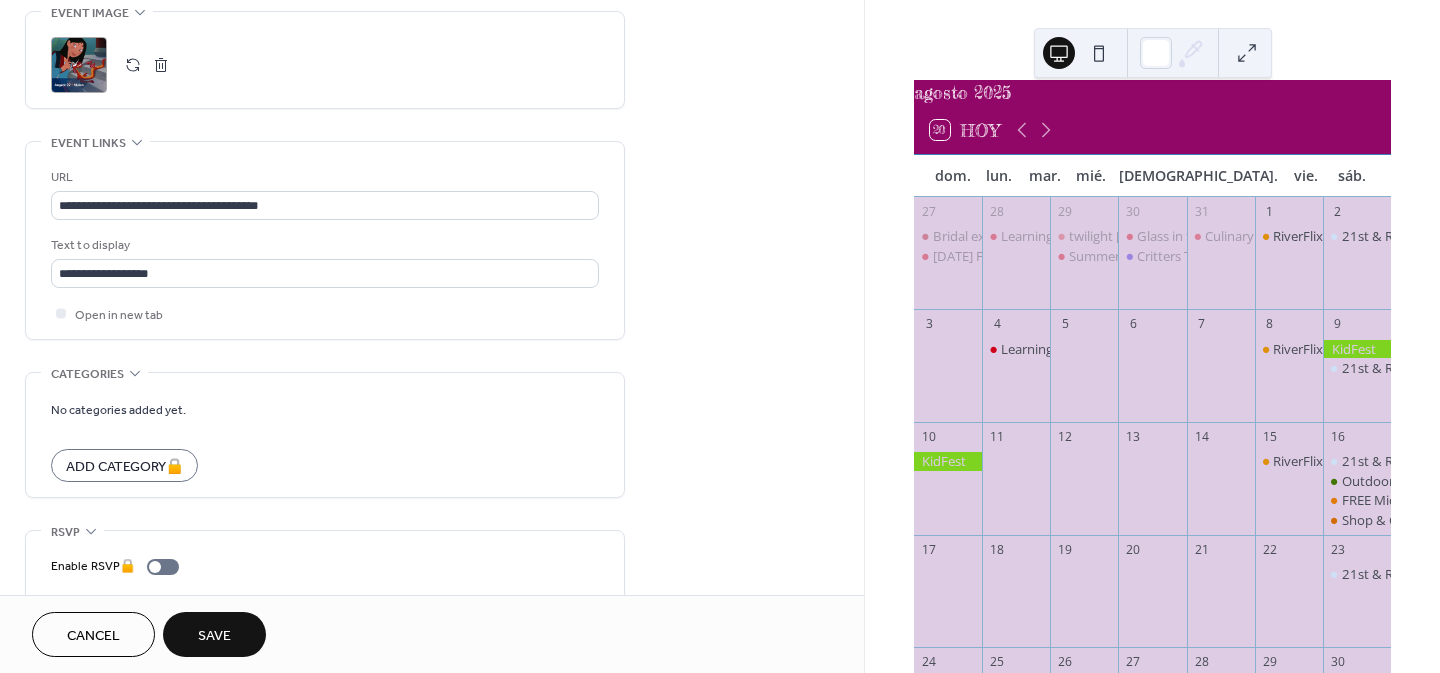 scroll, scrollTop: 1041, scrollLeft: 0, axis: vertical 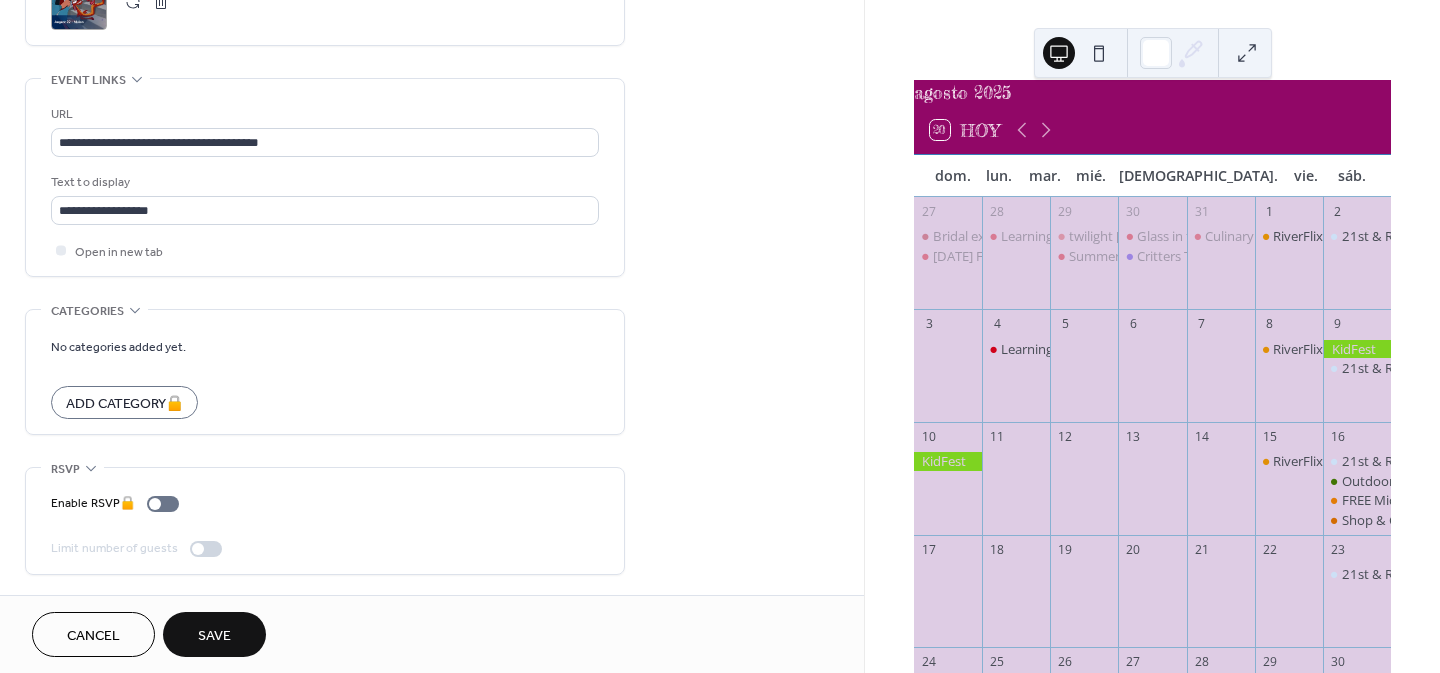 click on "Save" at bounding box center [214, 636] 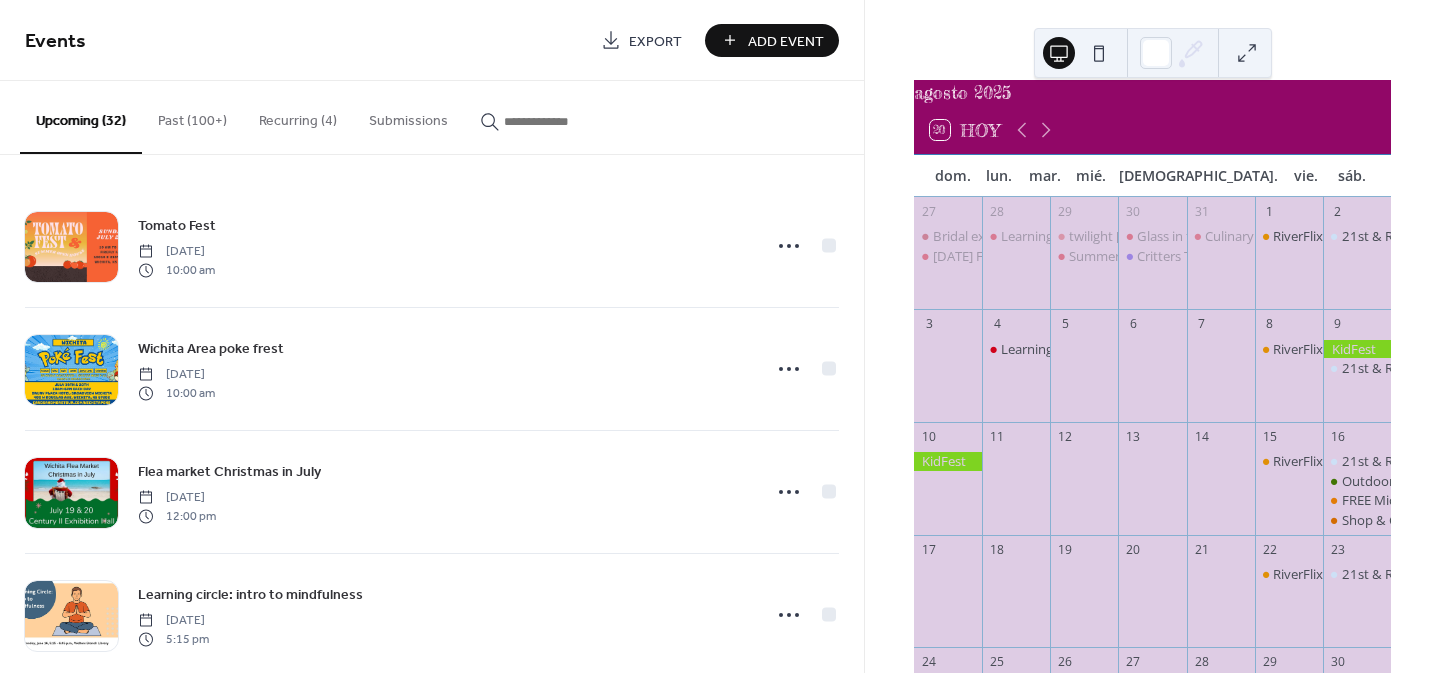 click on "Add Event" at bounding box center (786, 41) 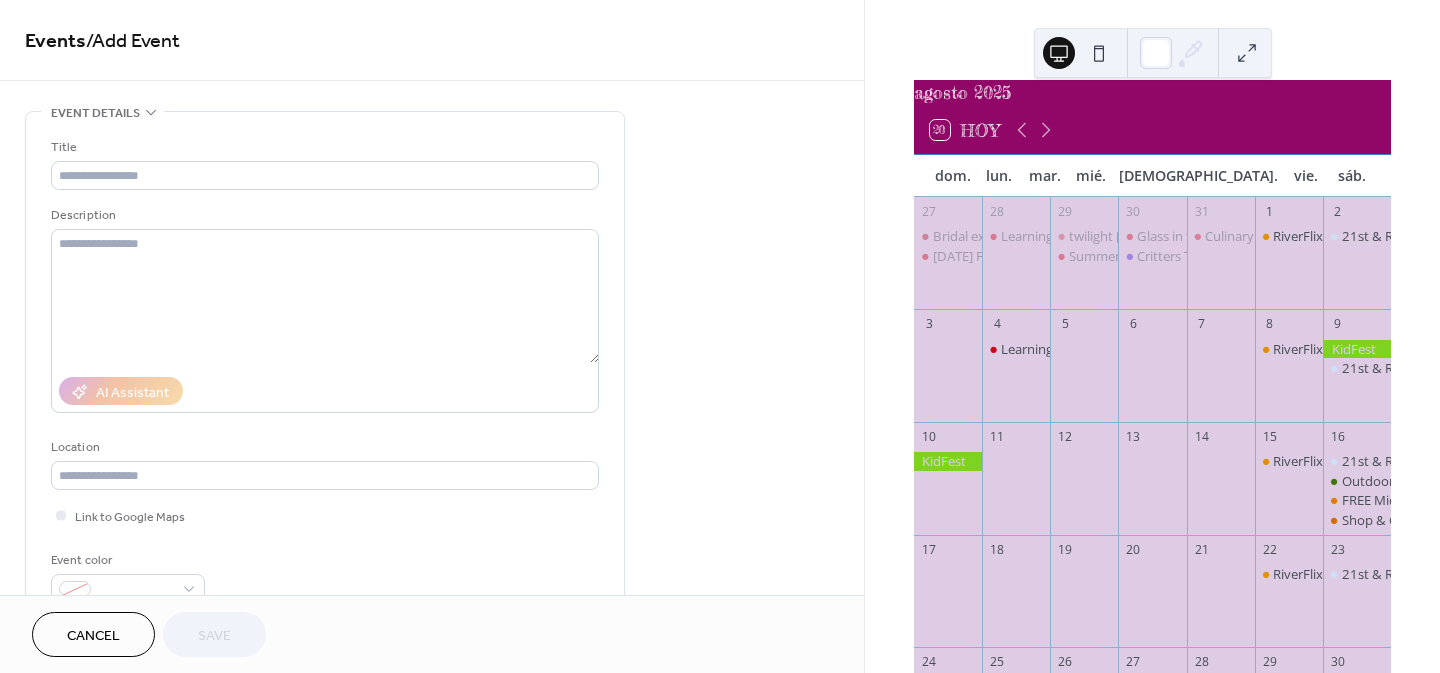 click on "Cancel" at bounding box center (93, 636) 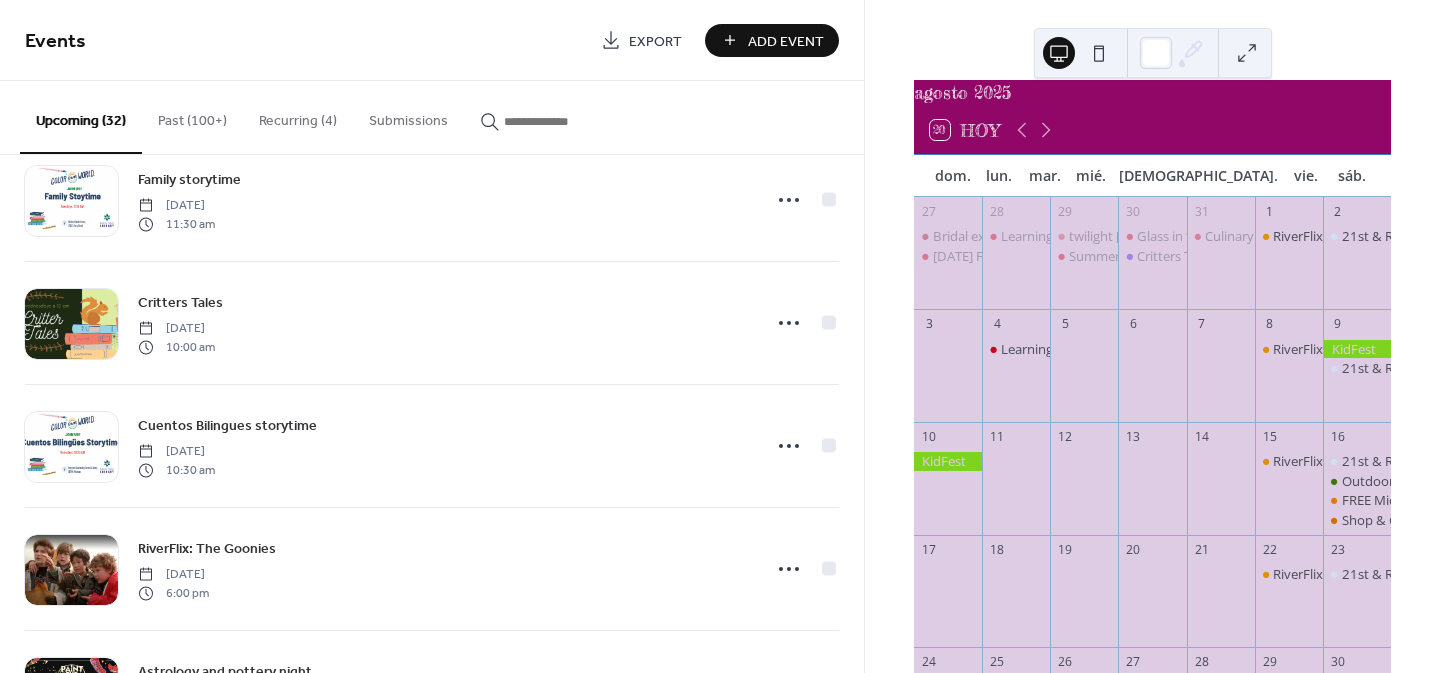 scroll, scrollTop: 1360, scrollLeft: 0, axis: vertical 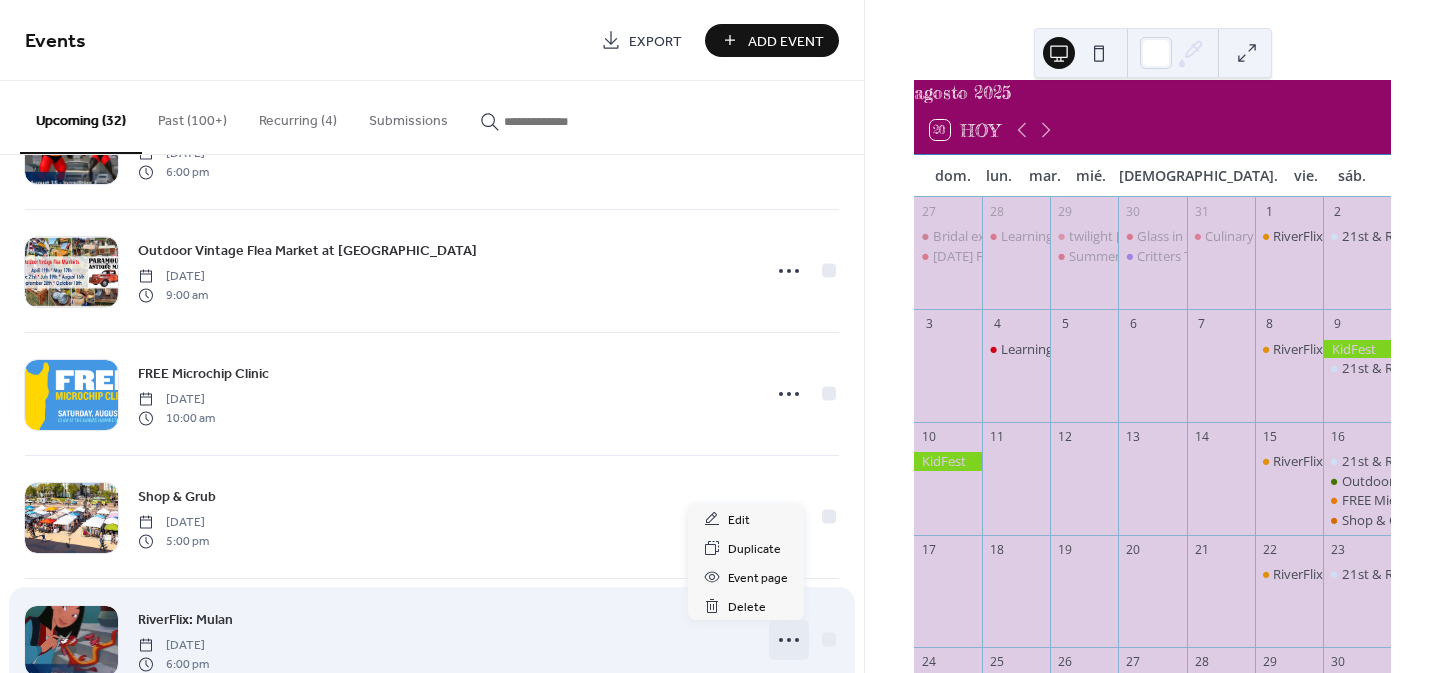 click 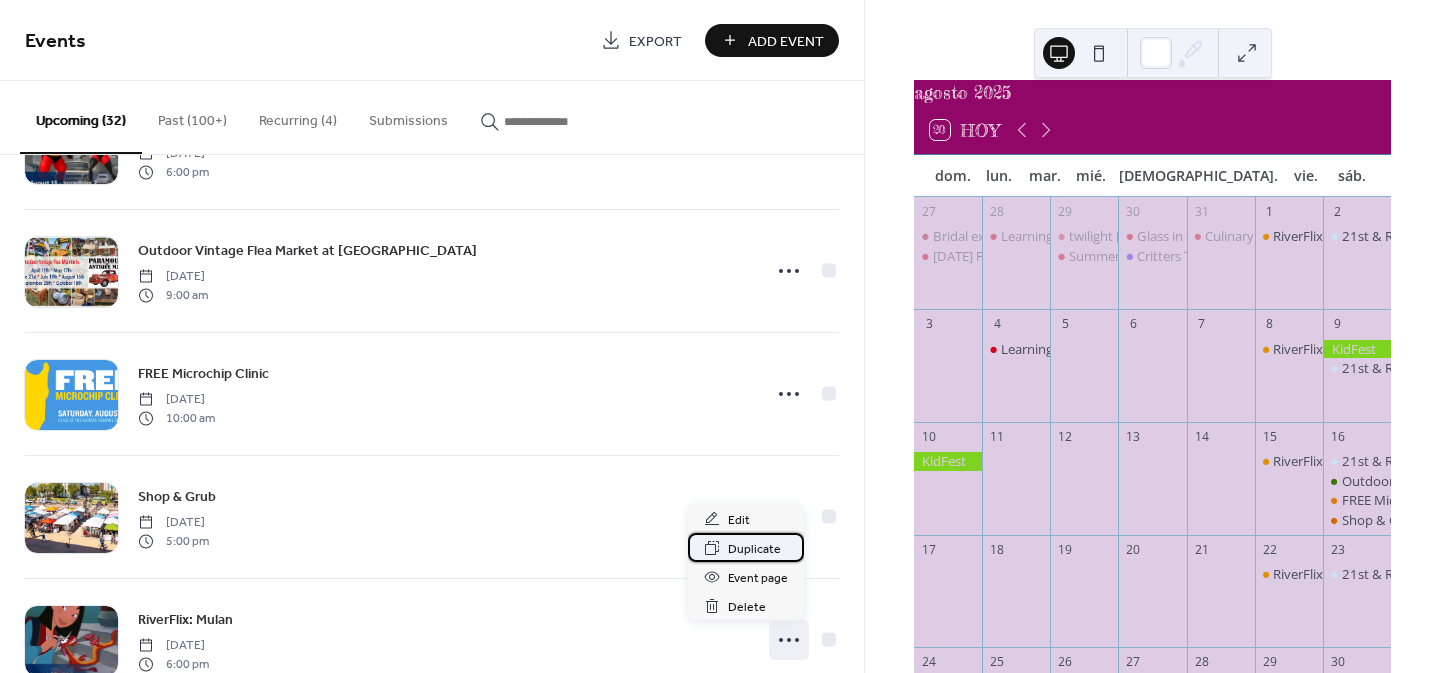 click on "Duplicate" at bounding box center [754, 549] 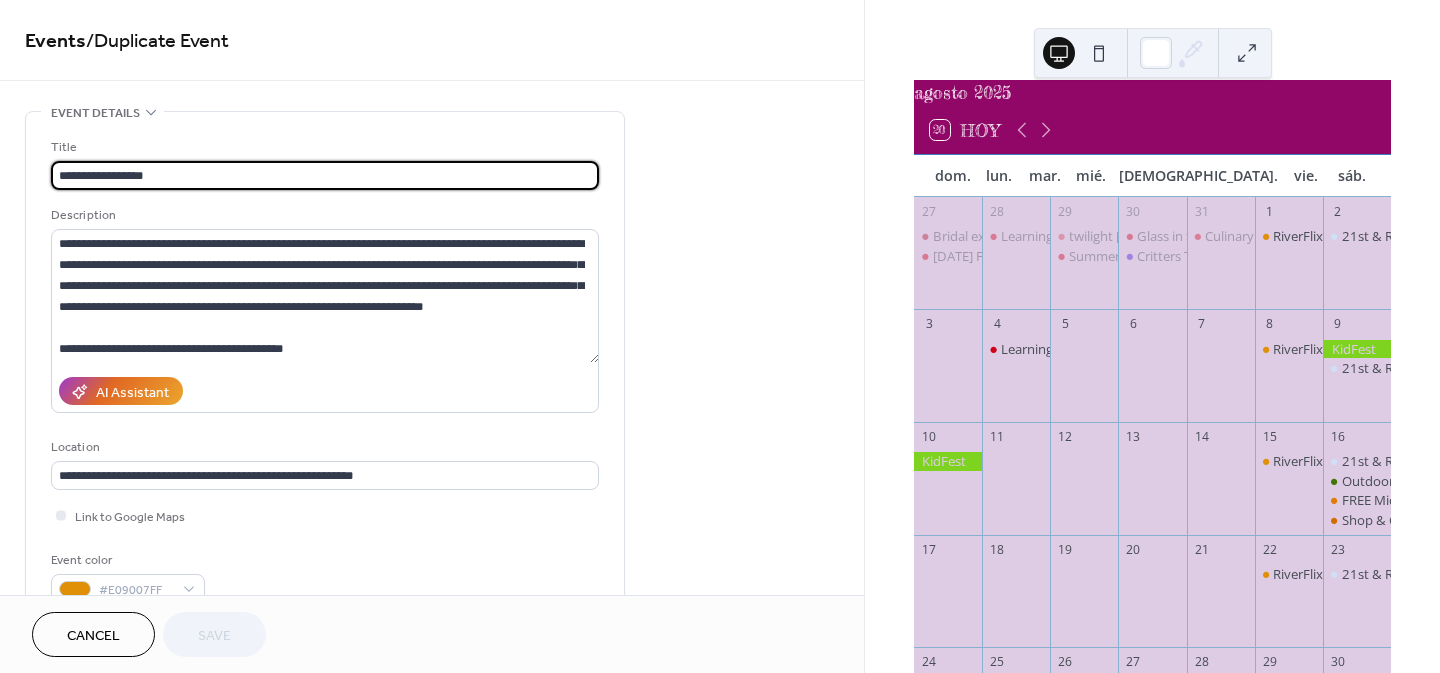 drag, startPoint x: 217, startPoint y: 174, endPoint x: 111, endPoint y: 174, distance: 106 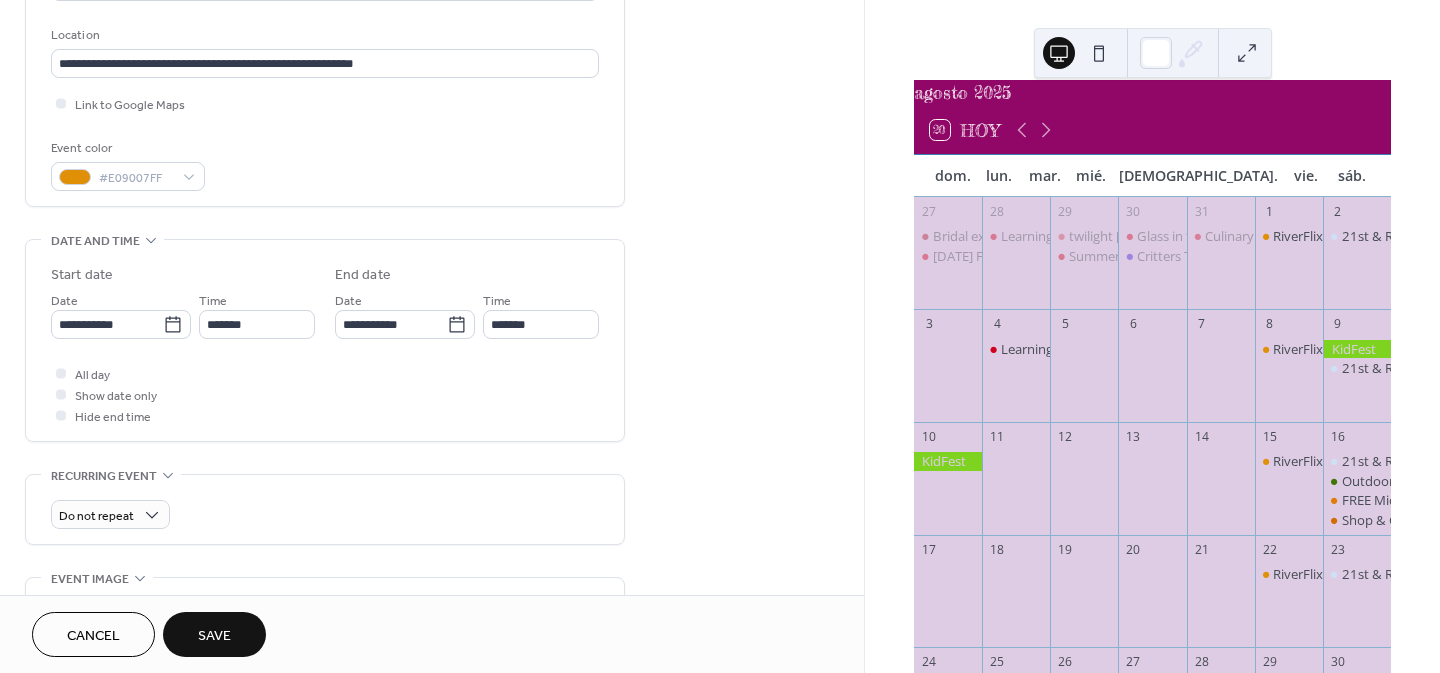 scroll, scrollTop: 440, scrollLeft: 0, axis: vertical 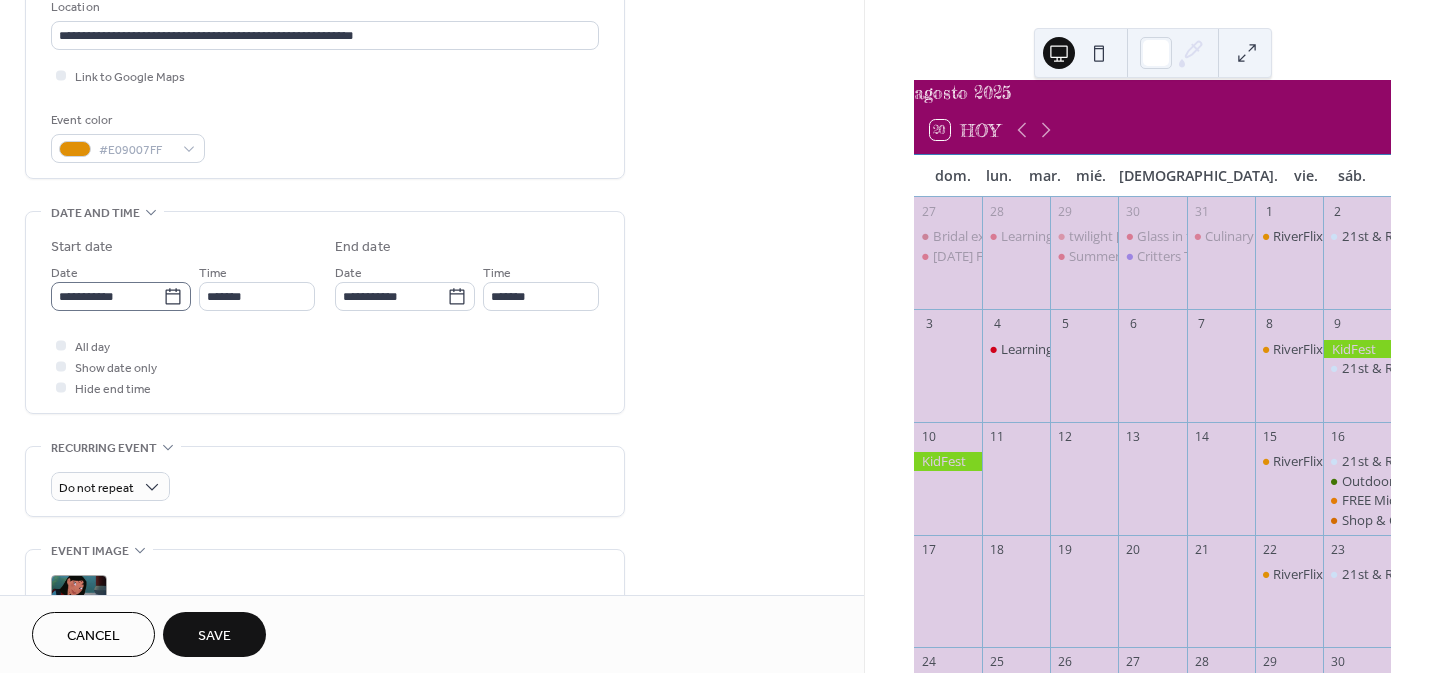 type on "**********" 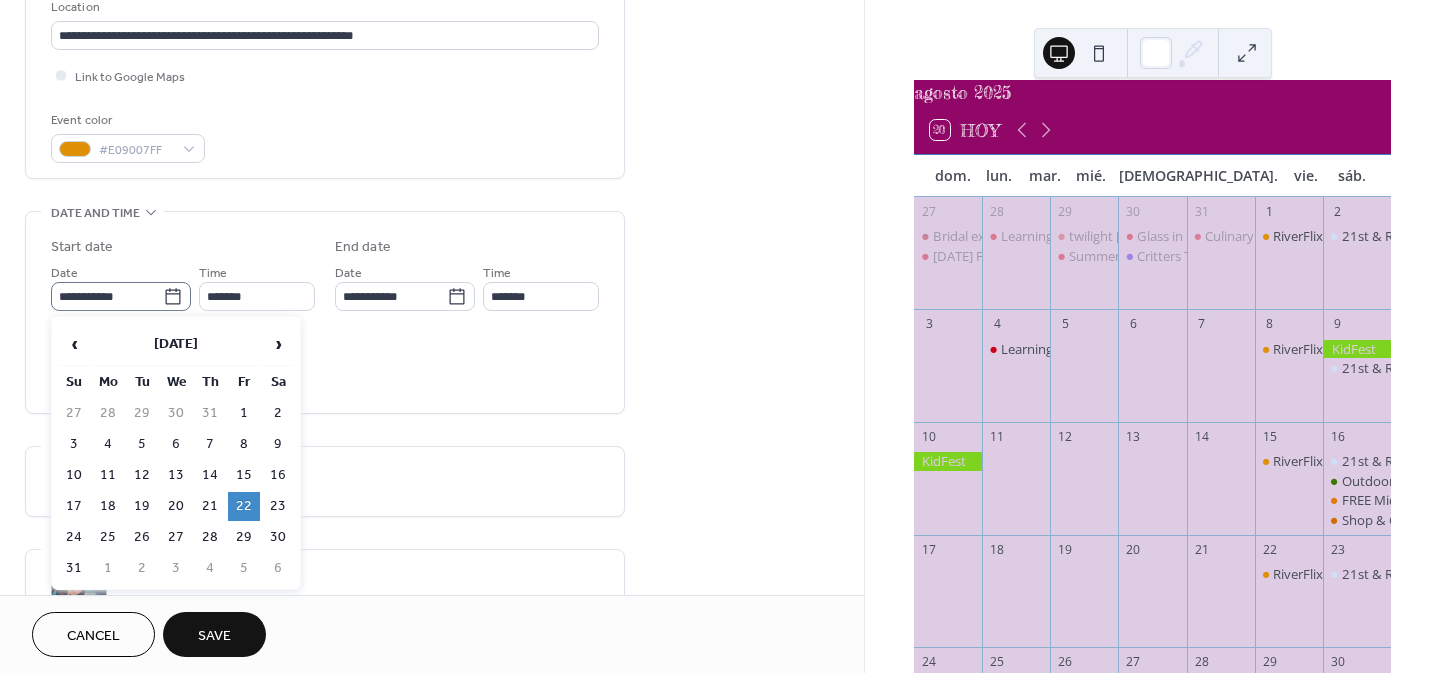 click 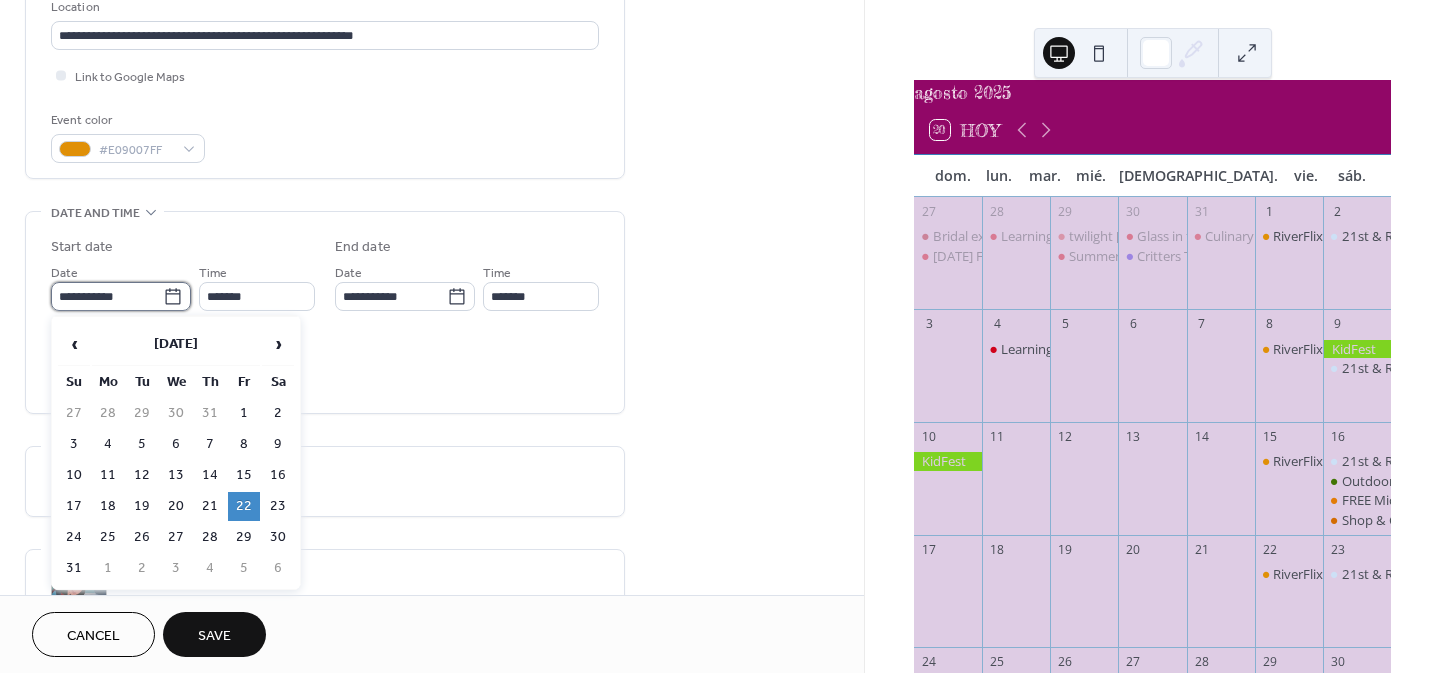click on "**********" at bounding box center (107, 296) 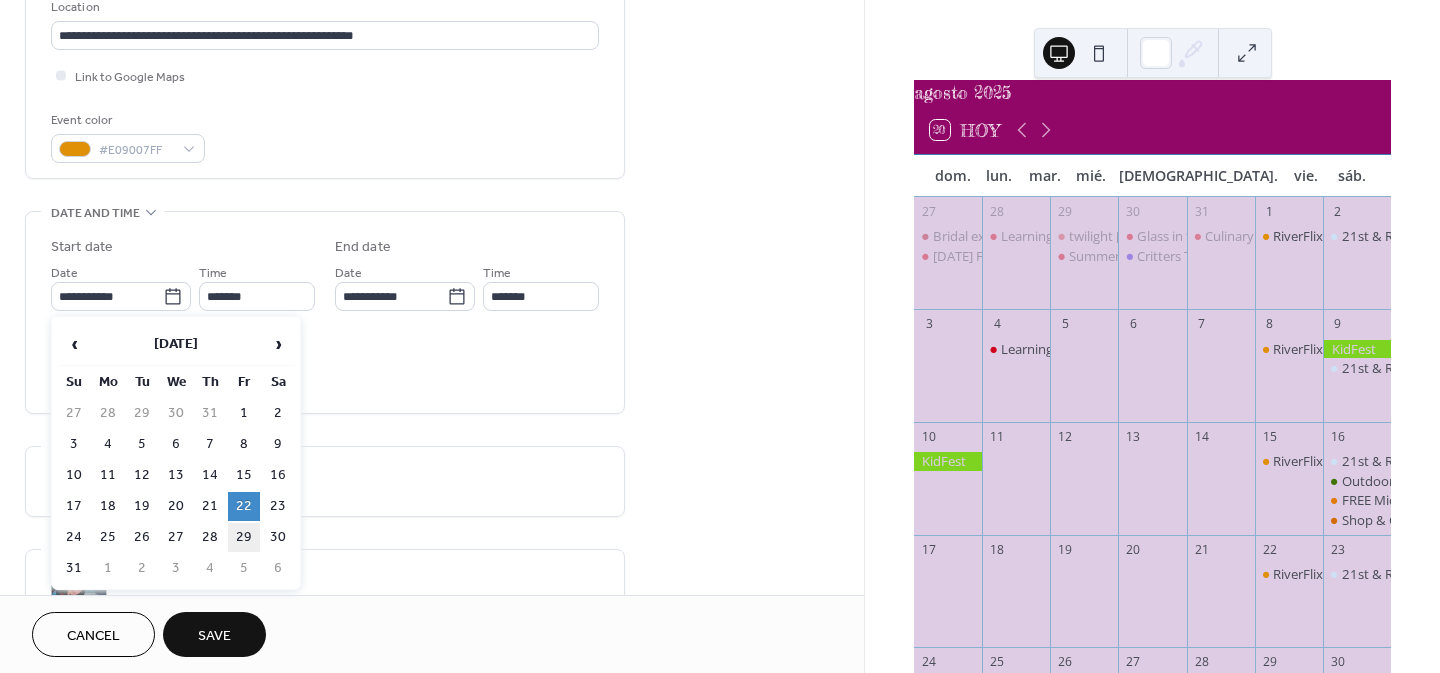 click on "29" at bounding box center (244, 537) 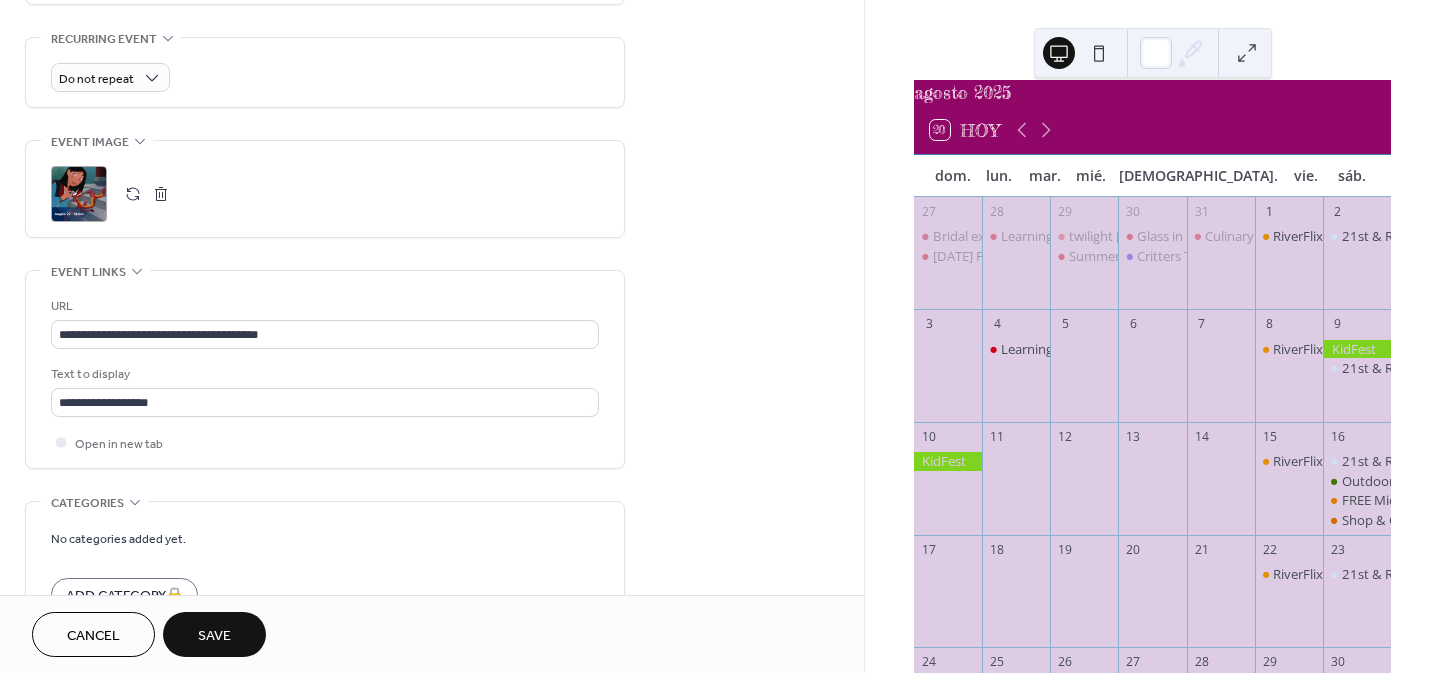 scroll, scrollTop: 846, scrollLeft: 0, axis: vertical 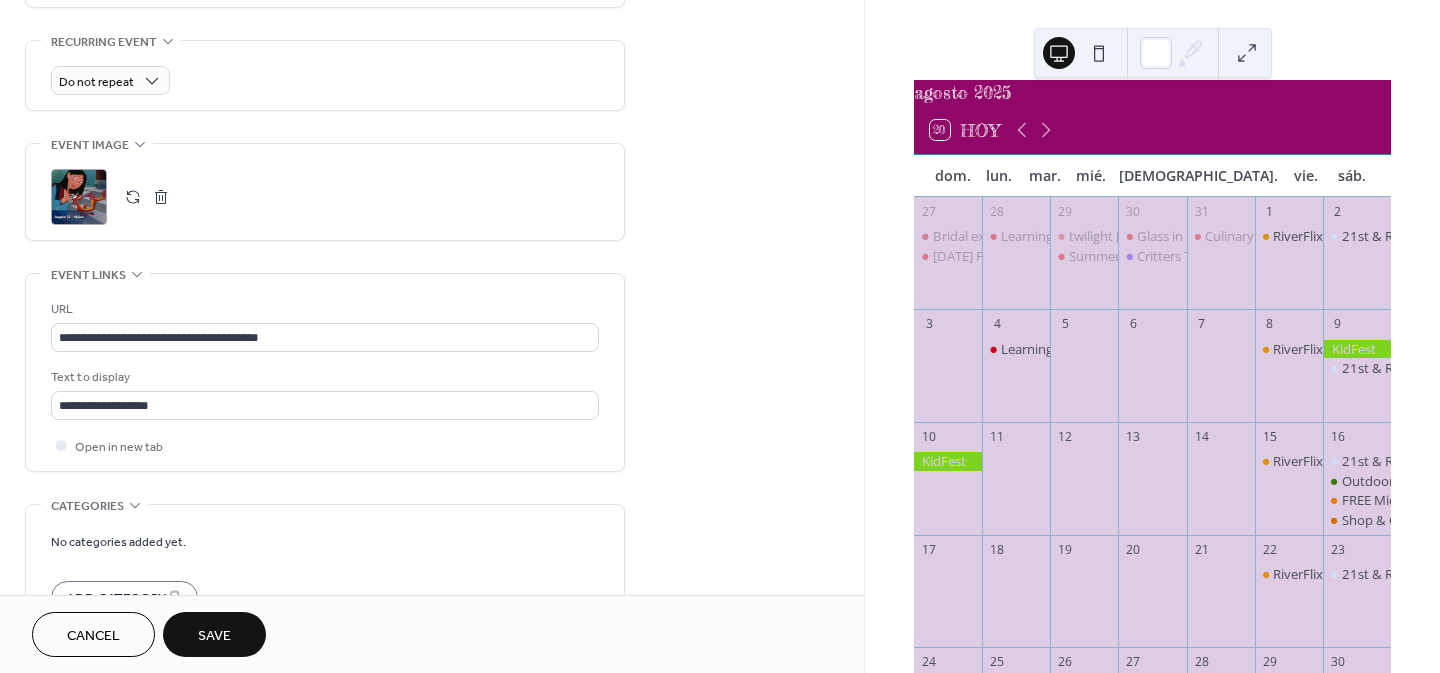click at bounding box center [161, 197] 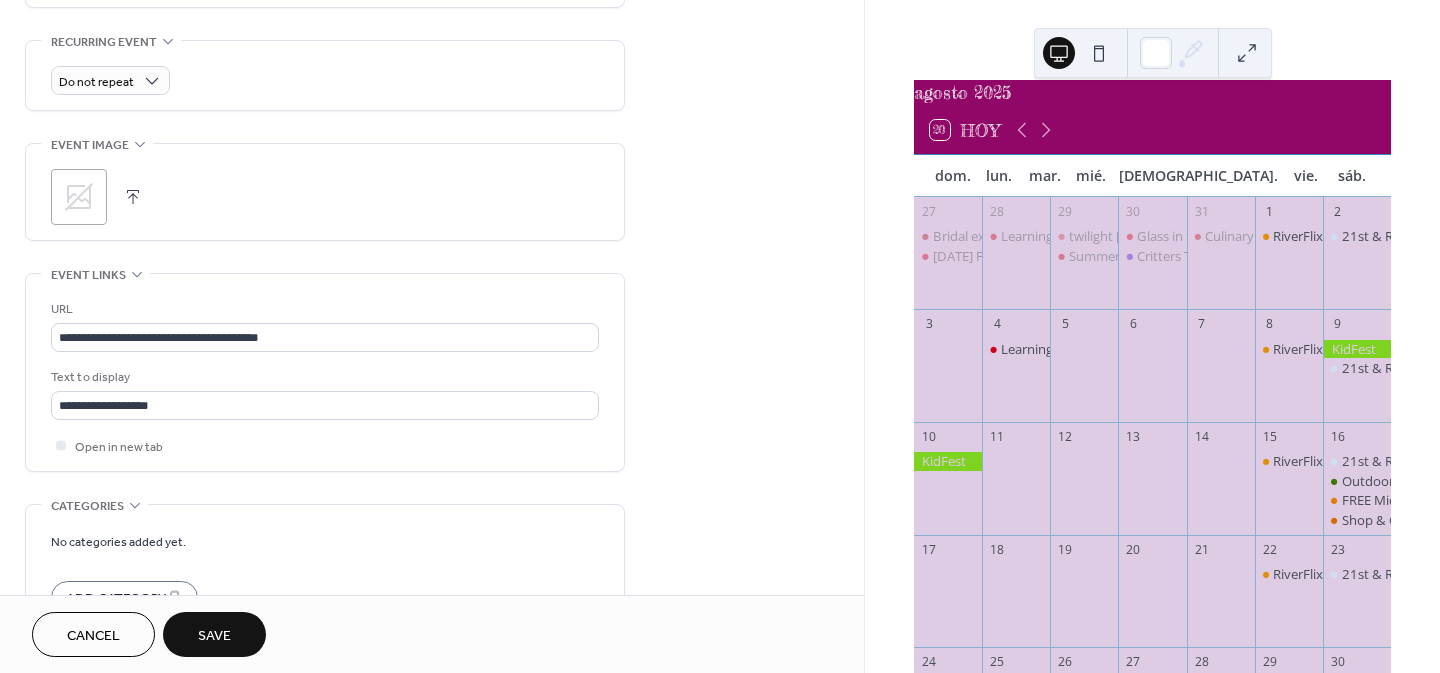 click at bounding box center (133, 197) 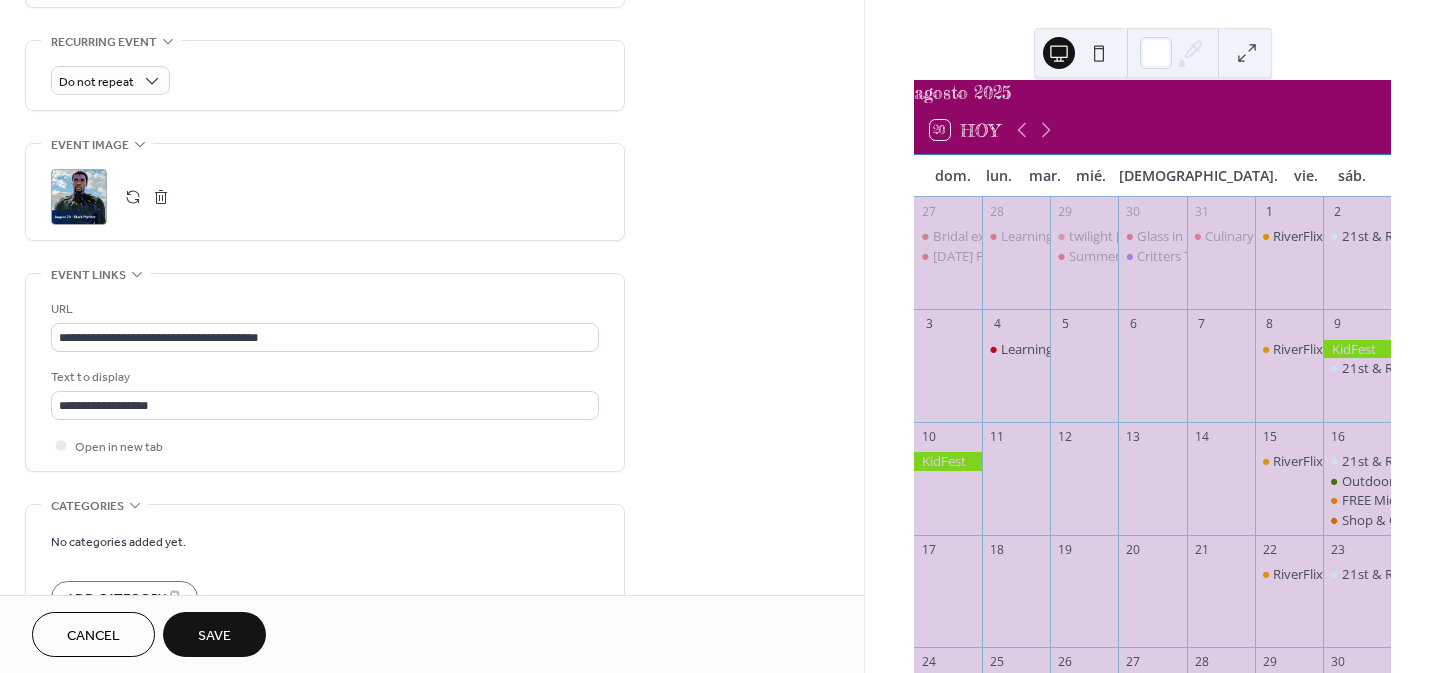 click on "Save" at bounding box center (214, 634) 